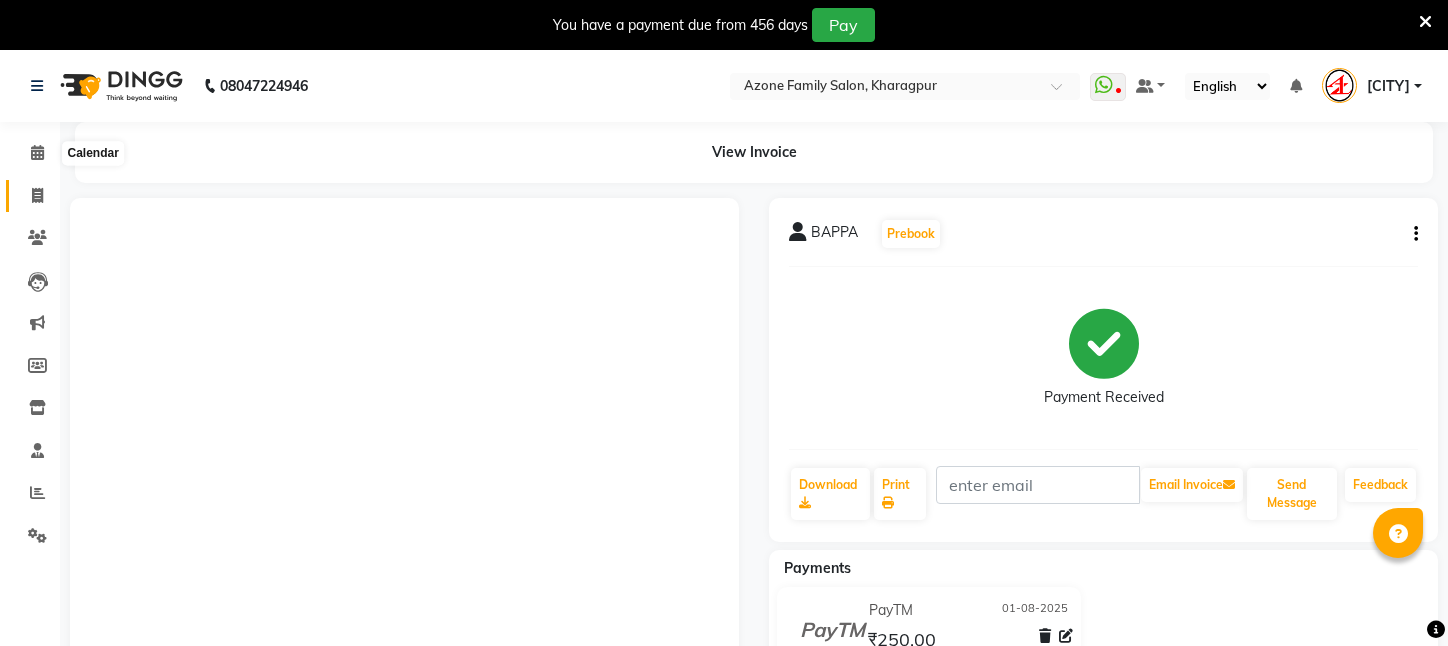 scroll, scrollTop: 0, scrollLeft: 0, axis: both 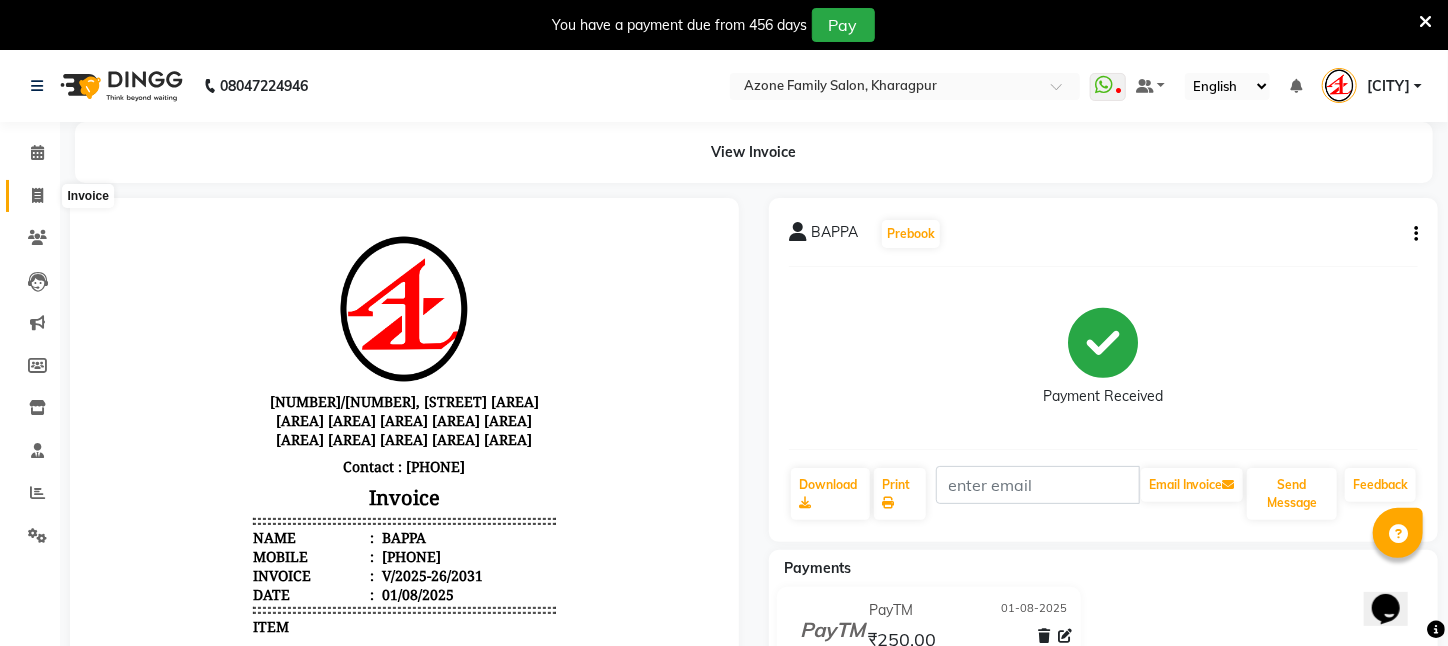 click 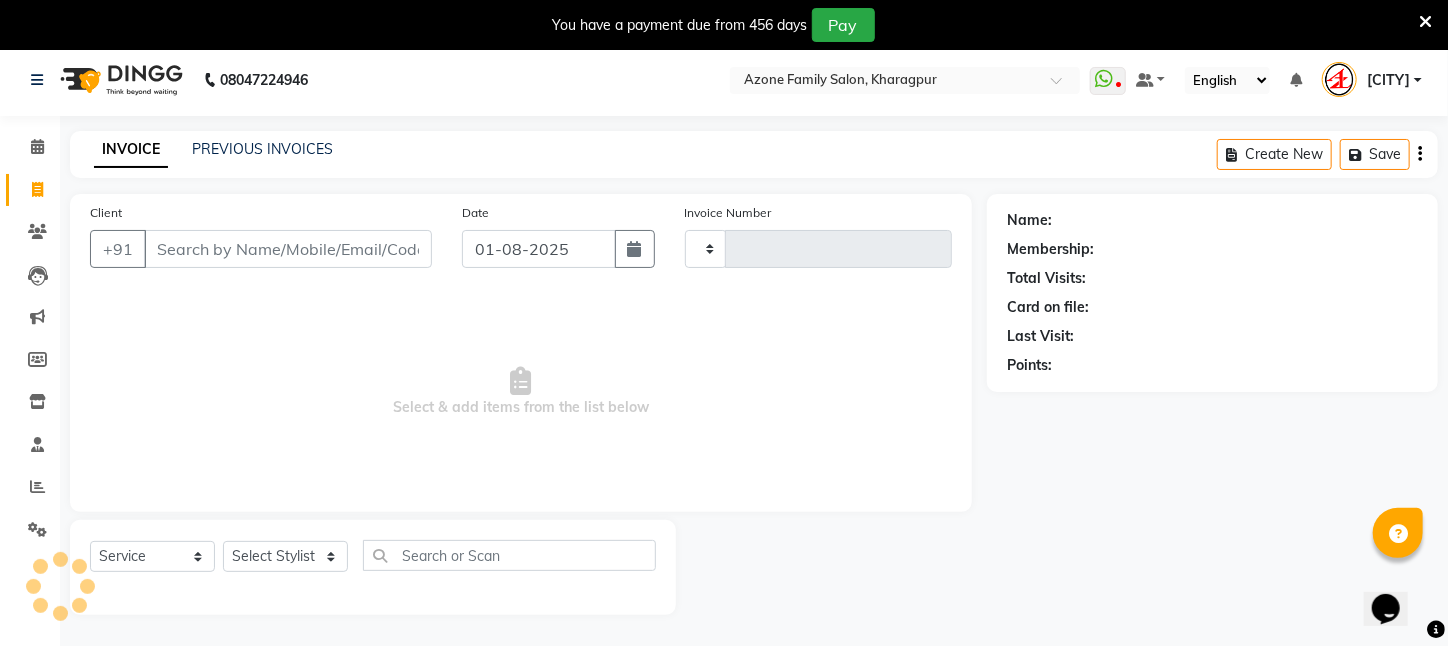 scroll, scrollTop: 50, scrollLeft: 0, axis: vertical 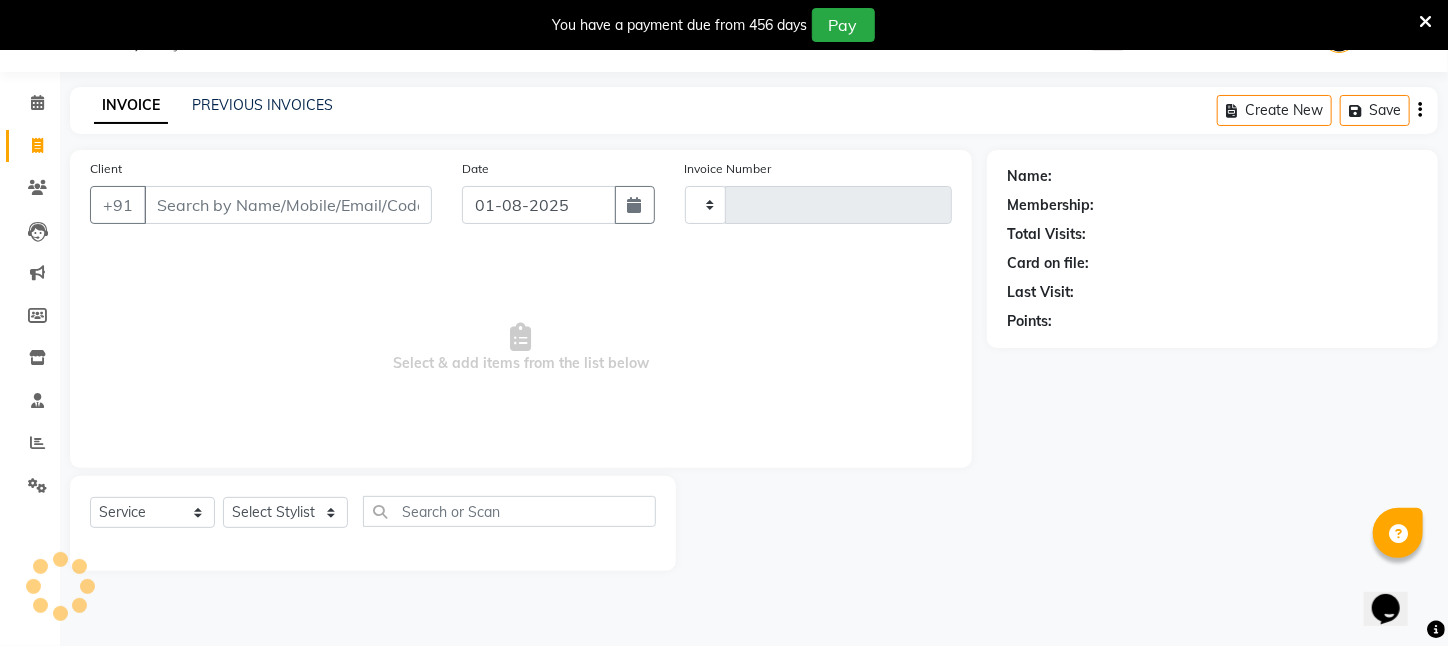 type on "2032" 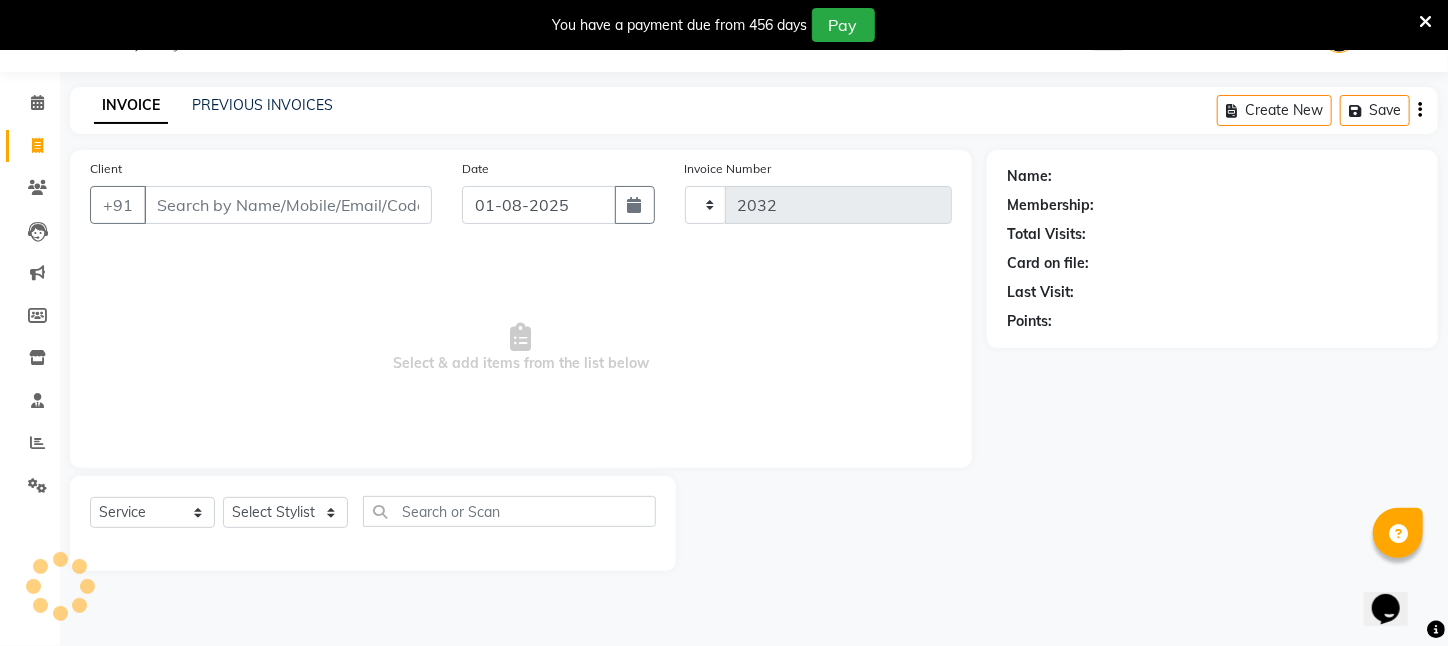 select on "4296" 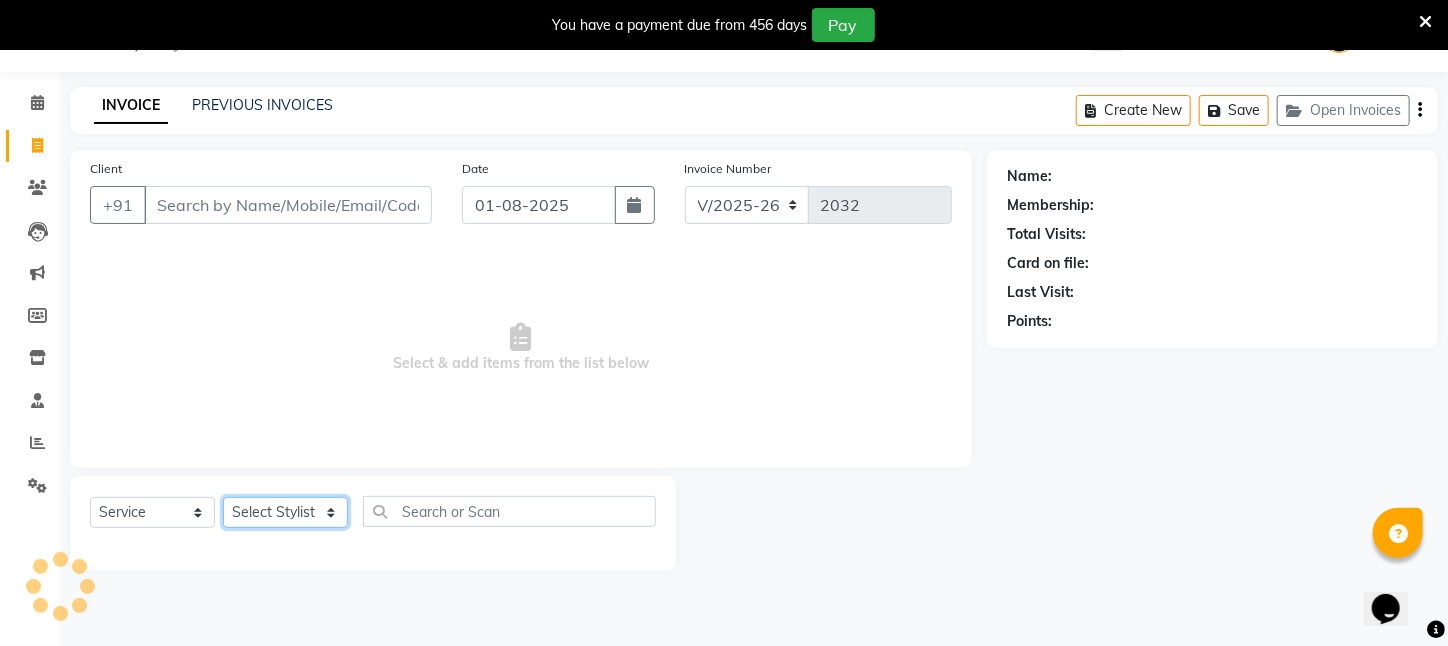 click on "Select Stylist Aftab Ansar  ARPITA DEEPIKA IMRAAN Injamam KESHAV [CITY] Mahadev Pal Manisha MOUMITA NEHA Rahim Ruma SAIMA Shibani Sujit Suman TINKU Venu" 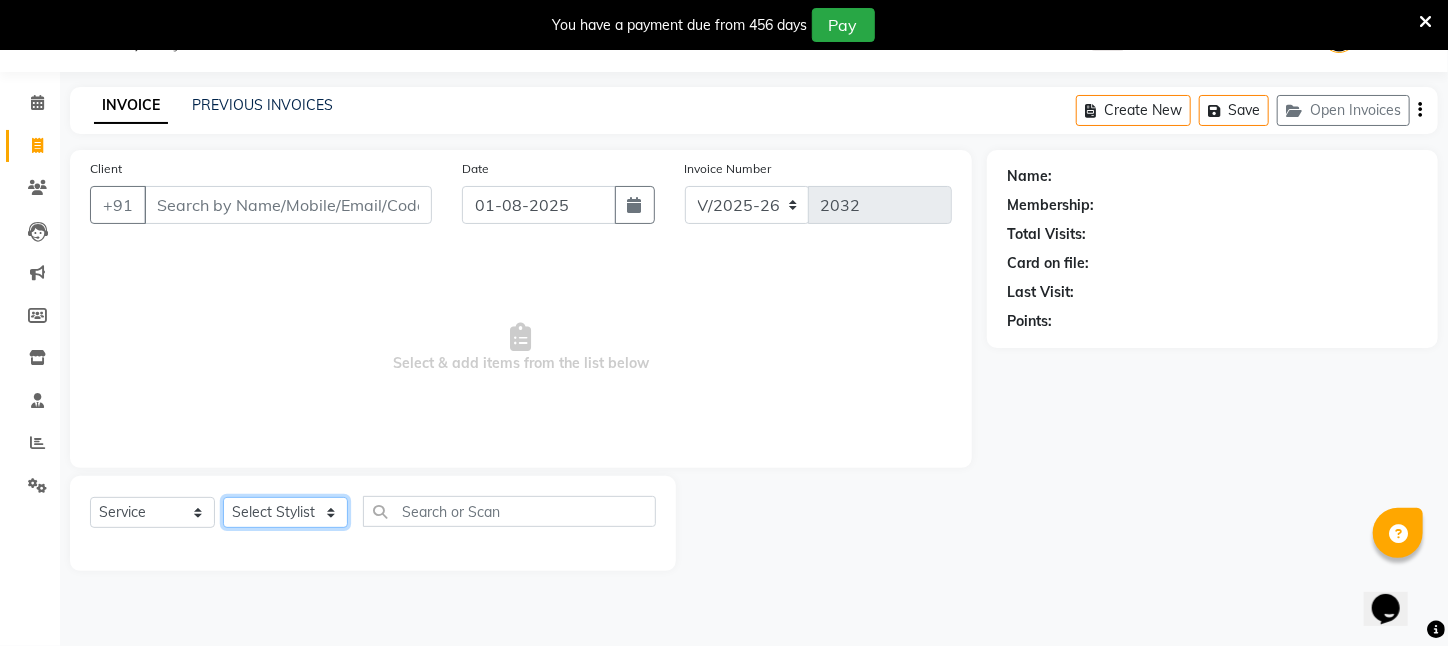 select on "25302" 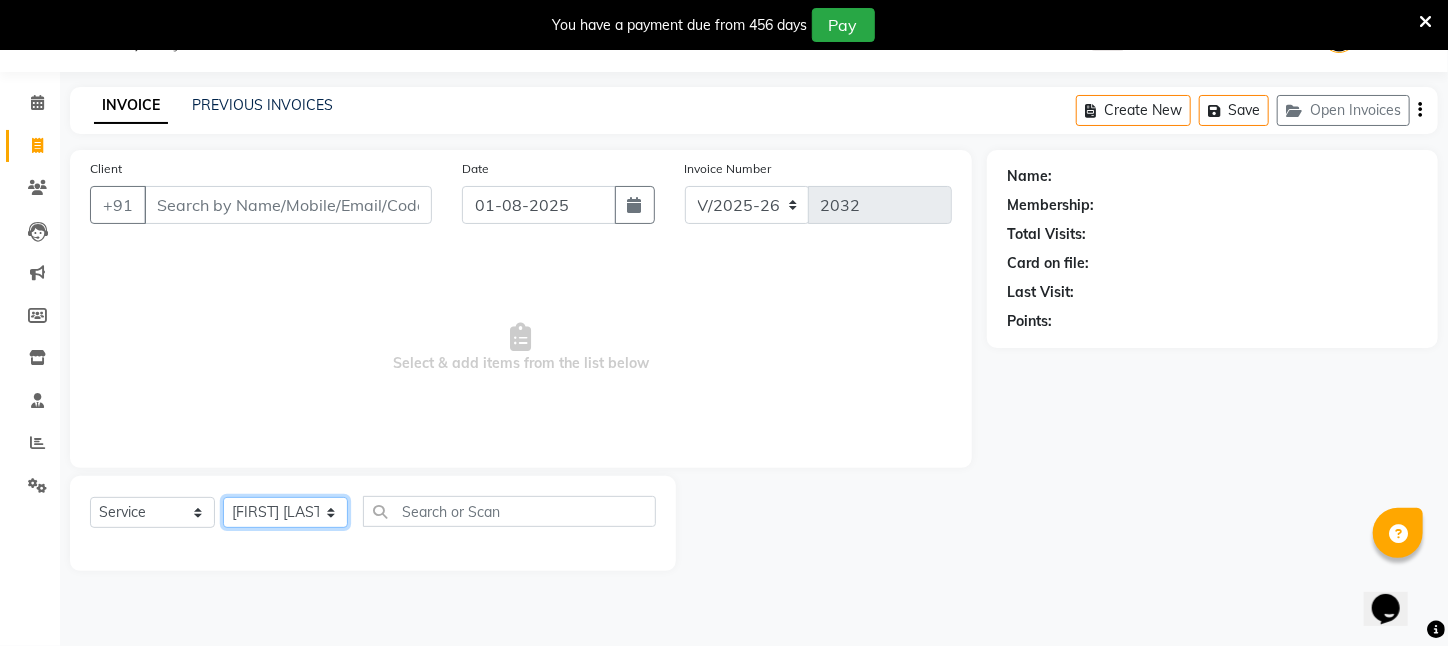 click on "Select Stylist Aftab Ansar  ARPITA DEEPIKA IMRAAN Injamam KESHAV [CITY] Mahadev Pal Manisha MOUMITA NEHA Rahim Ruma SAIMA Shibani Sujit Suman TINKU Venu" 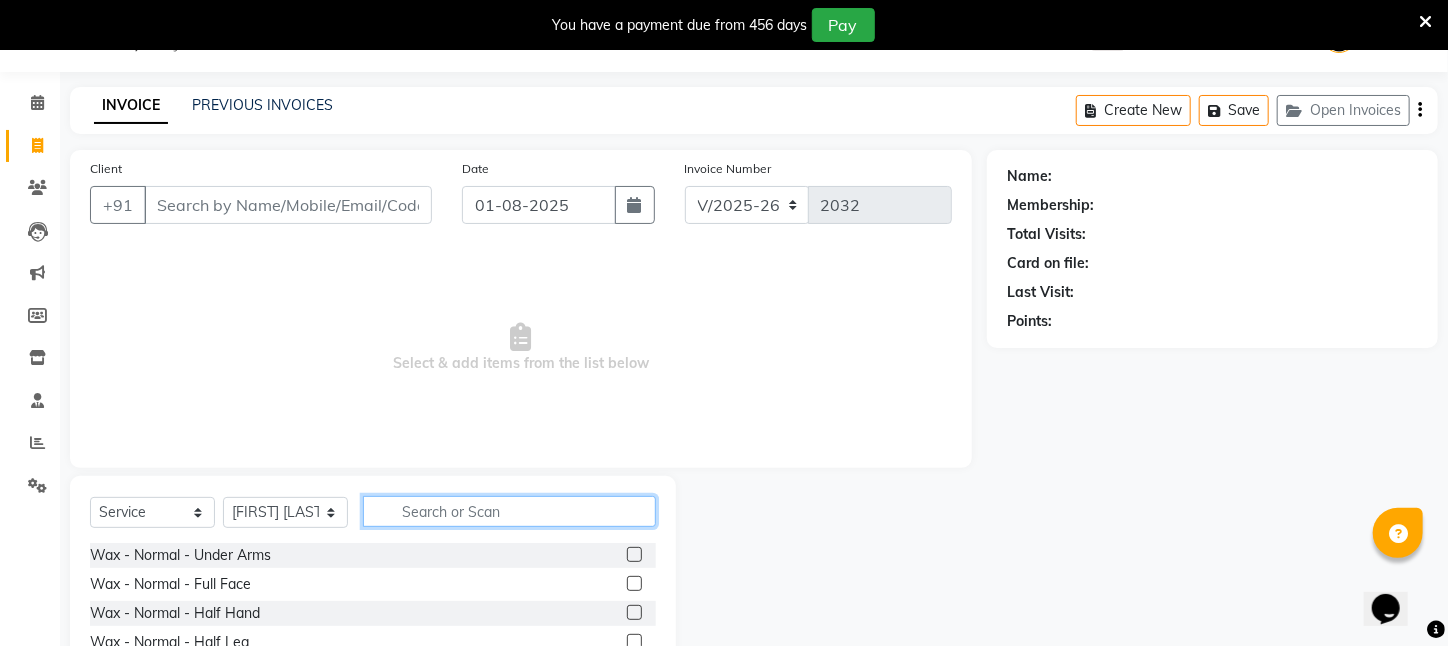 click 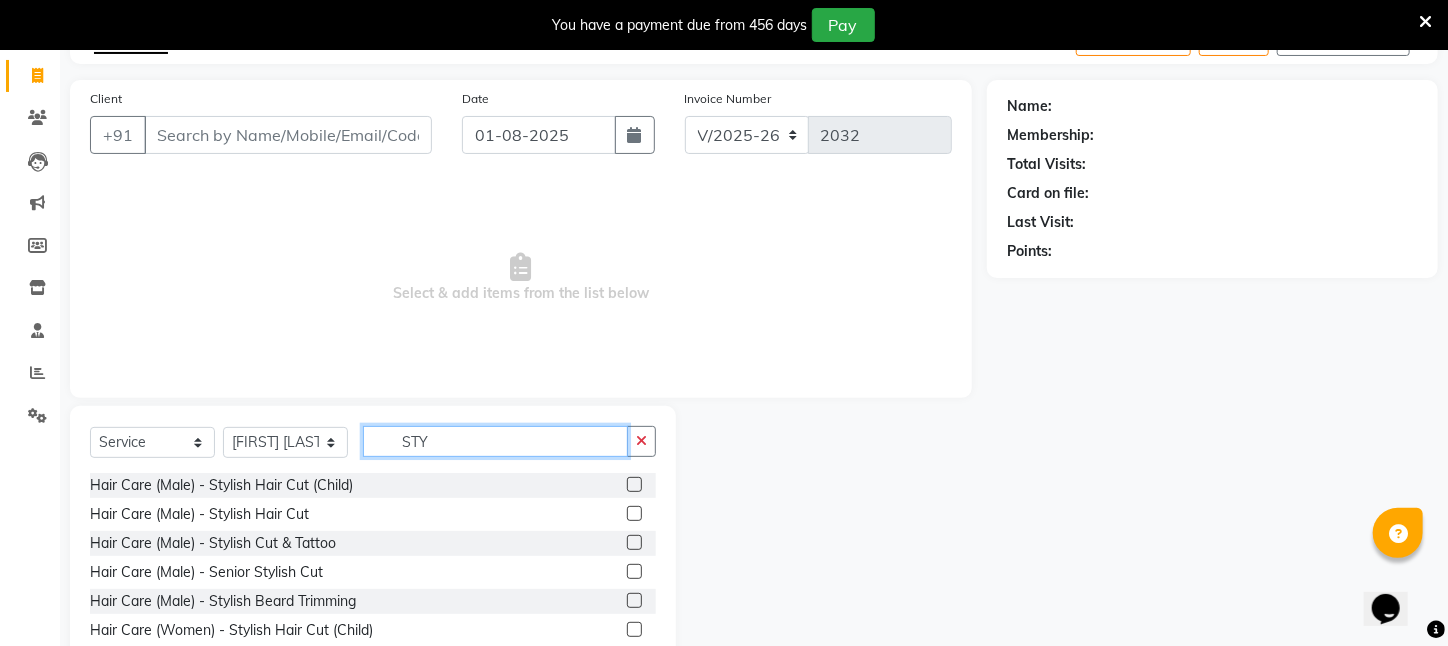 scroll, scrollTop: 204, scrollLeft: 0, axis: vertical 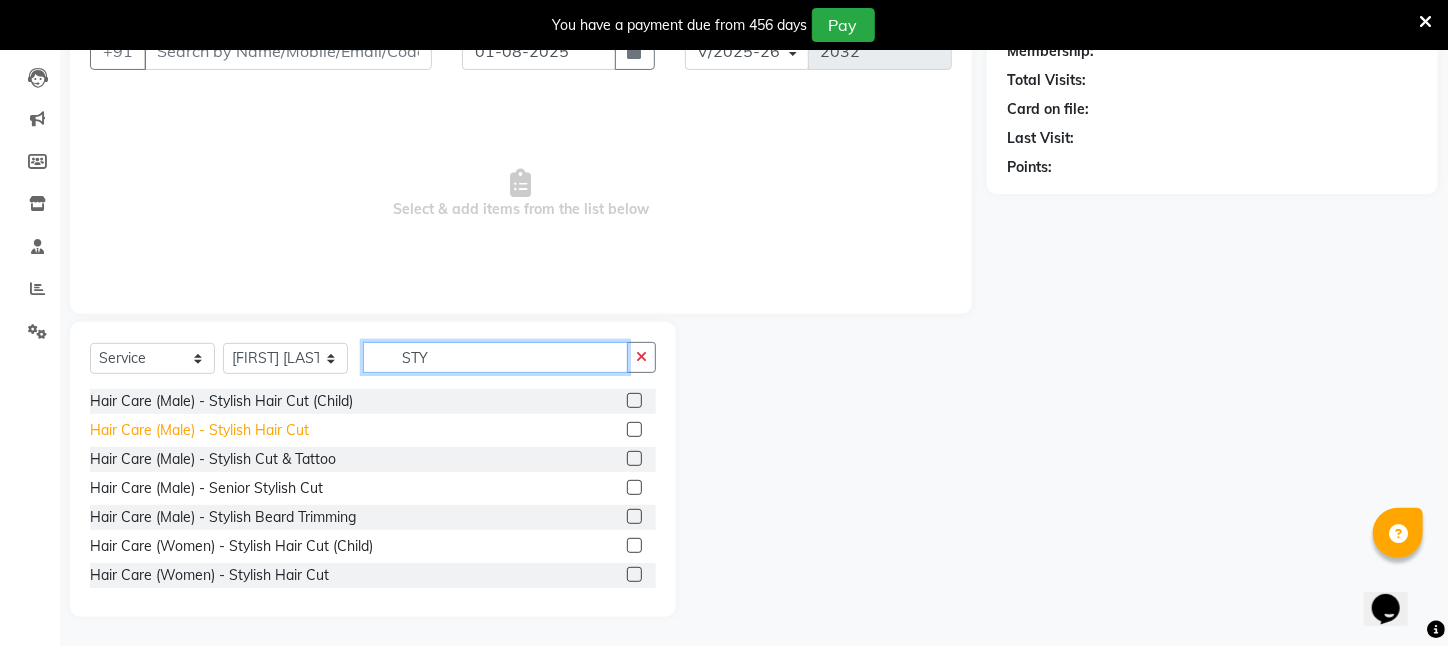 type on "STY" 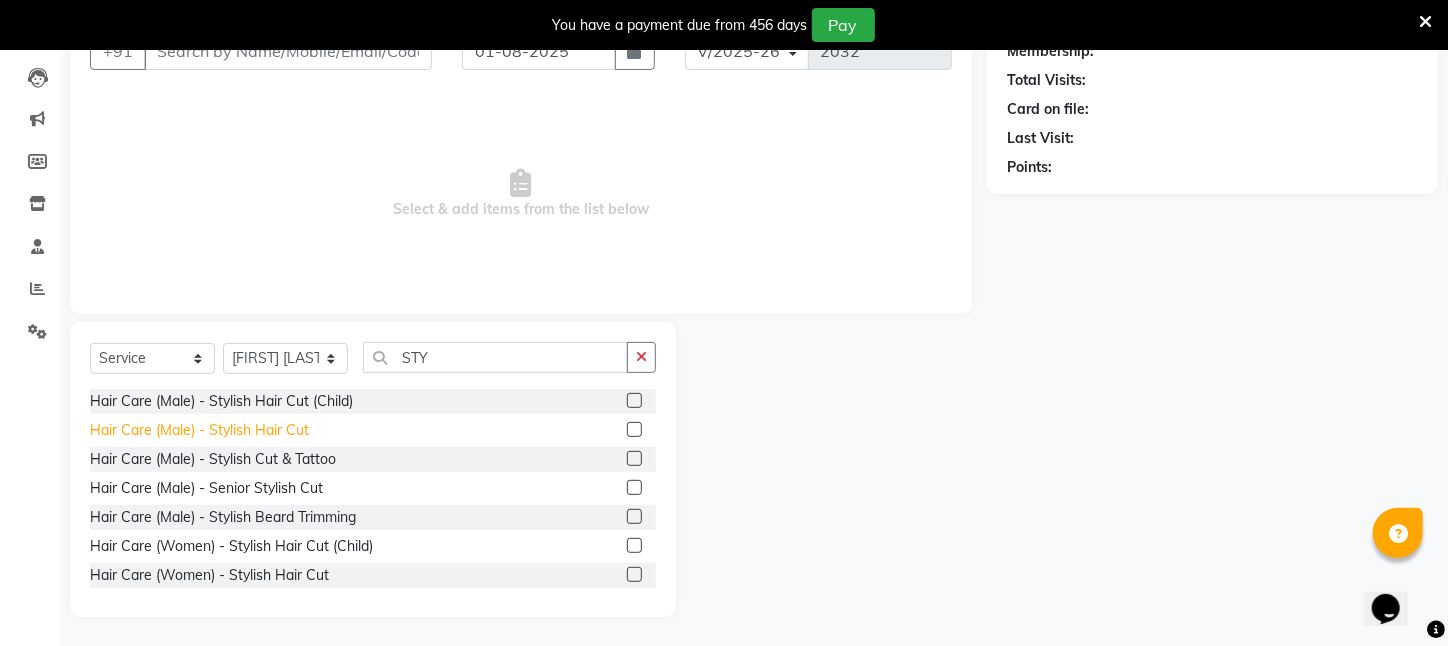click on "Hair Care (Male)   -   Stylish Hair Cut" 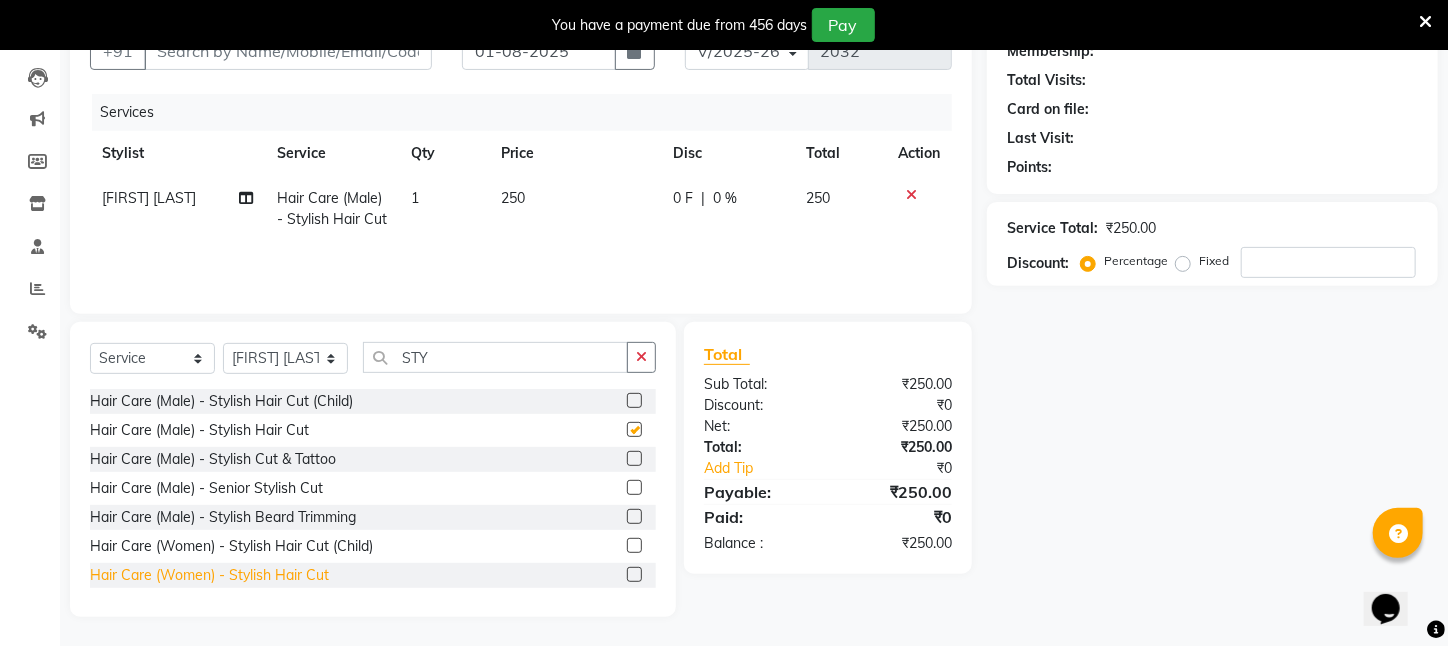 checkbox on "false" 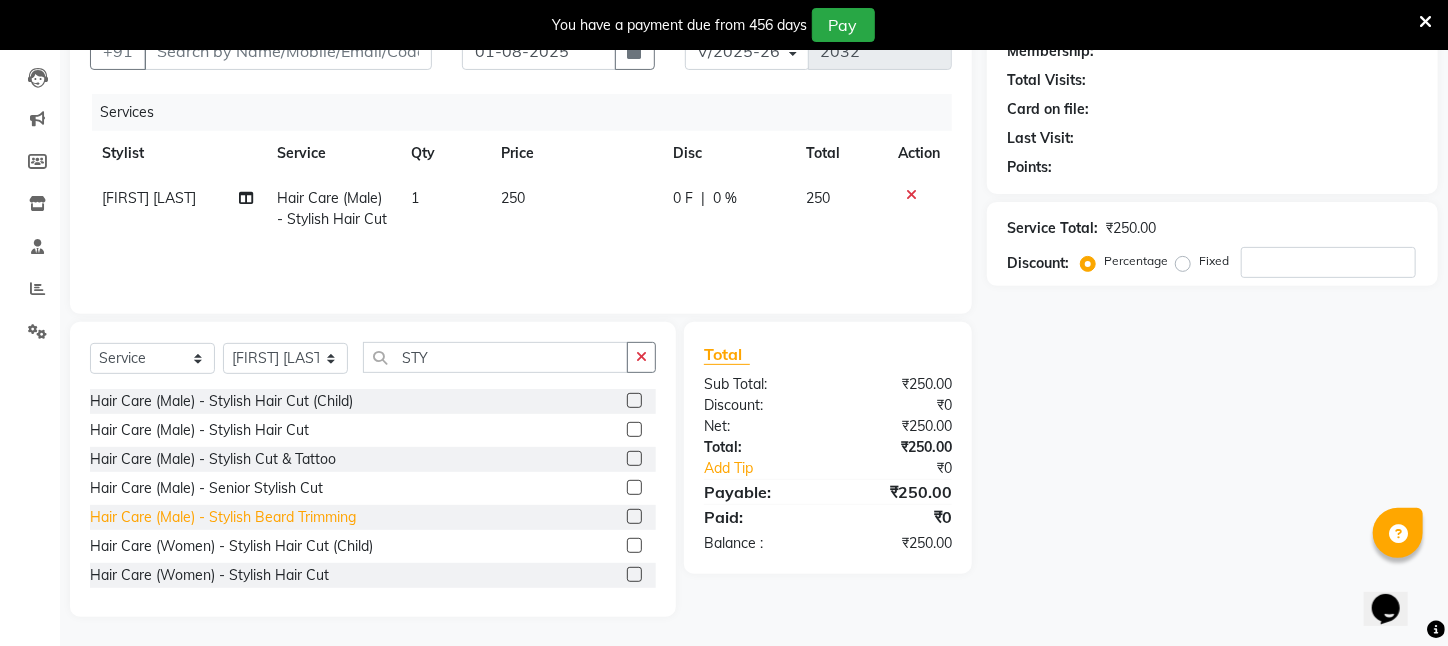 click on "Hair Care (Male)   -   Stylish Beard Trimming" 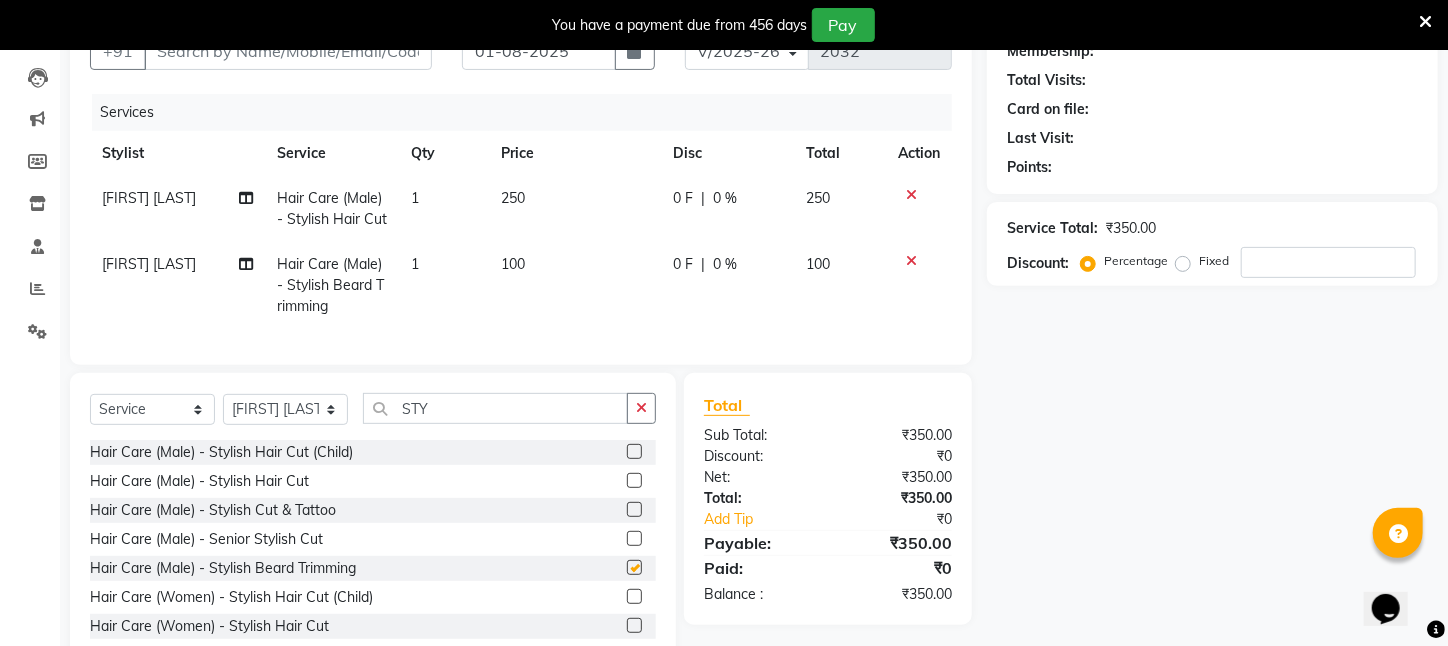checkbox on "false" 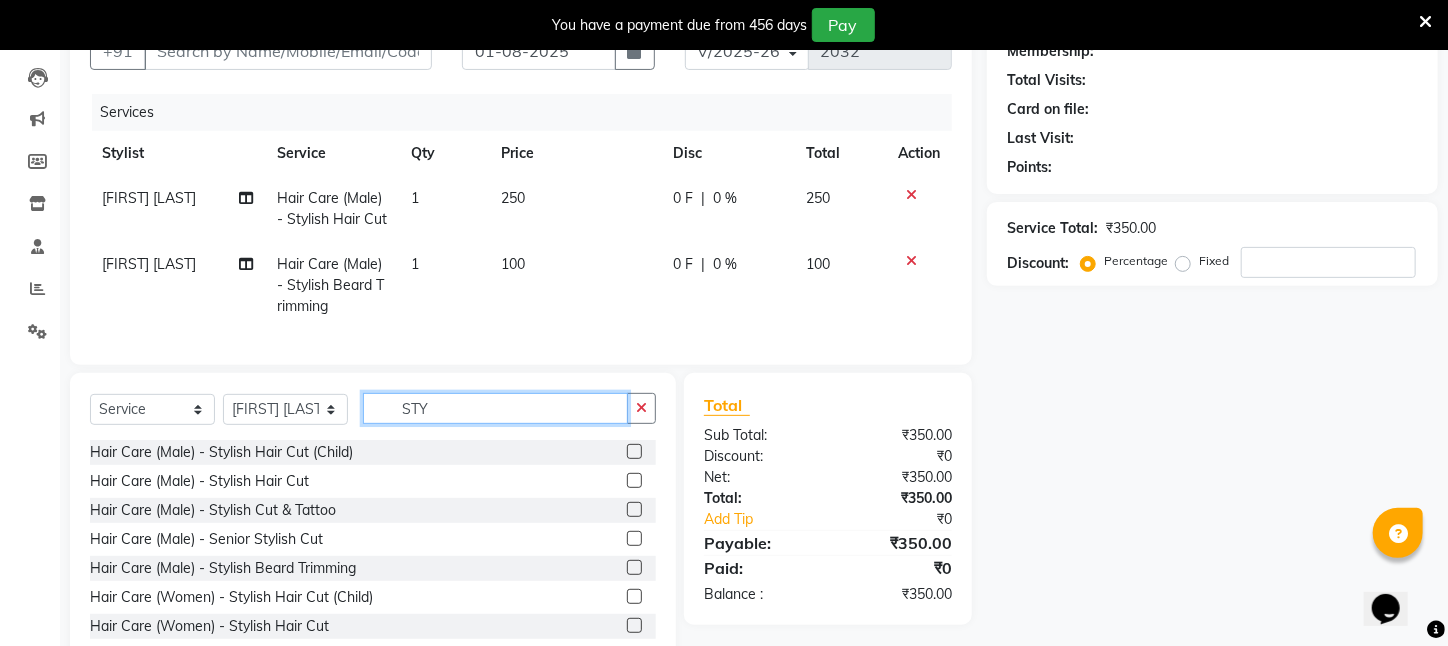 drag, startPoint x: 435, startPoint y: 423, endPoint x: 372, endPoint y: 420, distance: 63.07139 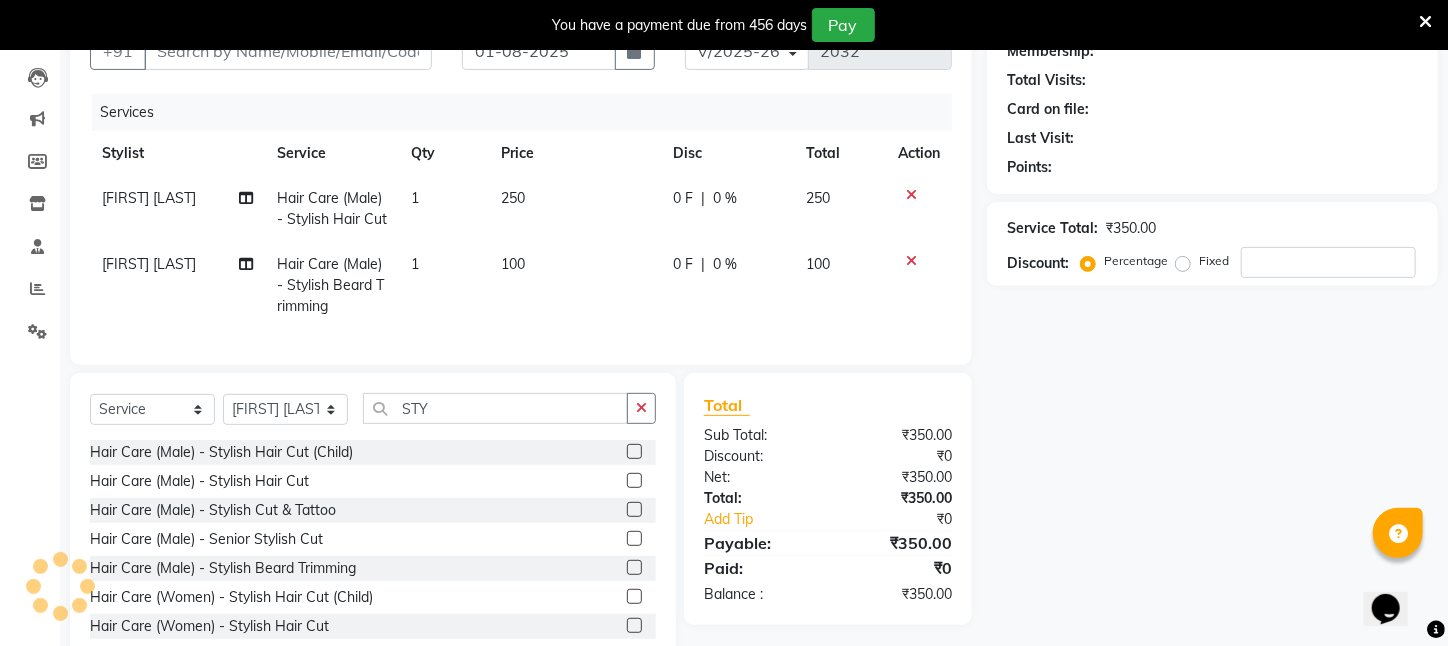 click on "Services Stylist Service Qty Price Disc Total Action Mahadev Pal Hair Care (Male)   -   Stylish Hair Cut 1 250 0 F | 0 % 250 Mahadev Pal Hair Care (Male)   -   Stylish Beard Trimming 1 100 0 F | 0 % 100" 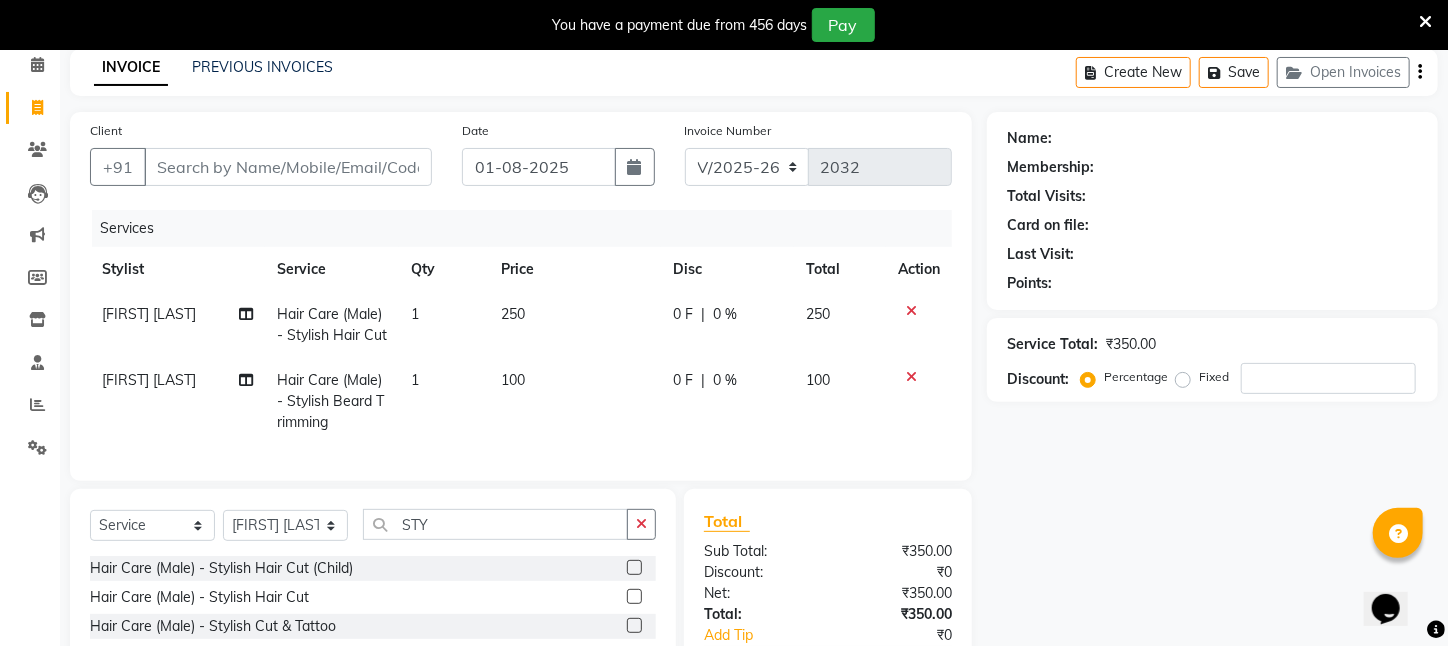 scroll, scrollTop: 0, scrollLeft: 0, axis: both 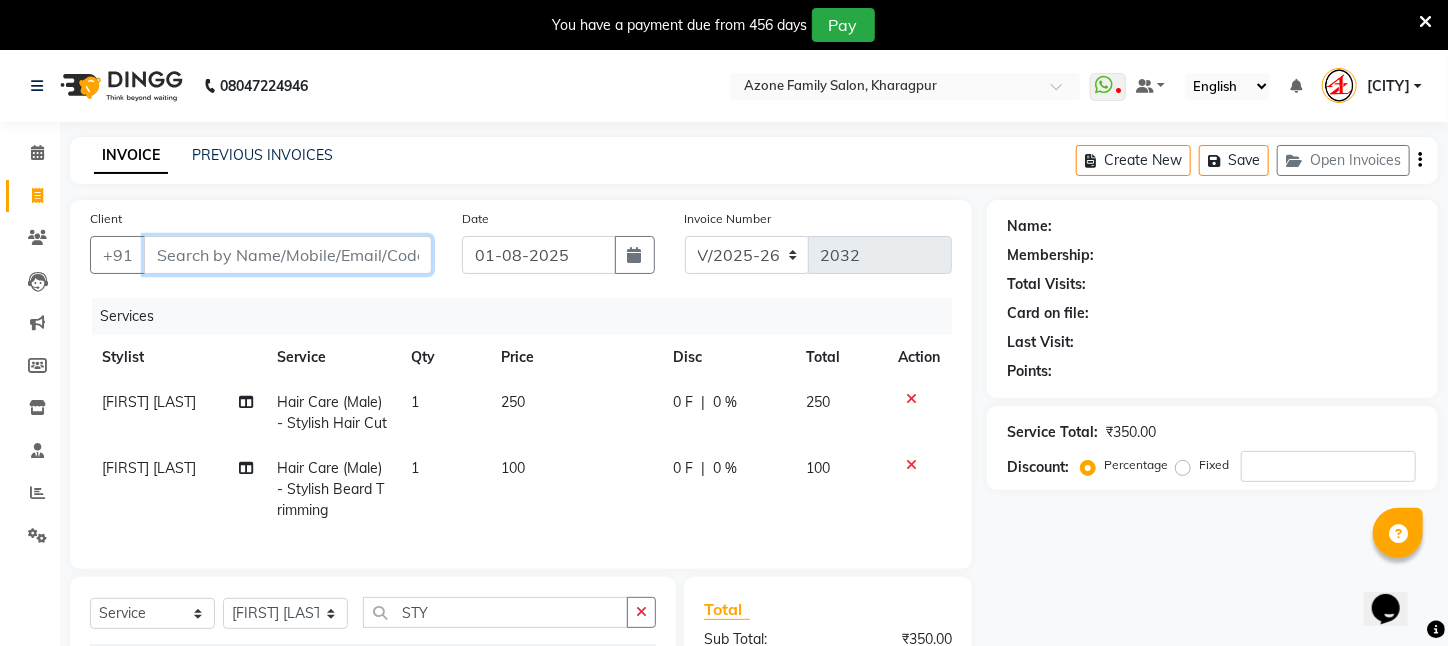 click on "Client" at bounding box center [288, 255] 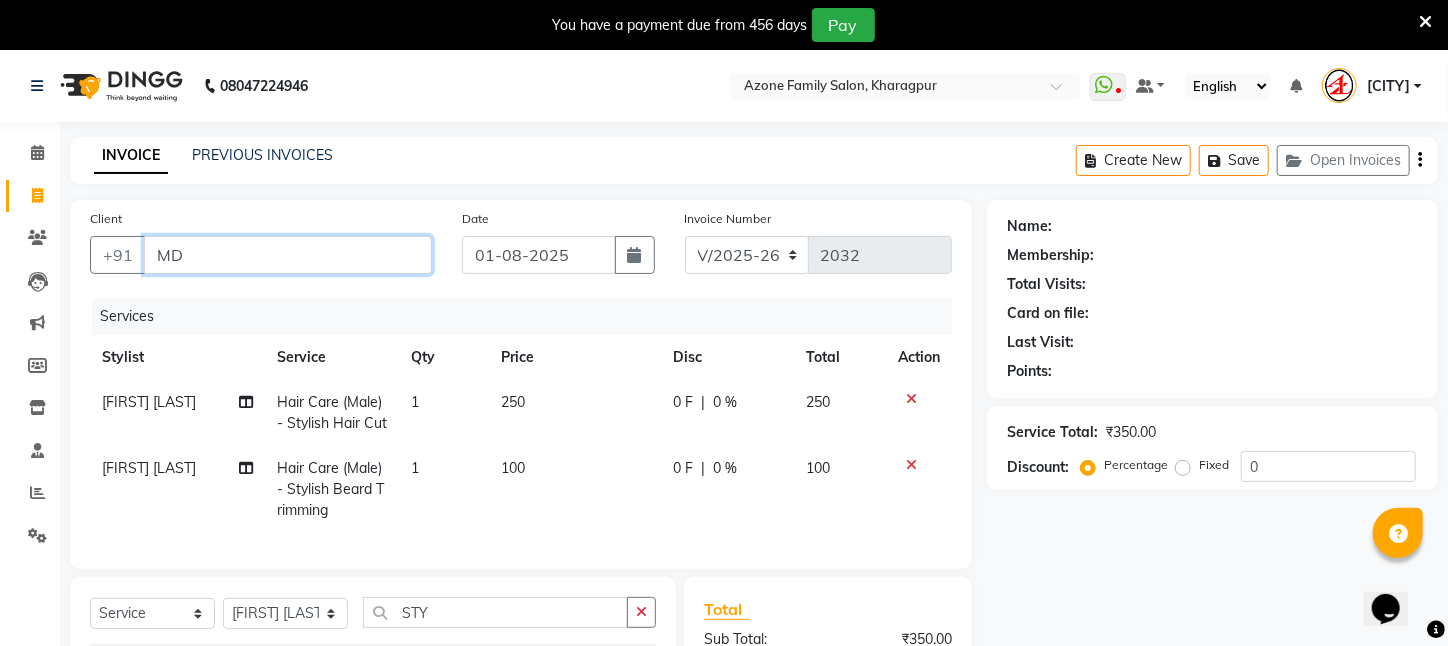 type on "M" 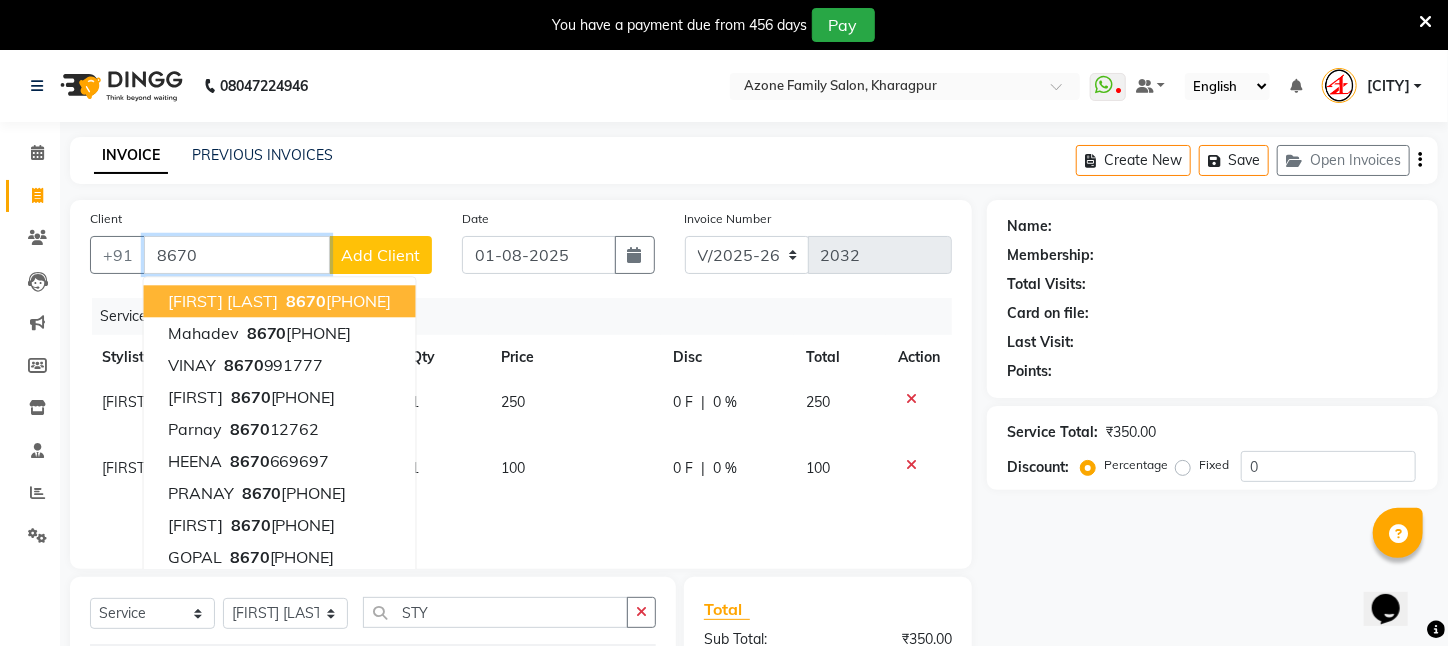 click on "[FIRST] [LAST]" at bounding box center [223, 301] 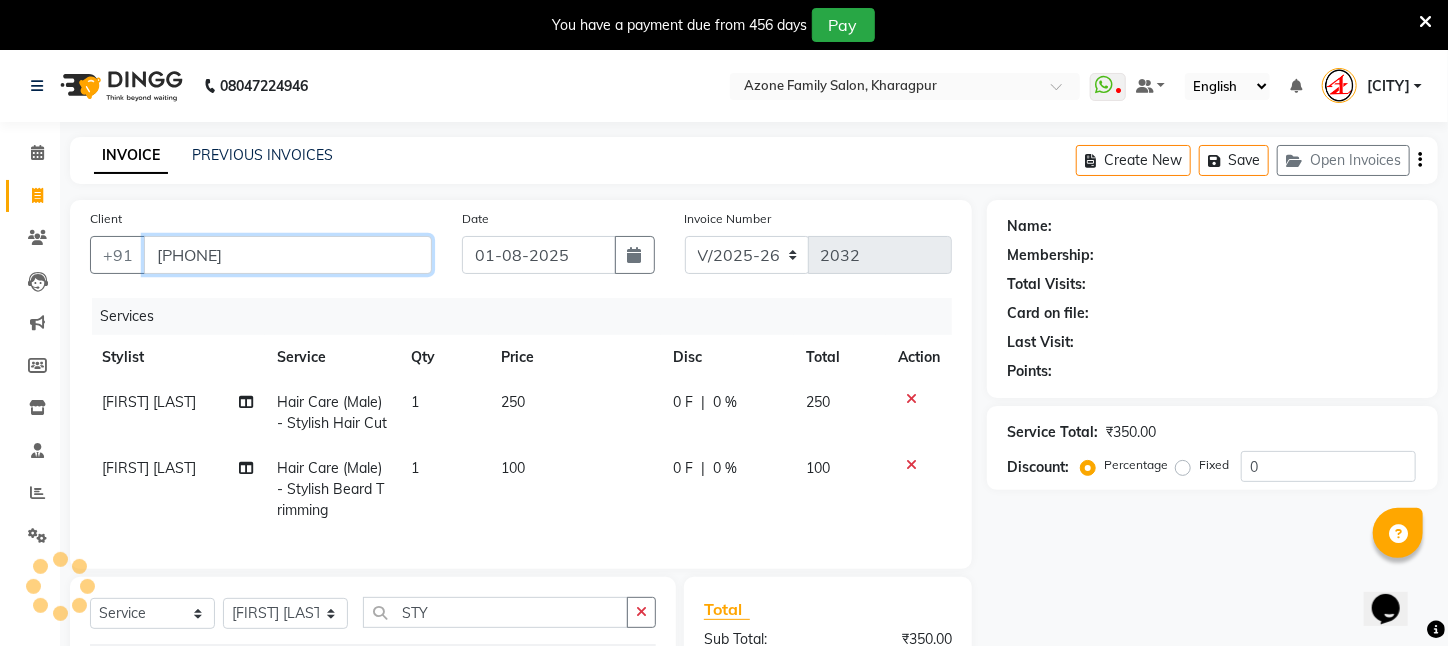 type on "[PHONE]" 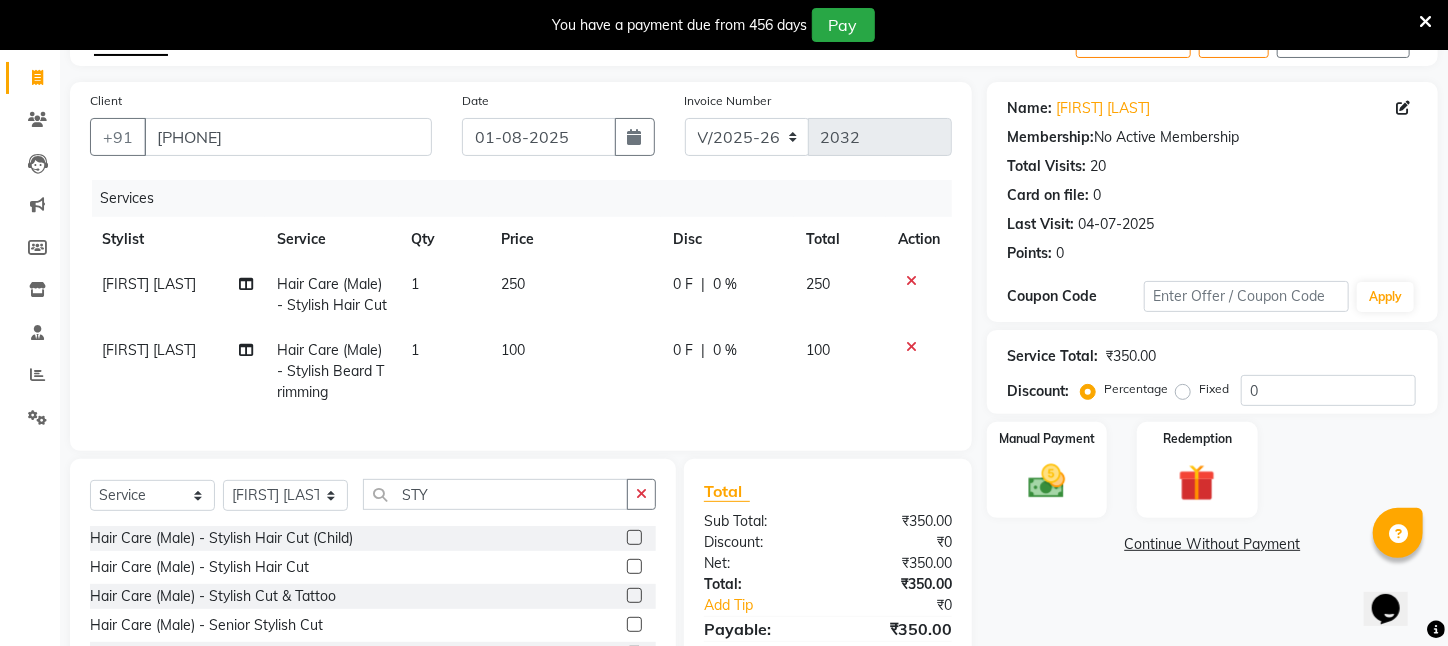 scroll, scrollTop: 200, scrollLeft: 0, axis: vertical 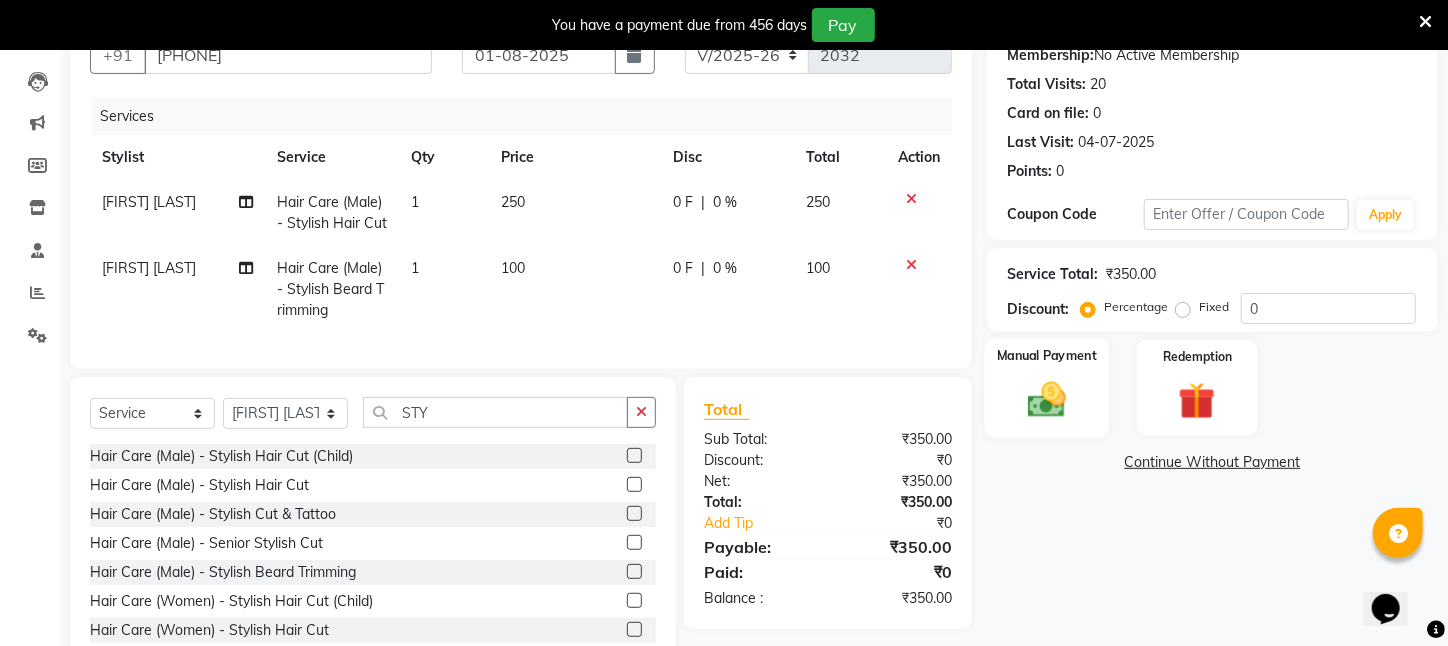 click on "Manual Payment" 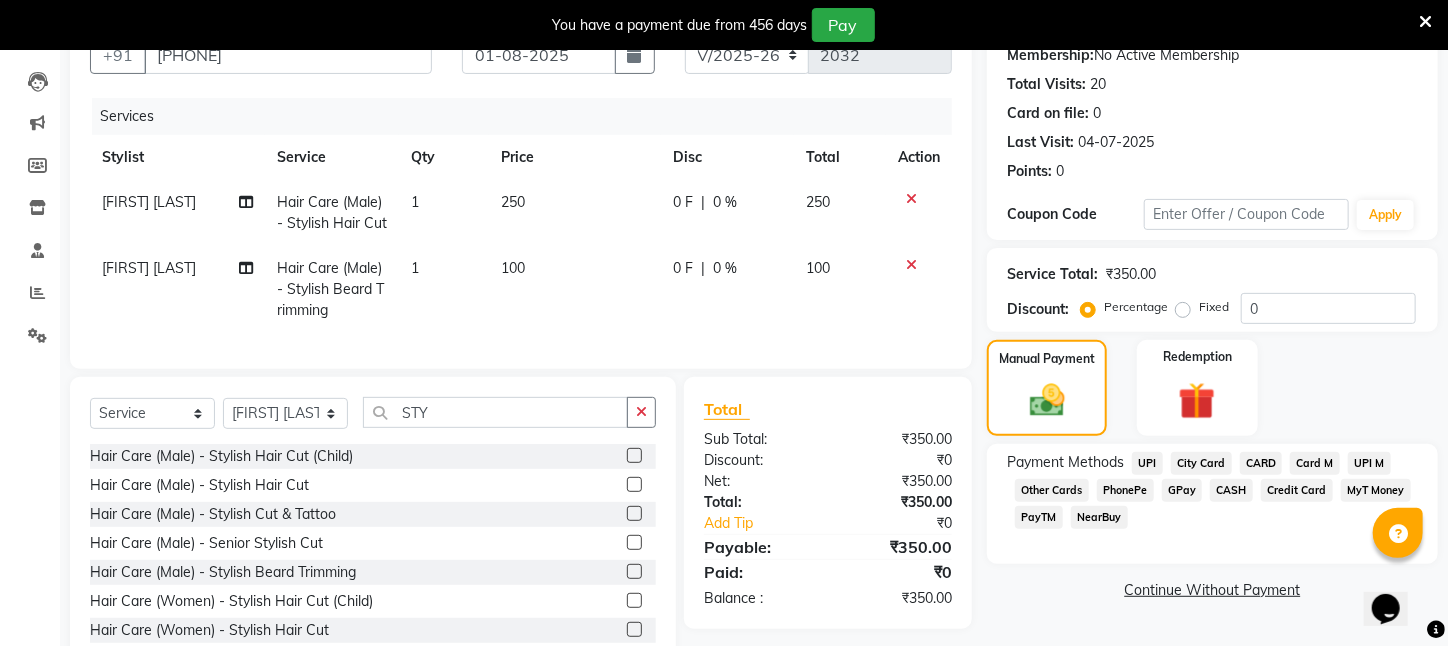 click on "PayTM" 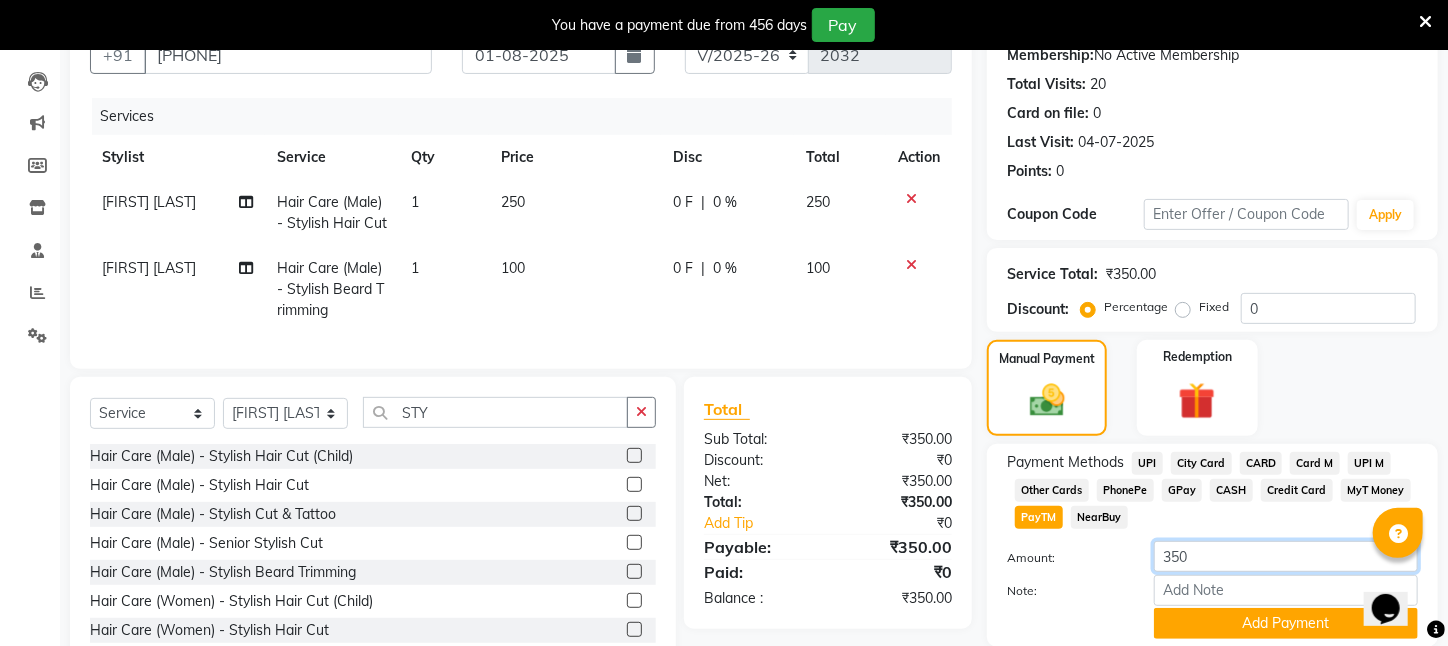 click on "350" 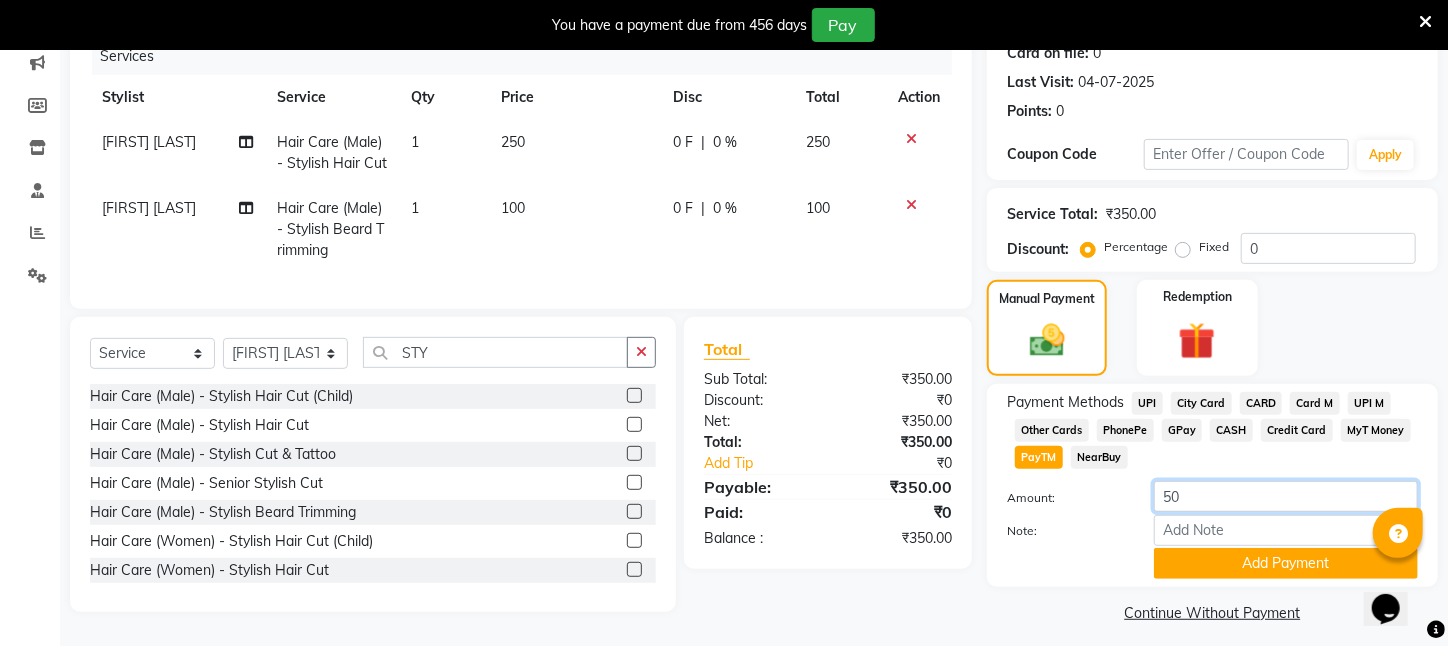 scroll, scrollTop: 293, scrollLeft: 0, axis: vertical 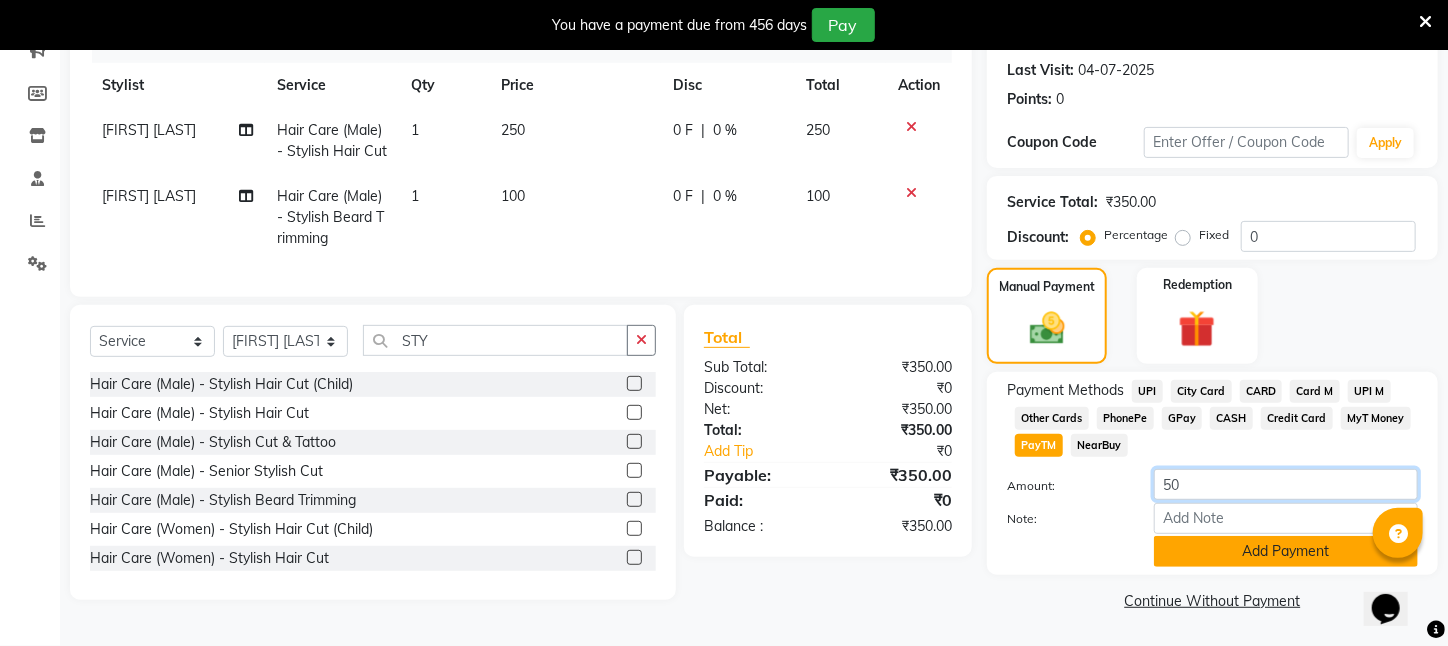 type on "50" 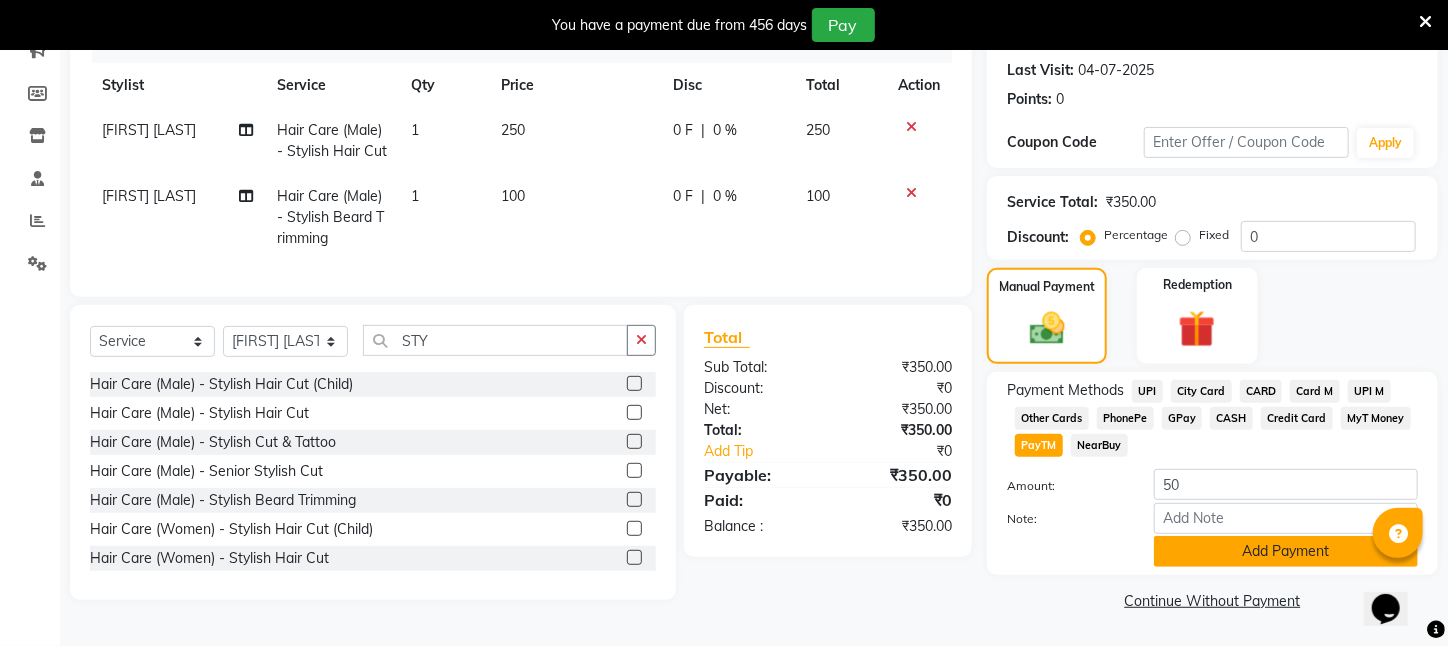 click on "Add Payment" 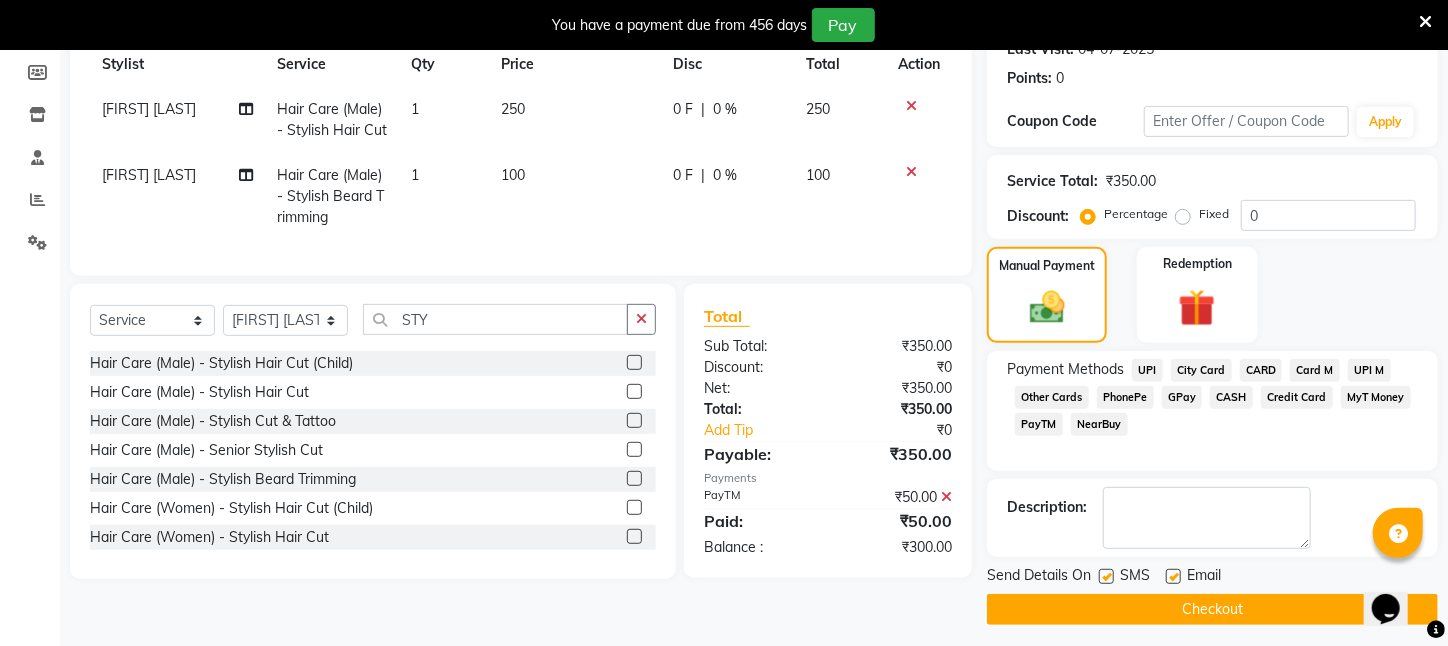 click on "CASH" 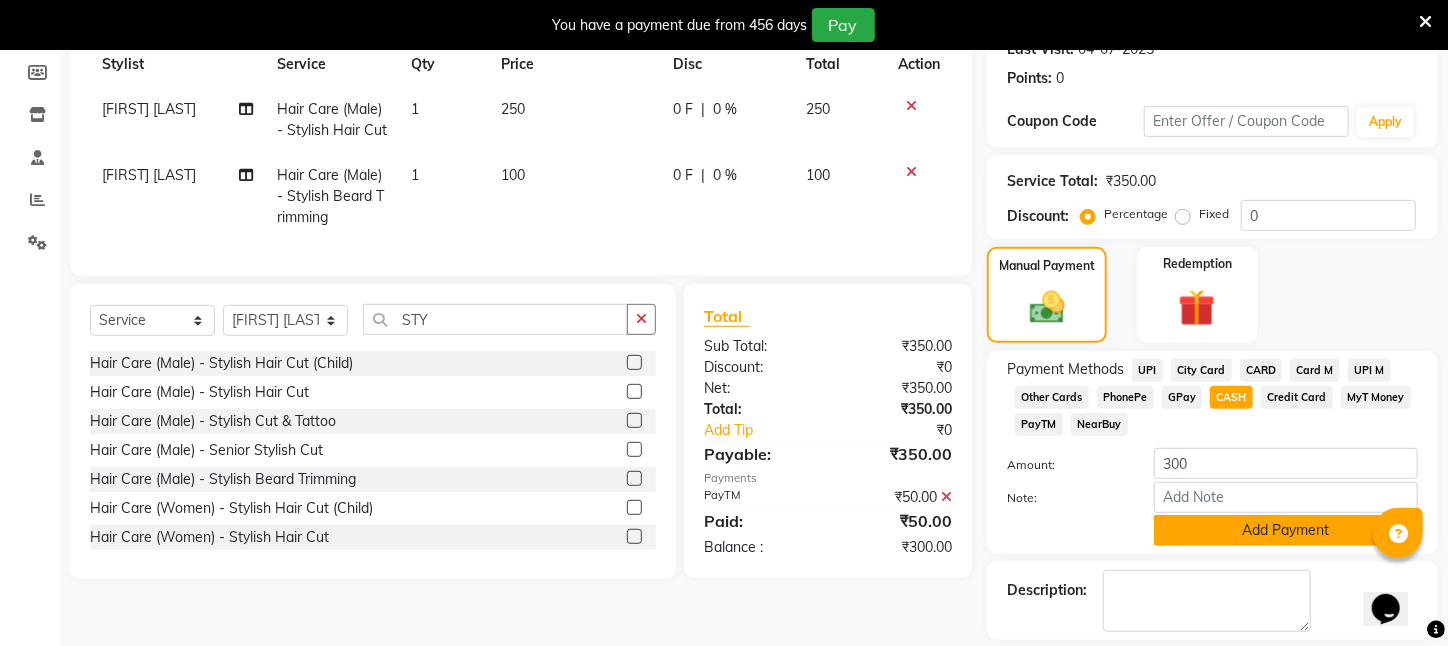 click on "Add Payment" 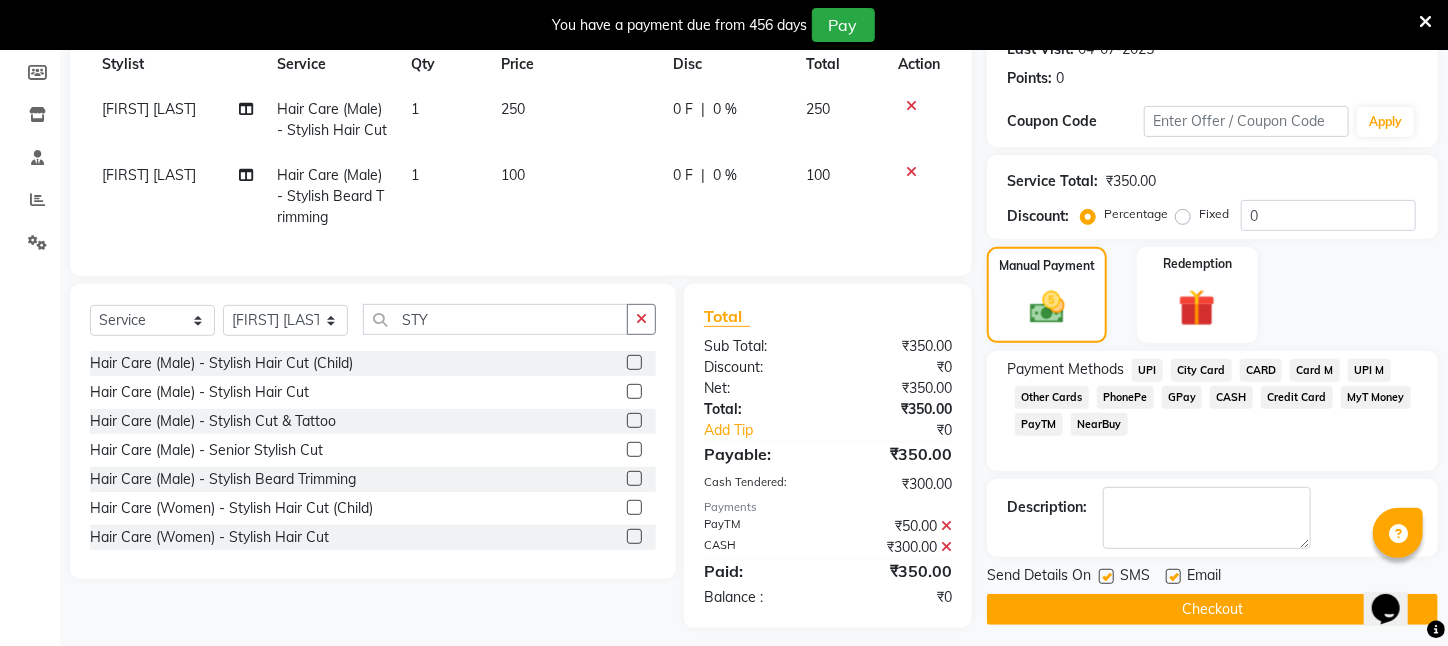 scroll, scrollTop: 323, scrollLeft: 0, axis: vertical 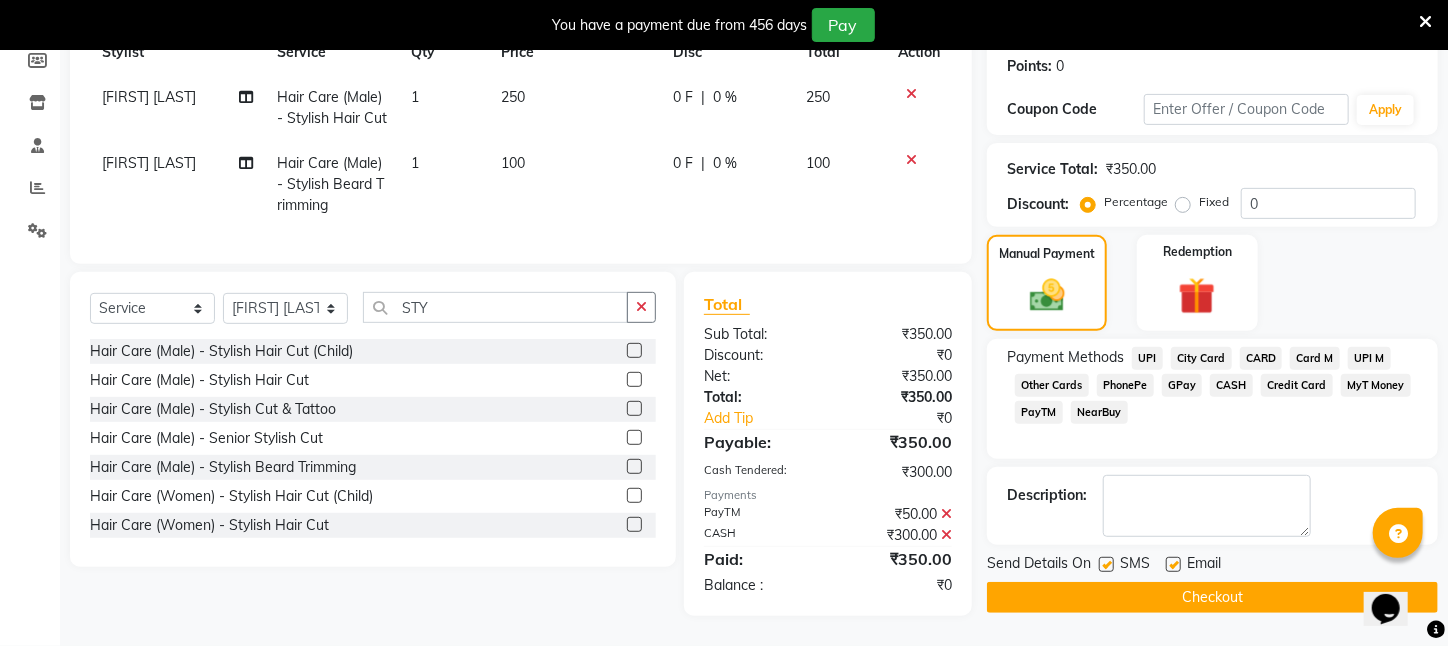 click on "Checkout" 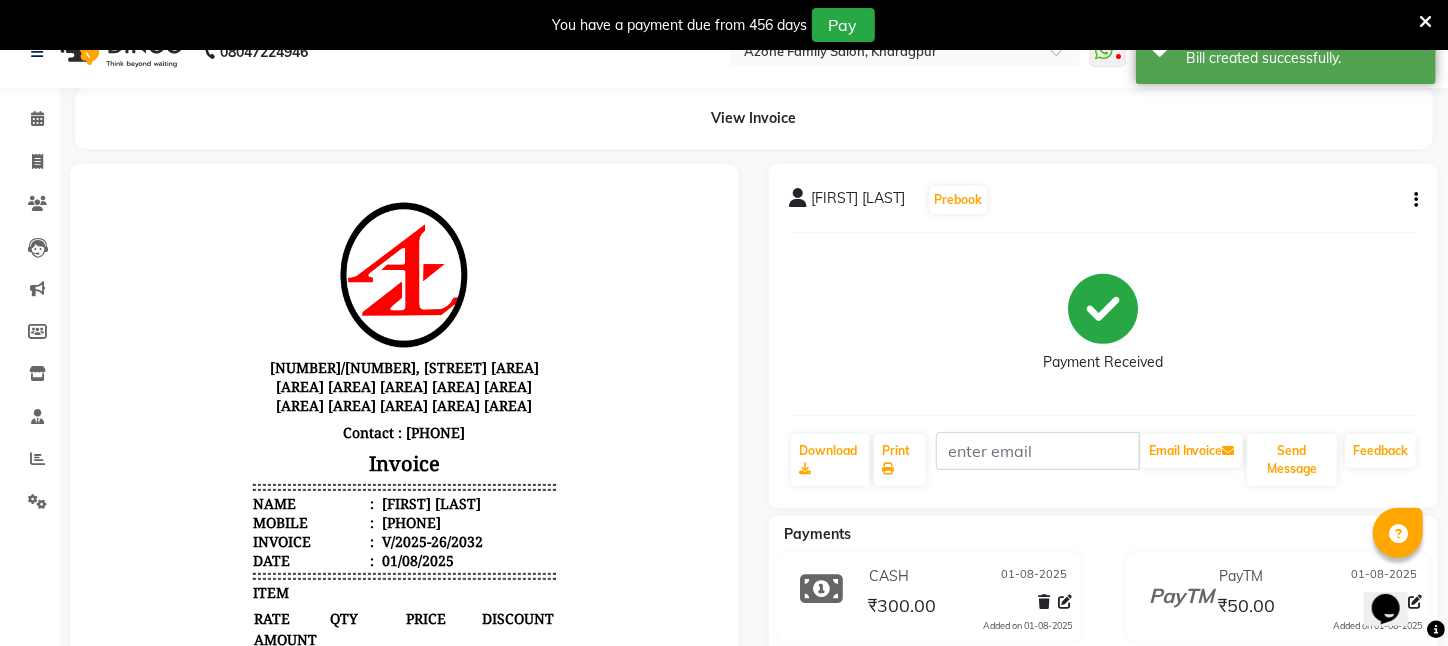 scroll, scrollTop: 0, scrollLeft: 0, axis: both 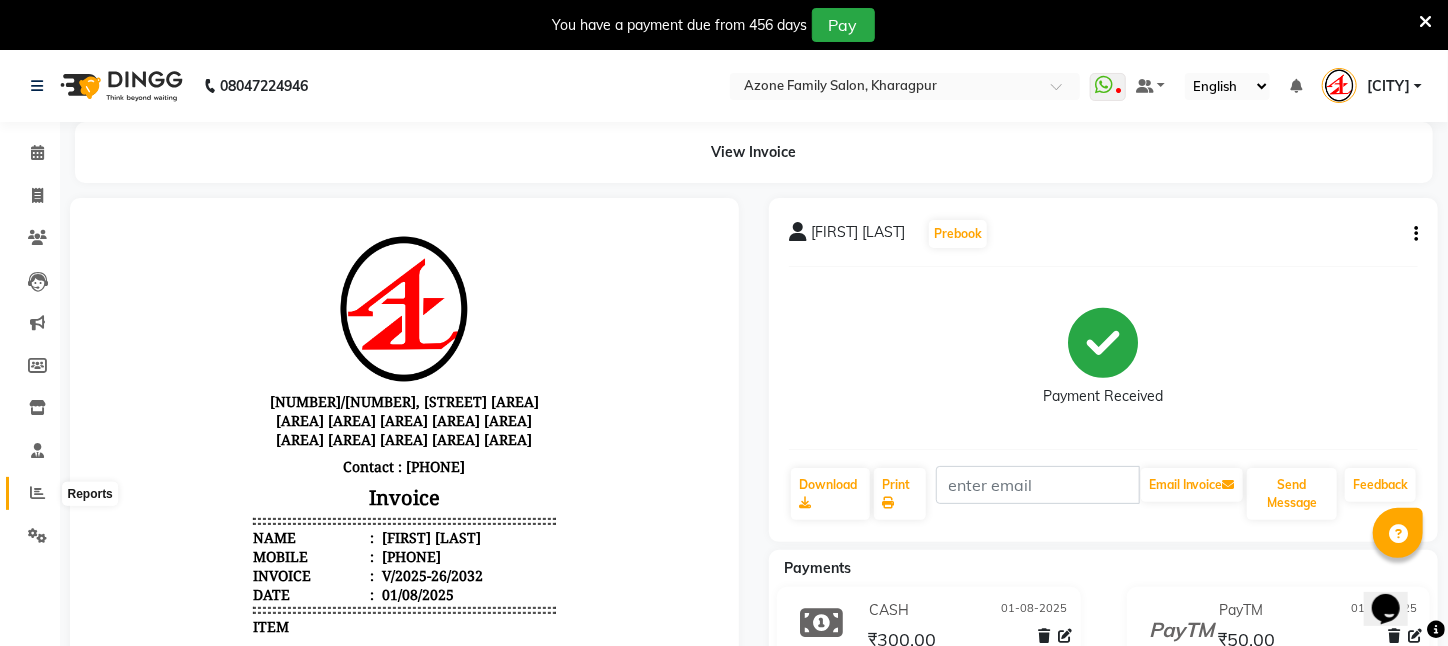 click 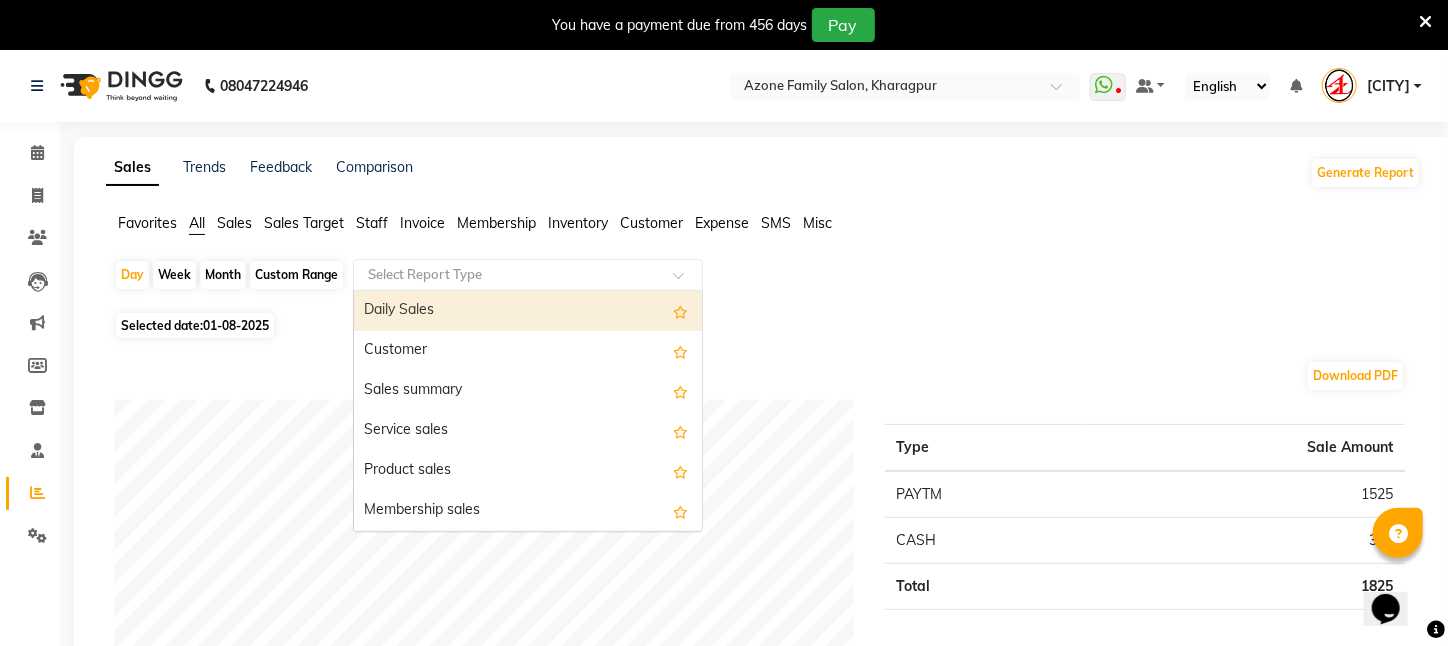 click 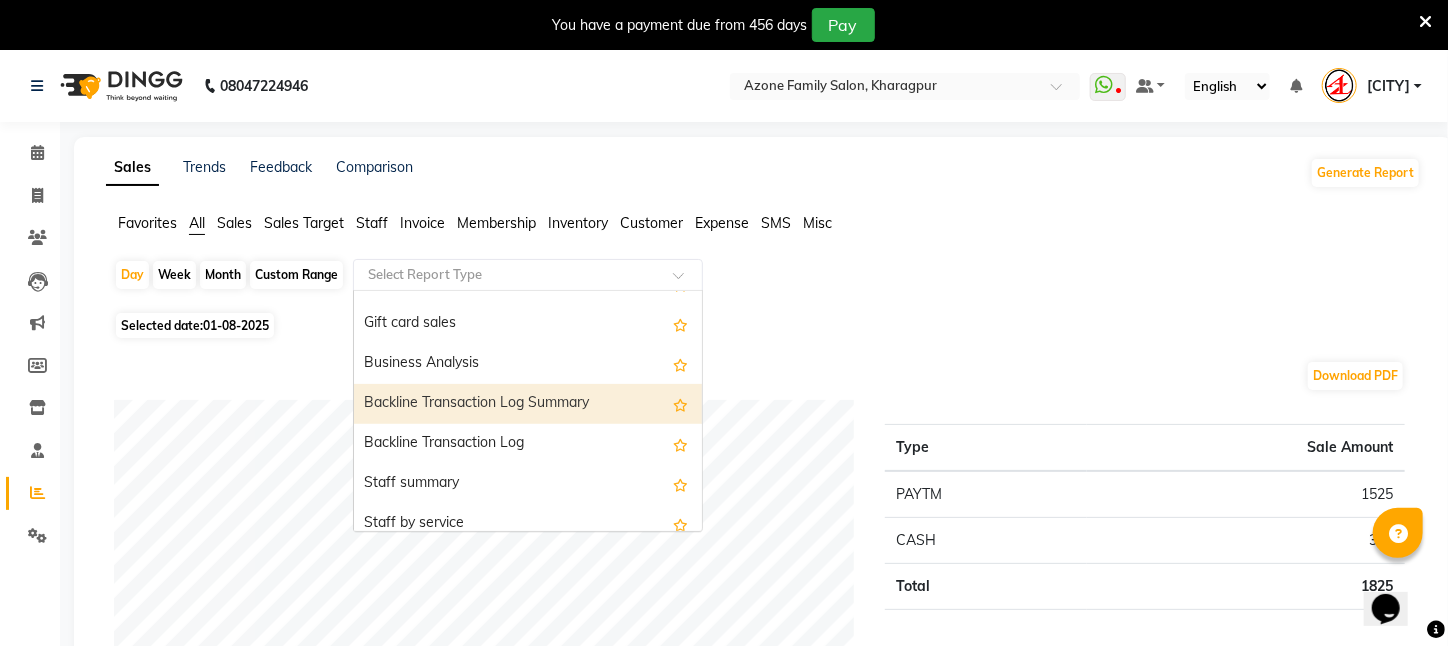 scroll, scrollTop: 499, scrollLeft: 0, axis: vertical 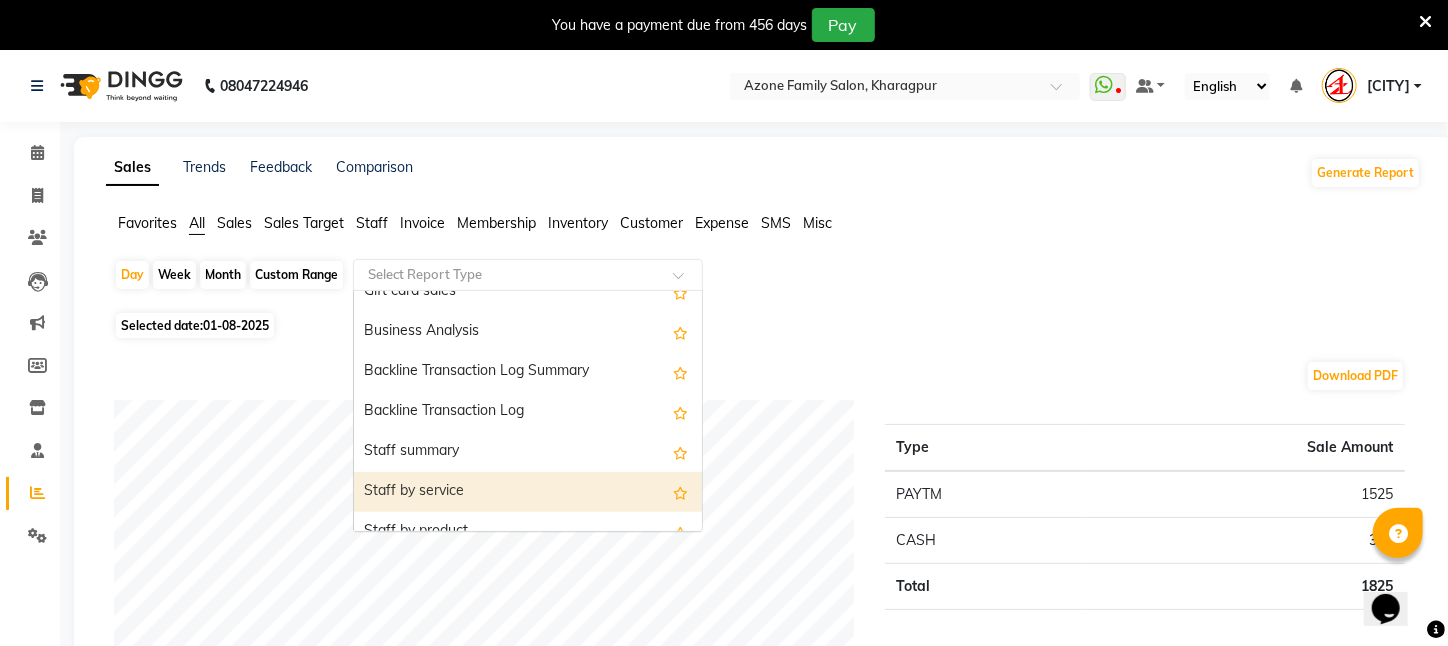 click on "Staff by service" at bounding box center [528, 492] 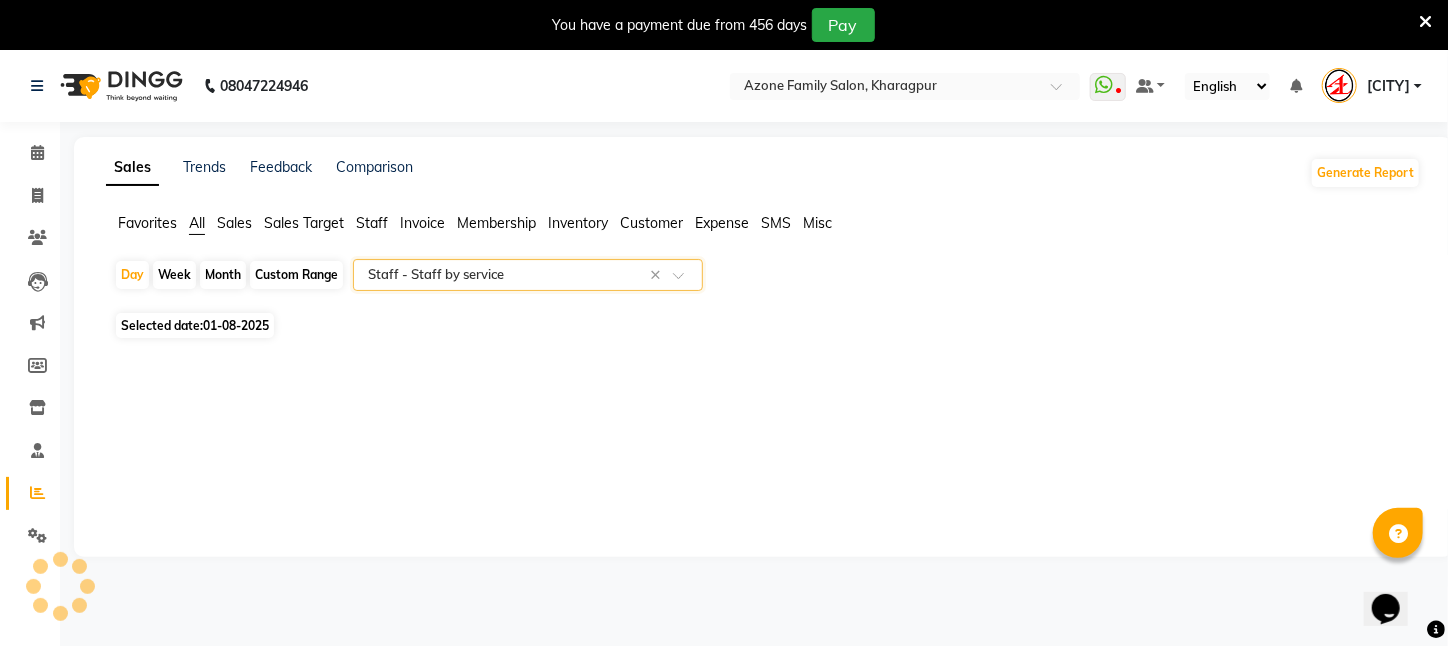 select on "filtered_report" 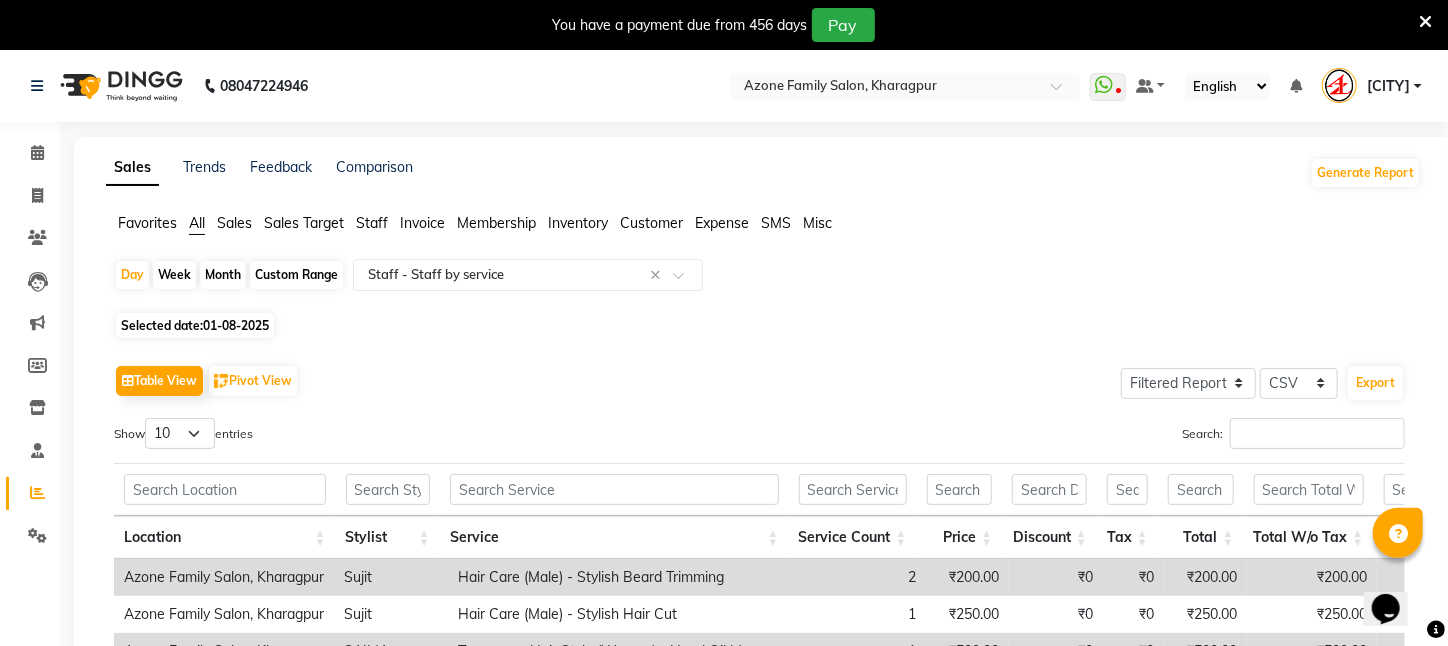 click on "Selected date:  01-08-2025" 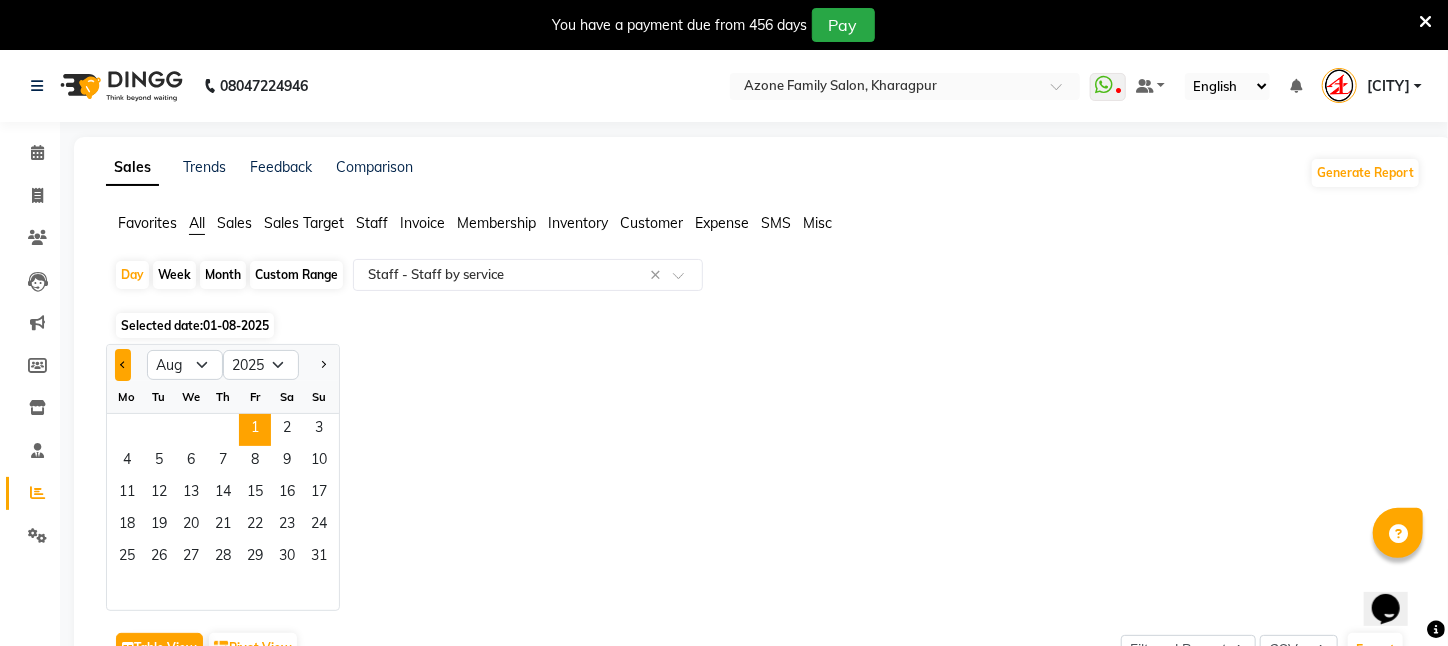 click 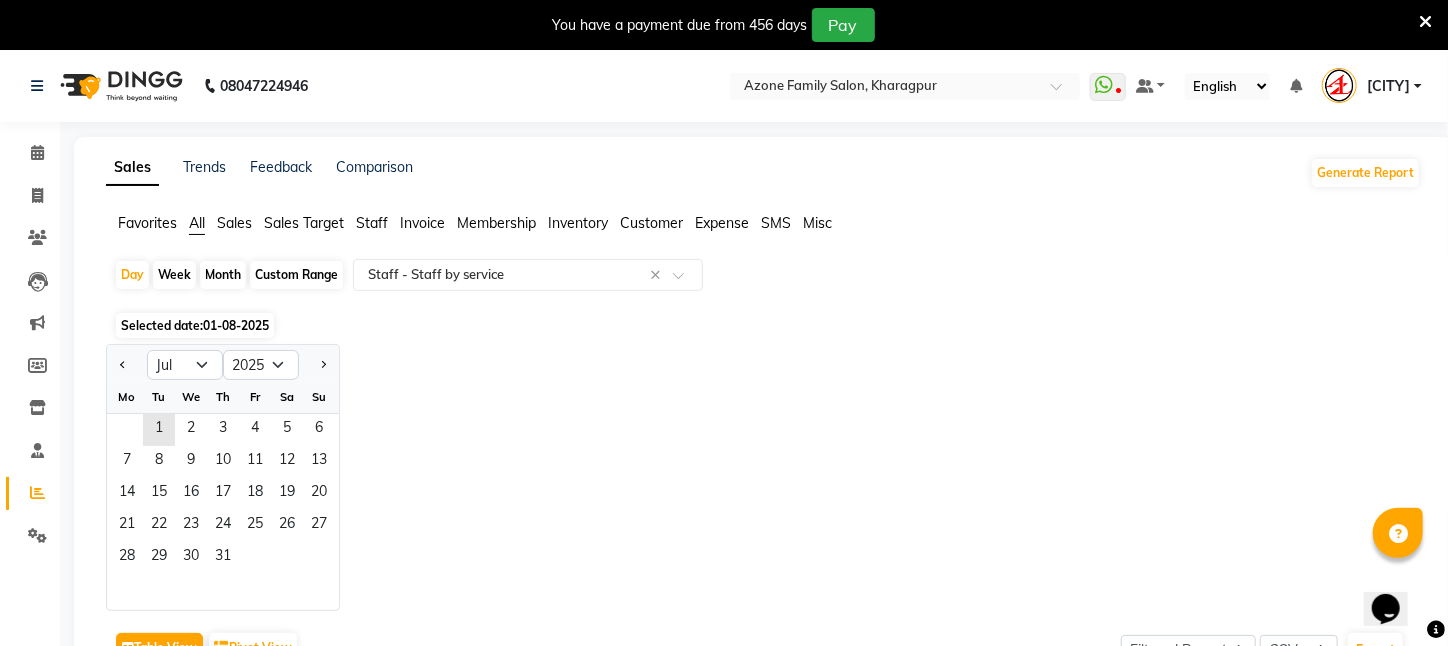 drag, startPoint x: 160, startPoint y: 417, endPoint x: 293, endPoint y: 562, distance: 196.75873 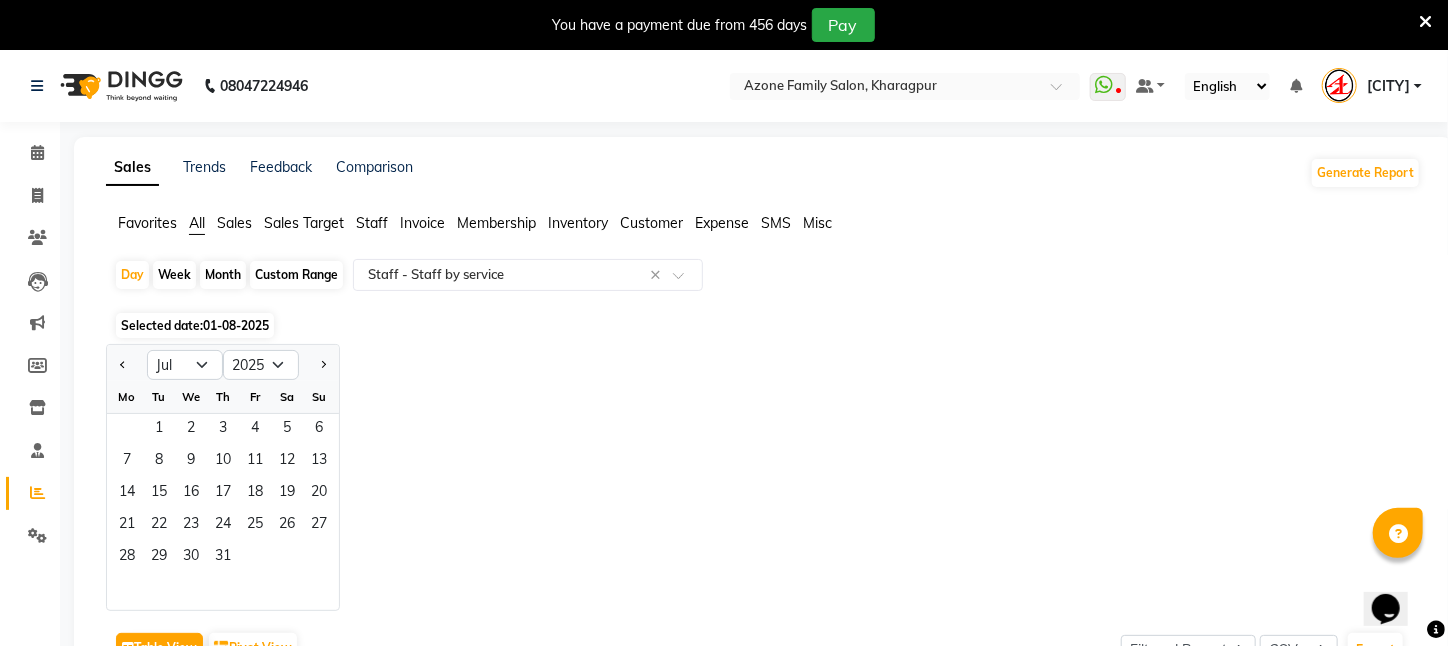 click on "28   29   30   31" 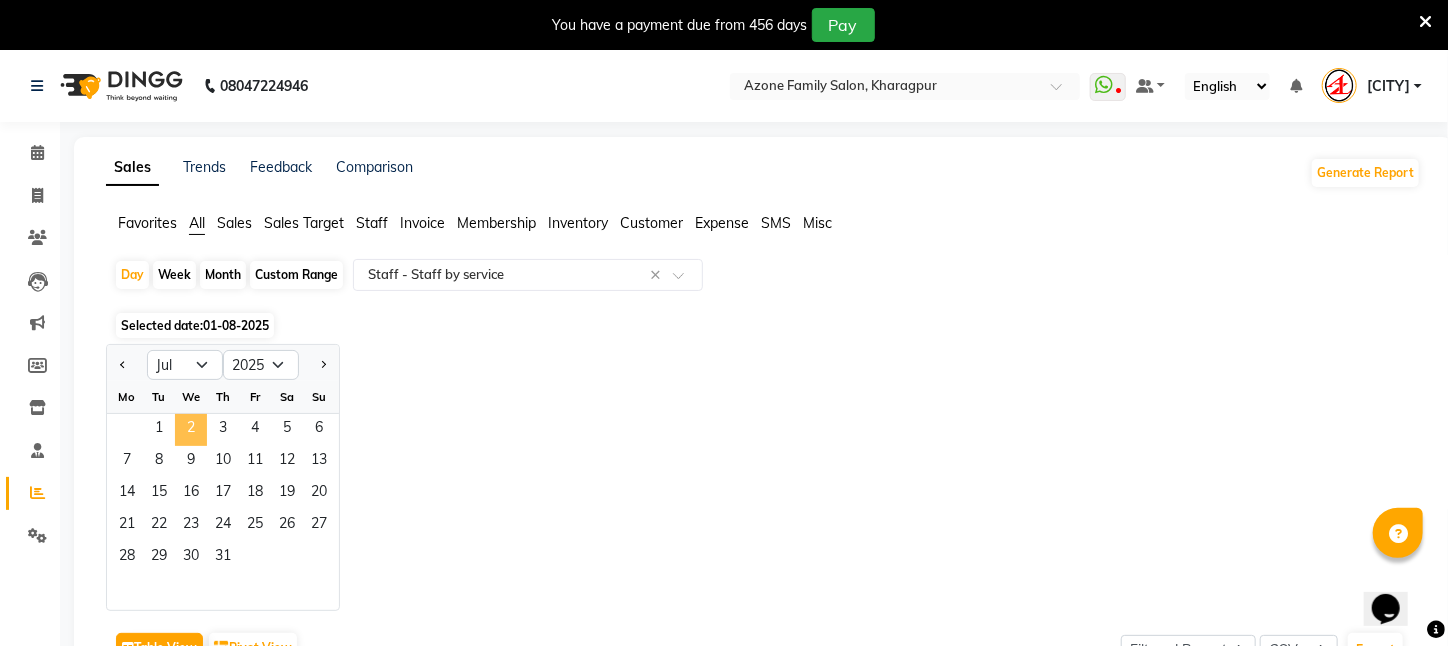 click on "2" 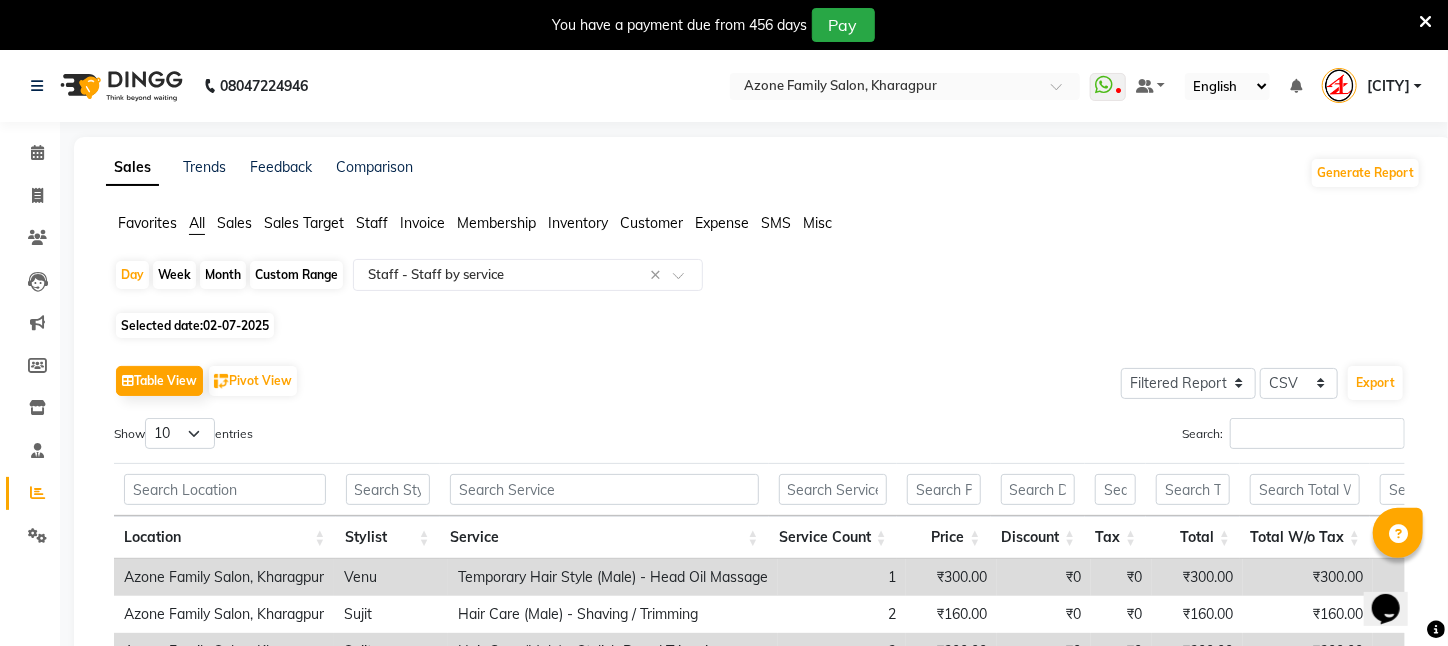 click on "Selected date:  02-07-2025" 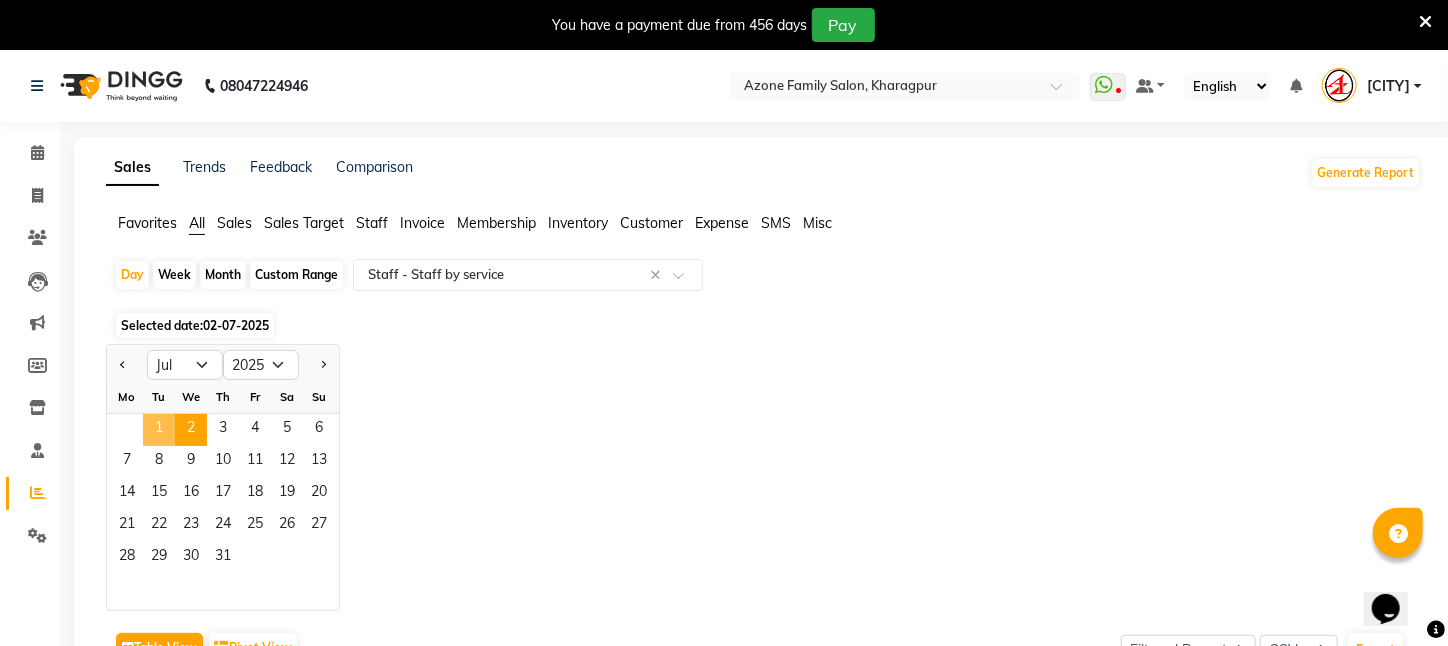 click on "1" 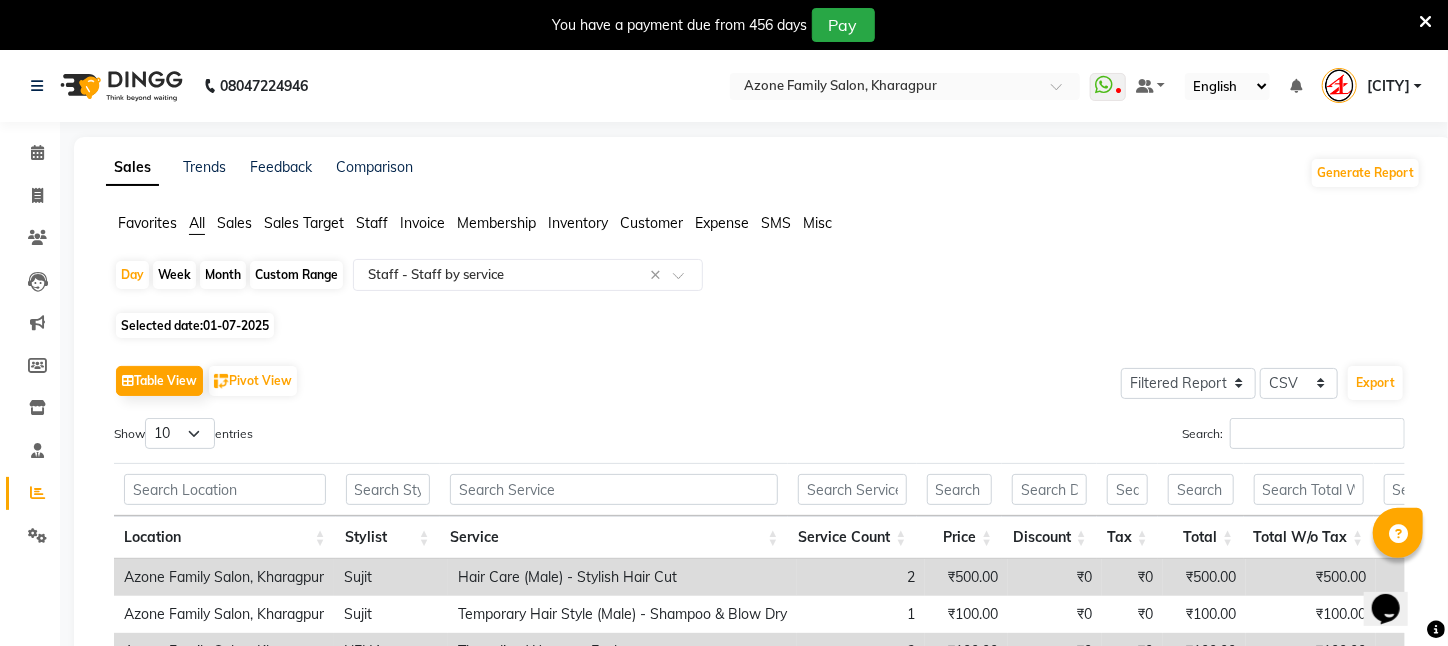 click on "10 25 50 100" at bounding box center (180, 433) 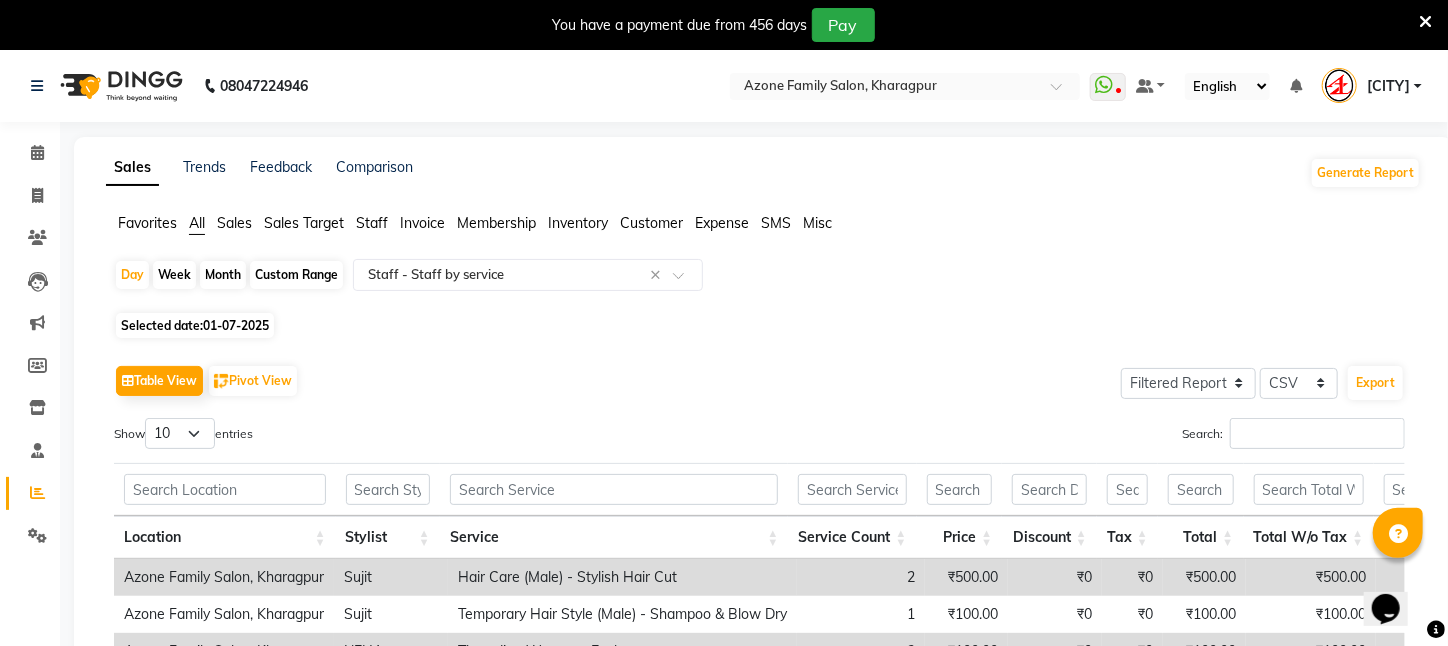 click on "Table View   Pivot View  Select Full Report Filtered Report Select CSV PDF  Export" 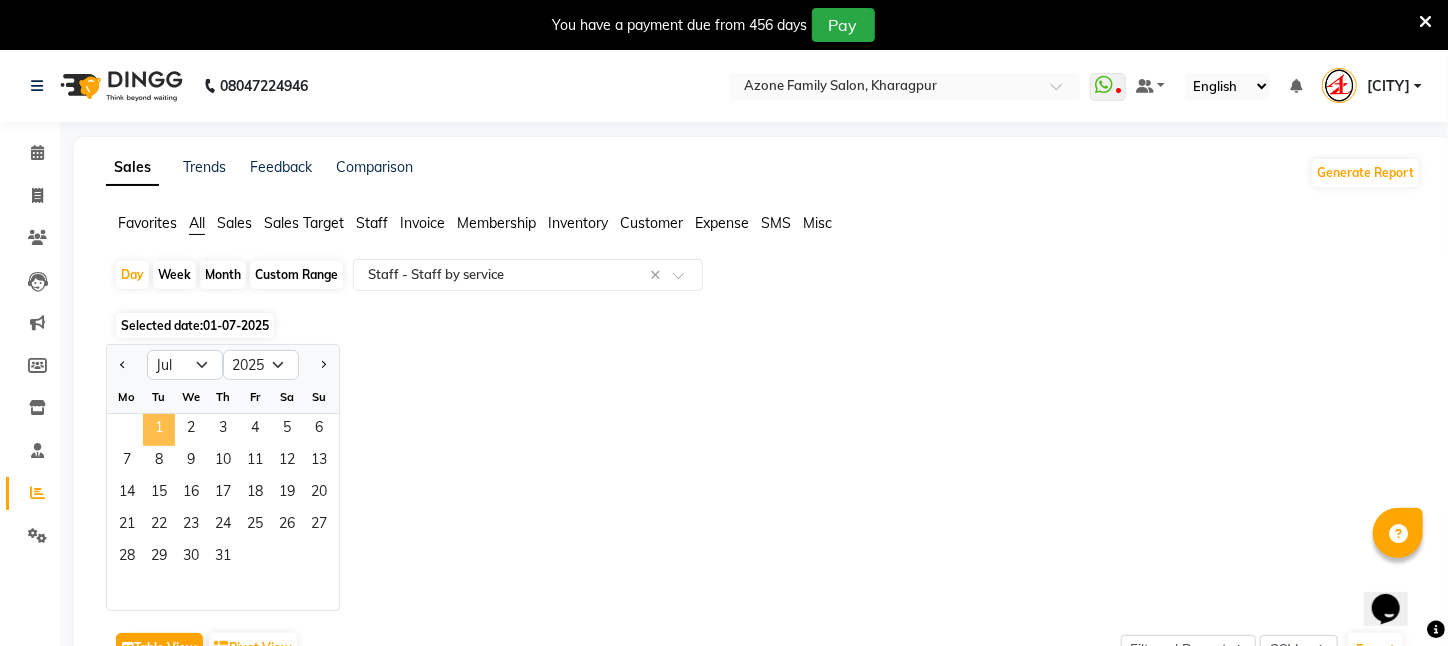 drag, startPoint x: 249, startPoint y: 554, endPoint x: 166, endPoint y: 440, distance: 141.01419 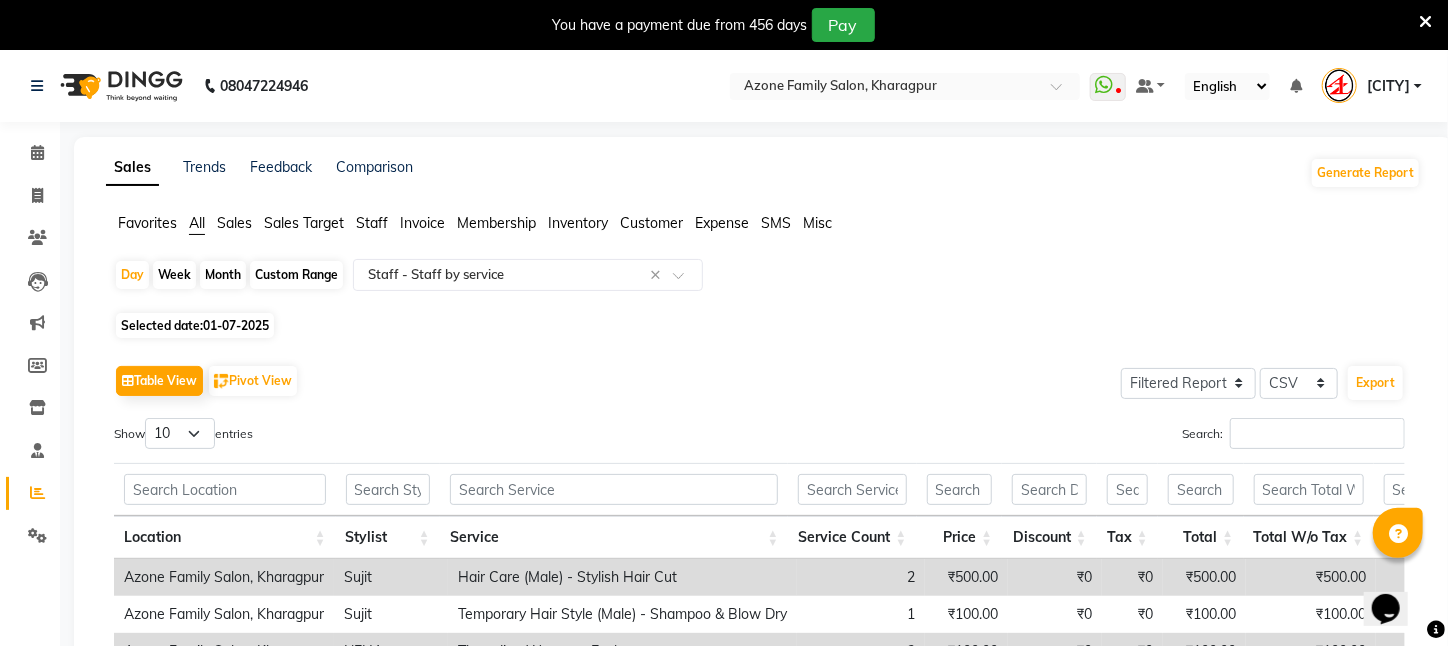 click on "Table View   Pivot View  Select Full Report Filtered Report Select CSV PDF  Export" 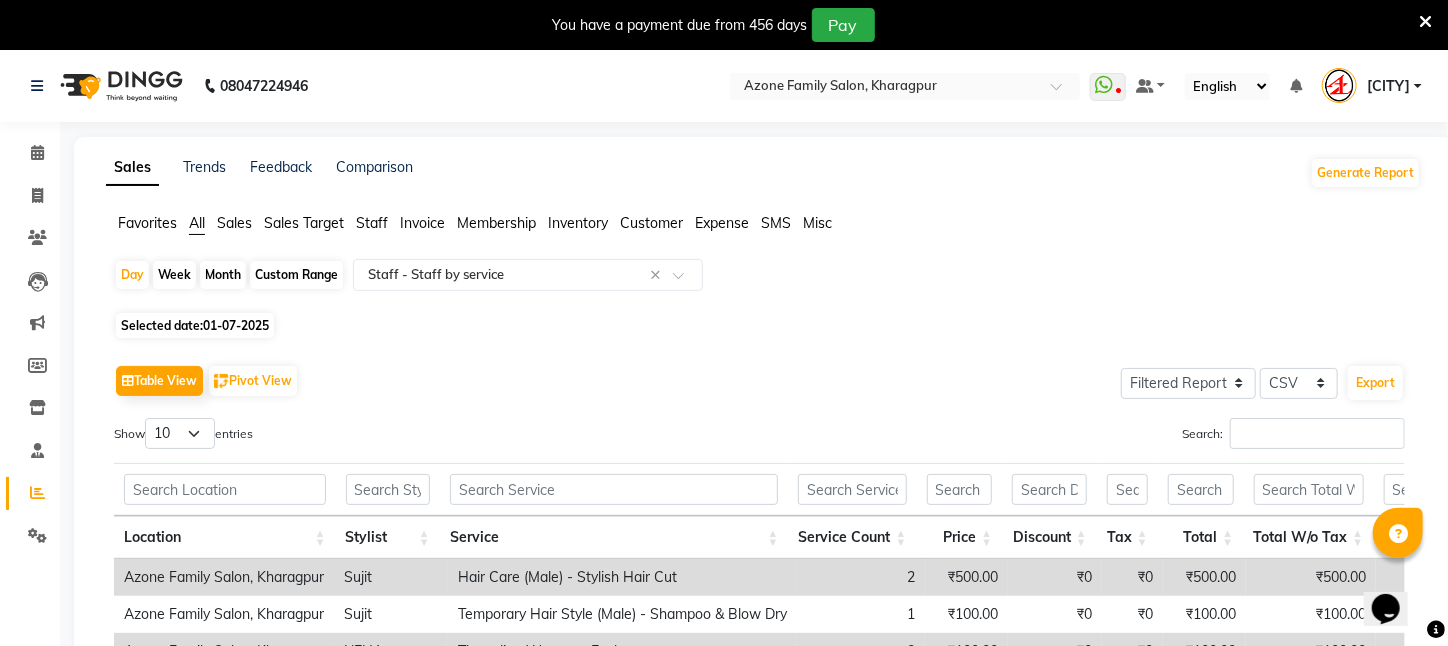 click on "01-07-2025" 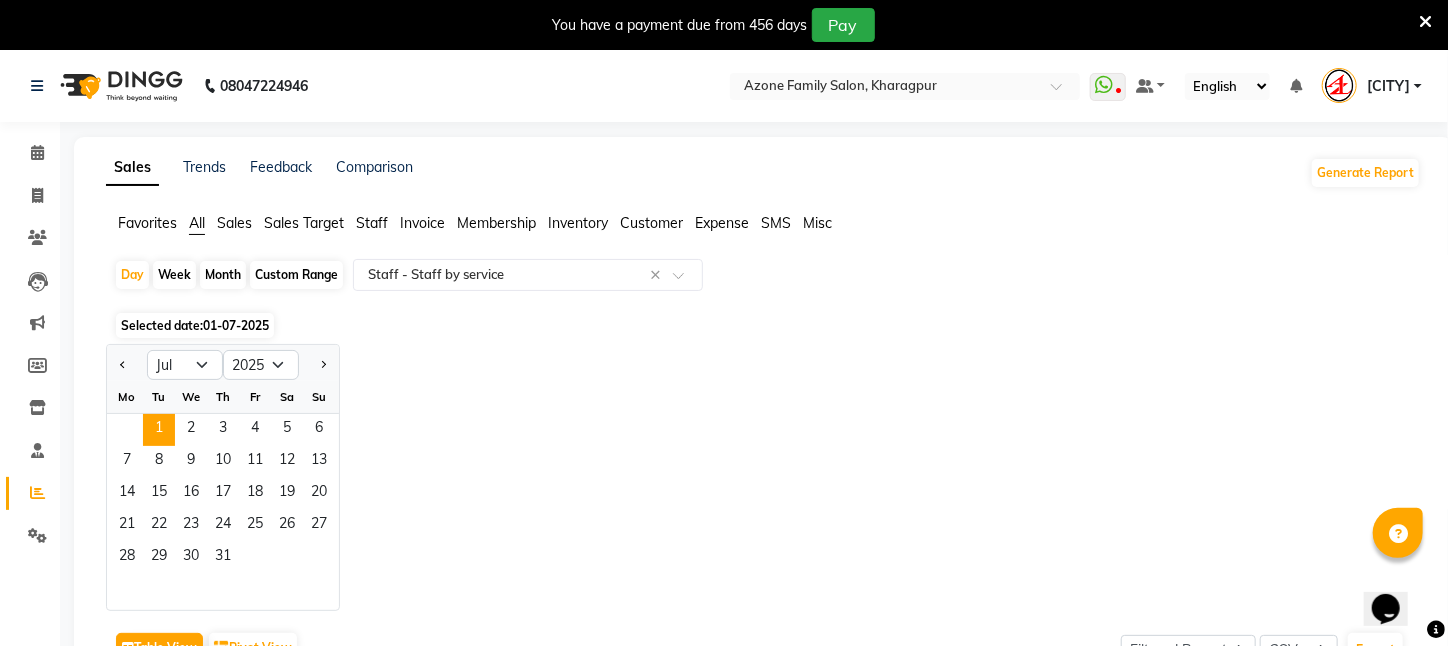 drag, startPoint x: 171, startPoint y: 439, endPoint x: 281, endPoint y: 560, distance: 163.52675 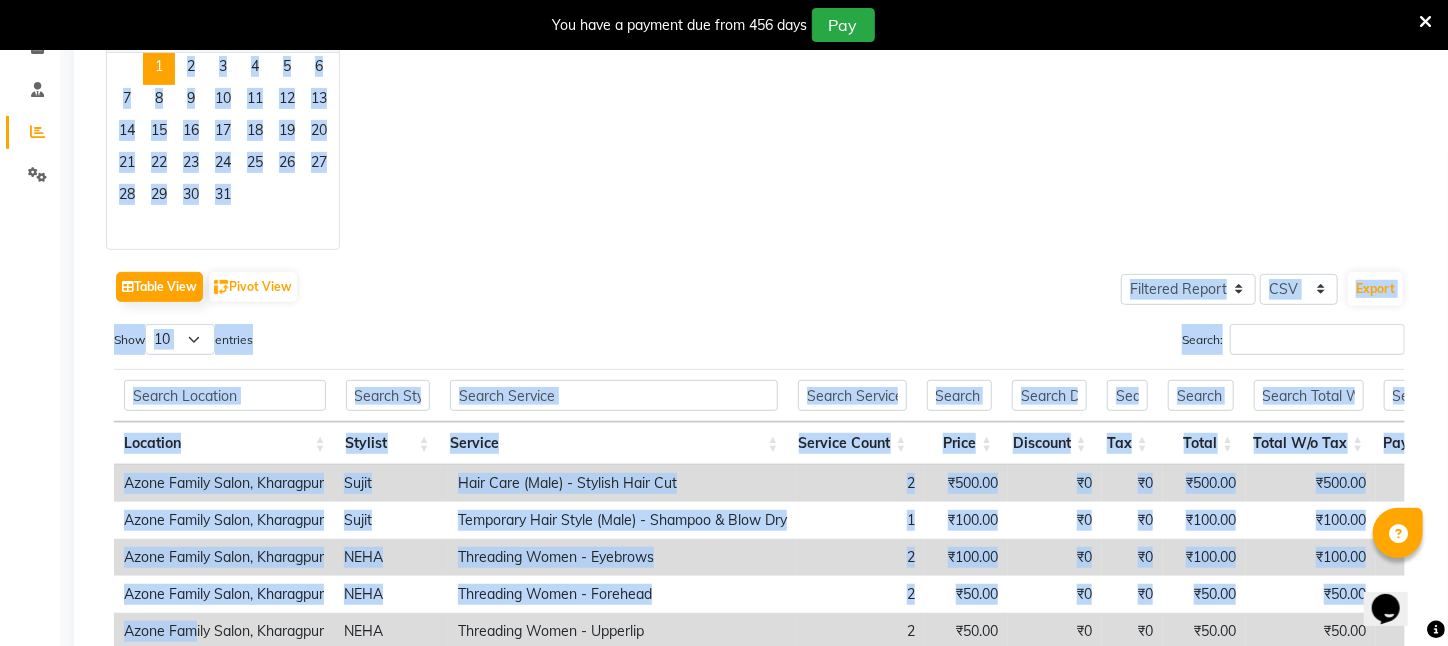 drag, startPoint x: 153, startPoint y: 432, endPoint x: 195, endPoint y: 645, distance: 217.10136 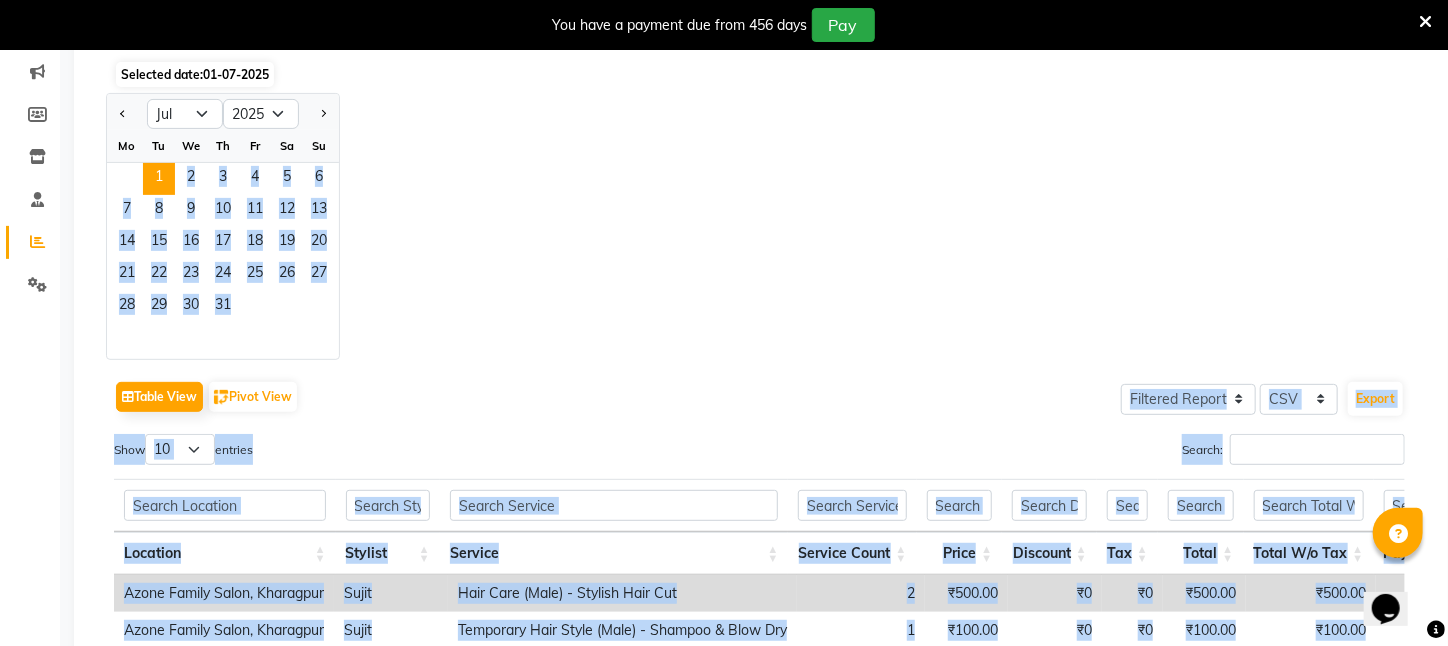 scroll, scrollTop: 0, scrollLeft: 0, axis: both 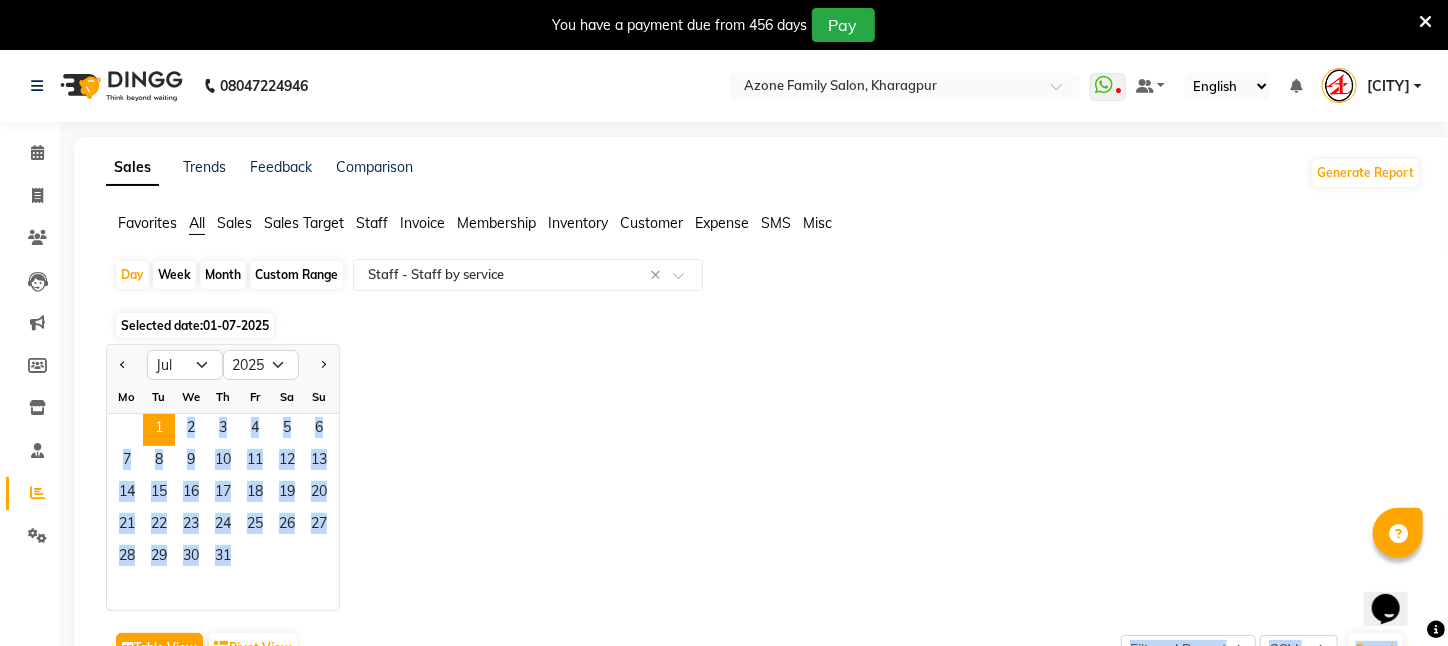 click on "Jan Feb Mar Apr May Jun Jul Aug Sep Oct Nov Dec 2015 2016 2017 2018 2019 2020 2021 2022 2023 2024 2025 2026 2027 2028 2029 2030 2031 2032 2033 2034 2035 Mo Tu We Th Fr Sa Su  1   2   3   4   5   6   7   8   9   10   11   12   13   14   15   16   17   18   19   20   21   22   23   24   25   26   27   28   29   30   31" 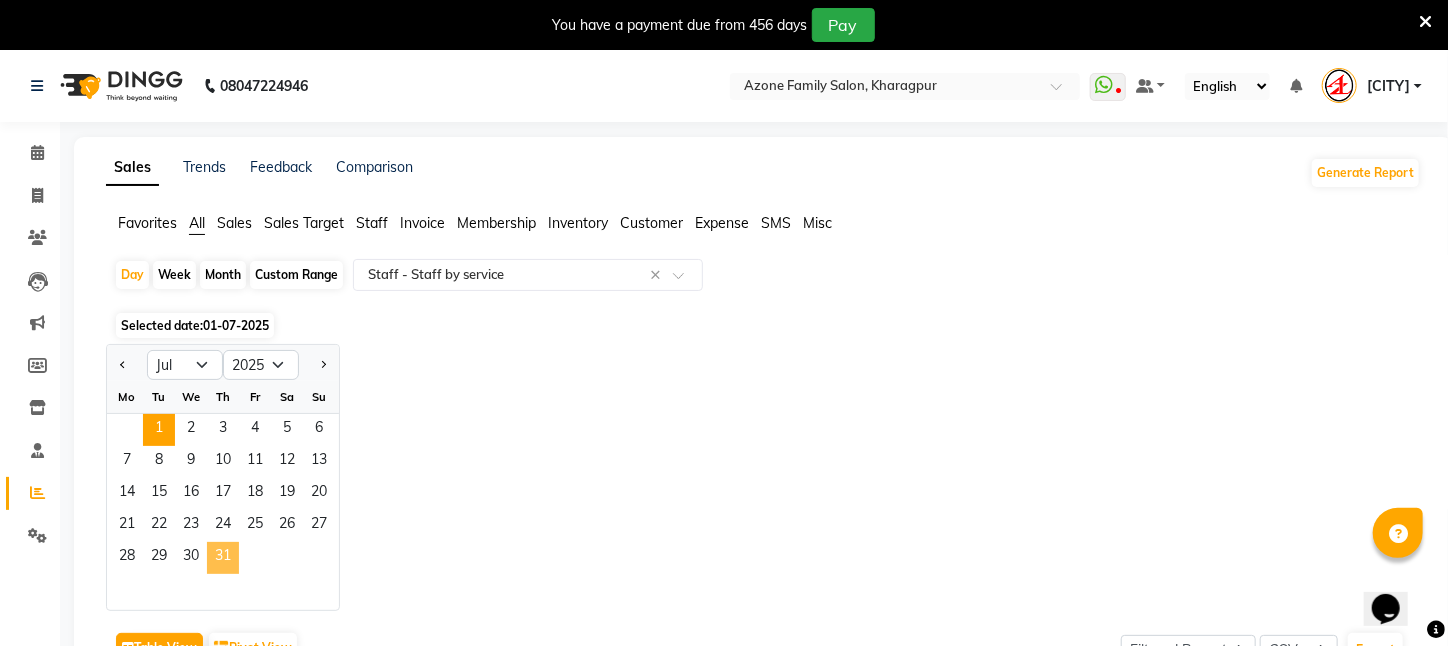 drag, startPoint x: 171, startPoint y: 430, endPoint x: 236, endPoint y: 542, distance: 129.49518 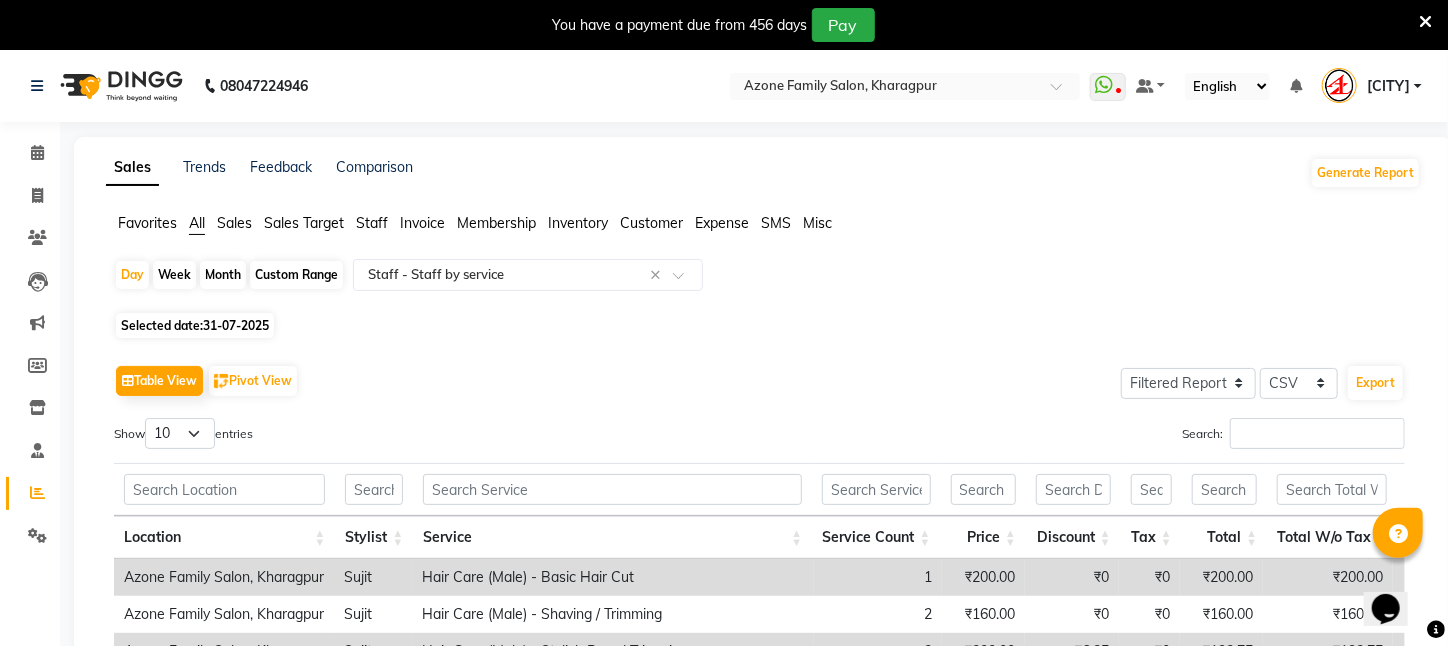 click on "Table View   Pivot View  Select Full Report Filtered Report Select CSV PDF  Export" 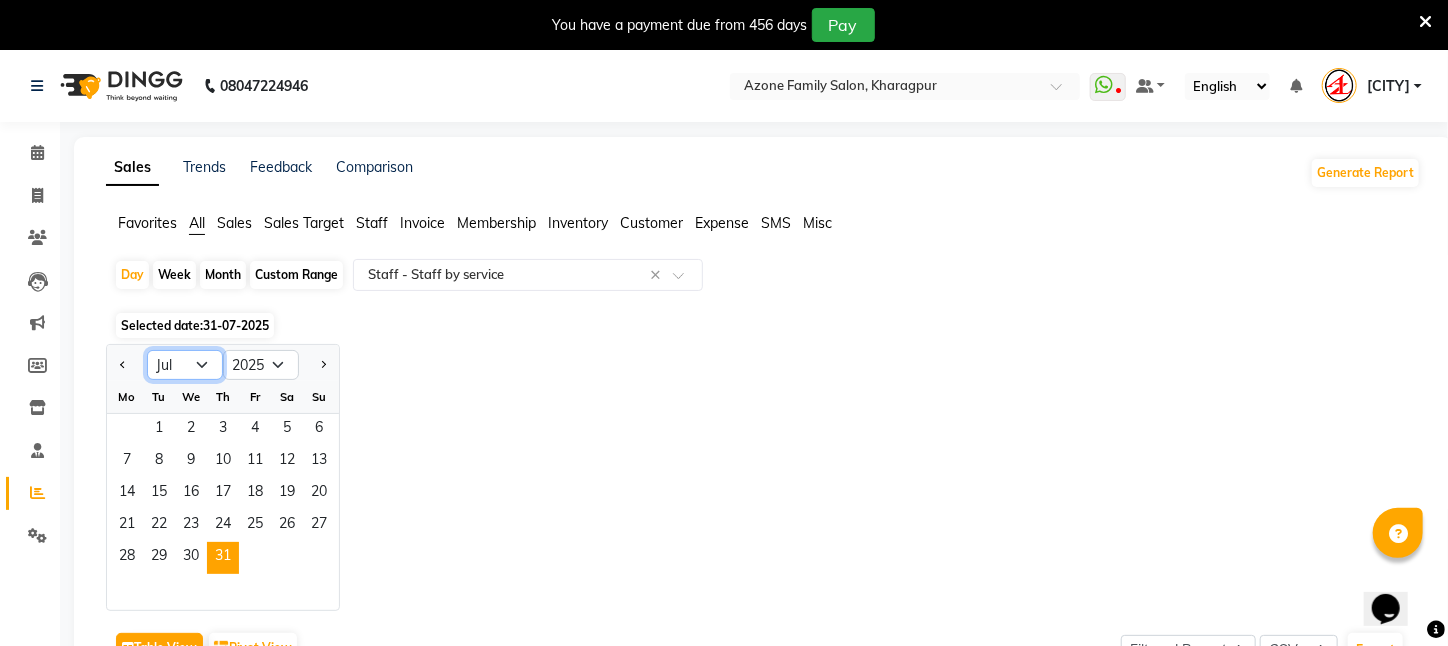 click on "Jan Feb Mar Apr May Jun Jul Aug Sep Oct Nov Dec" 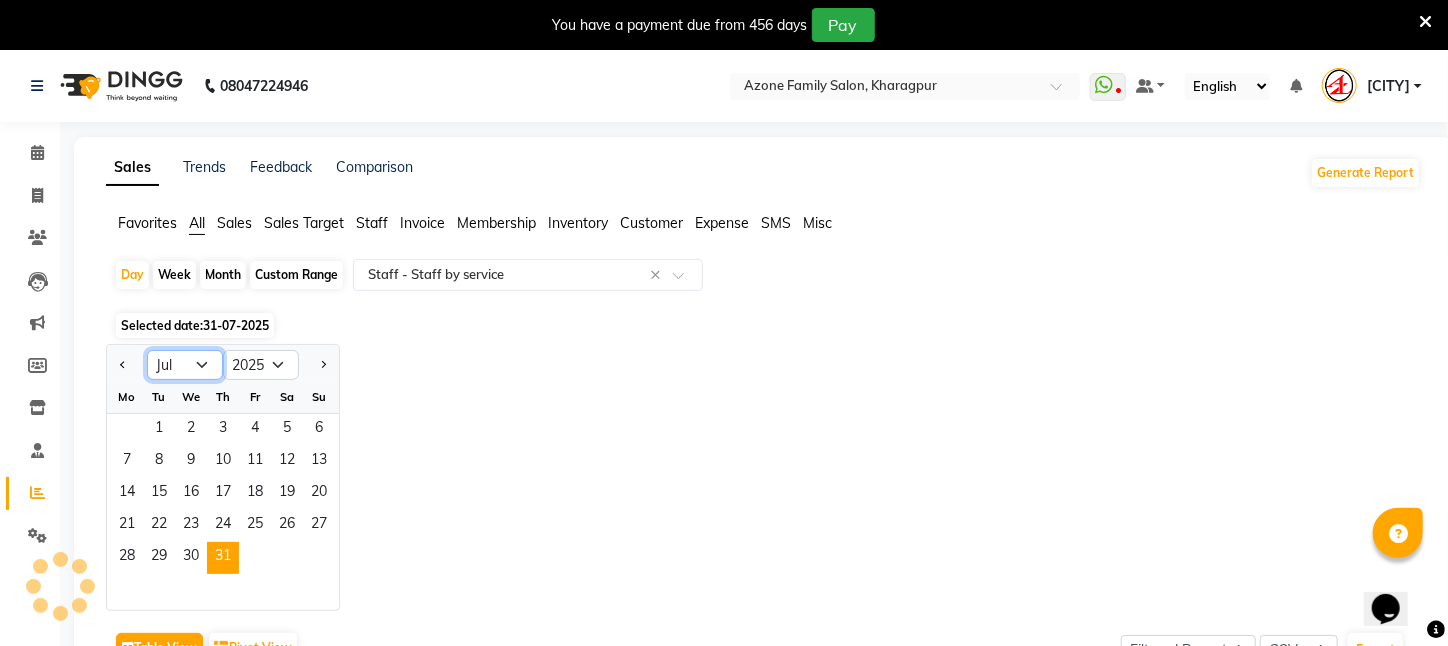click on "Jan Feb Mar Apr May Jun Jul Aug Sep Oct Nov Dec" 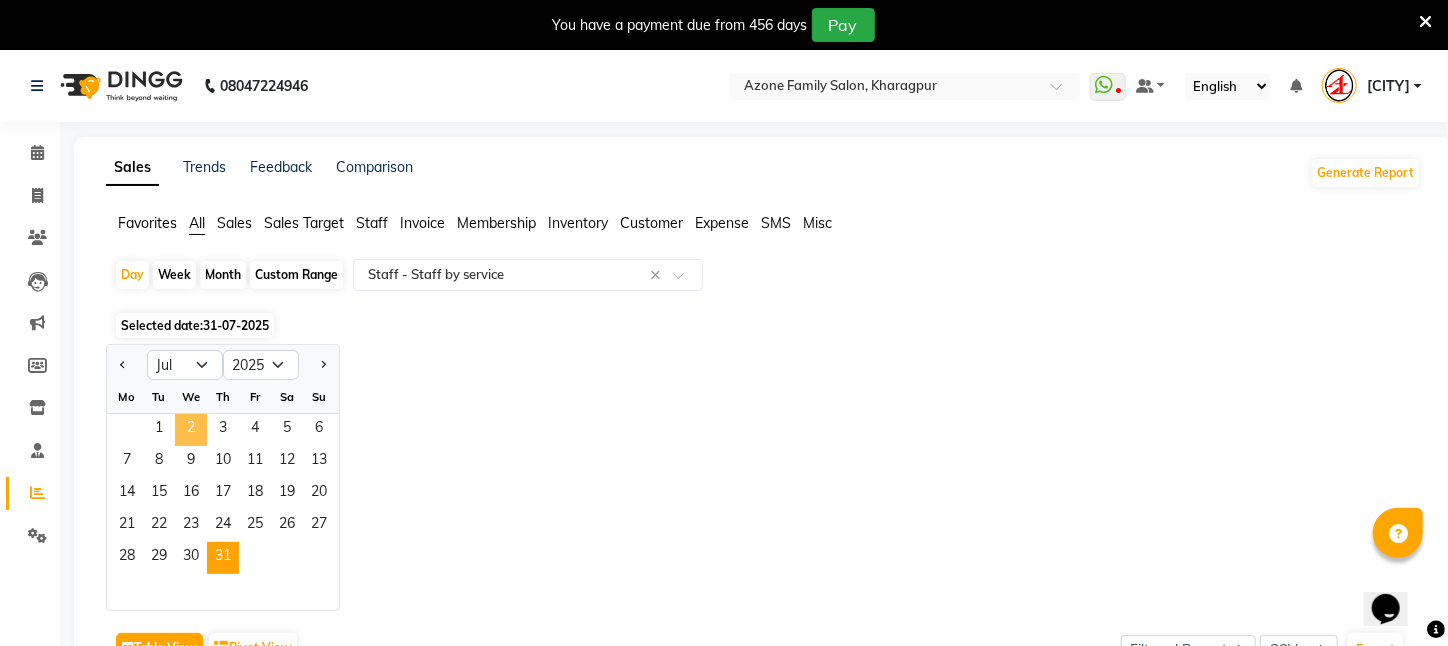 drag, startPoint x: 155, startPoint y: 430, endPoint x: 175, endPoint y: 441, distance: 22.825424 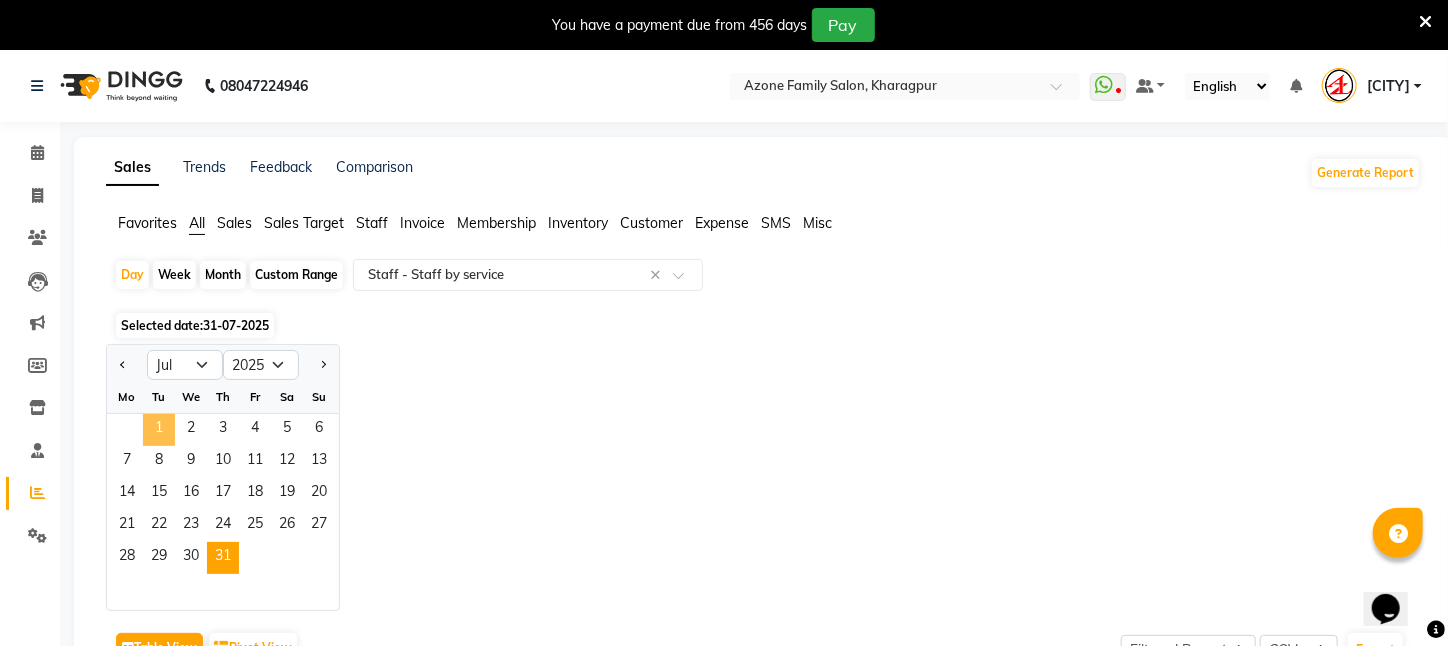 click on "1" 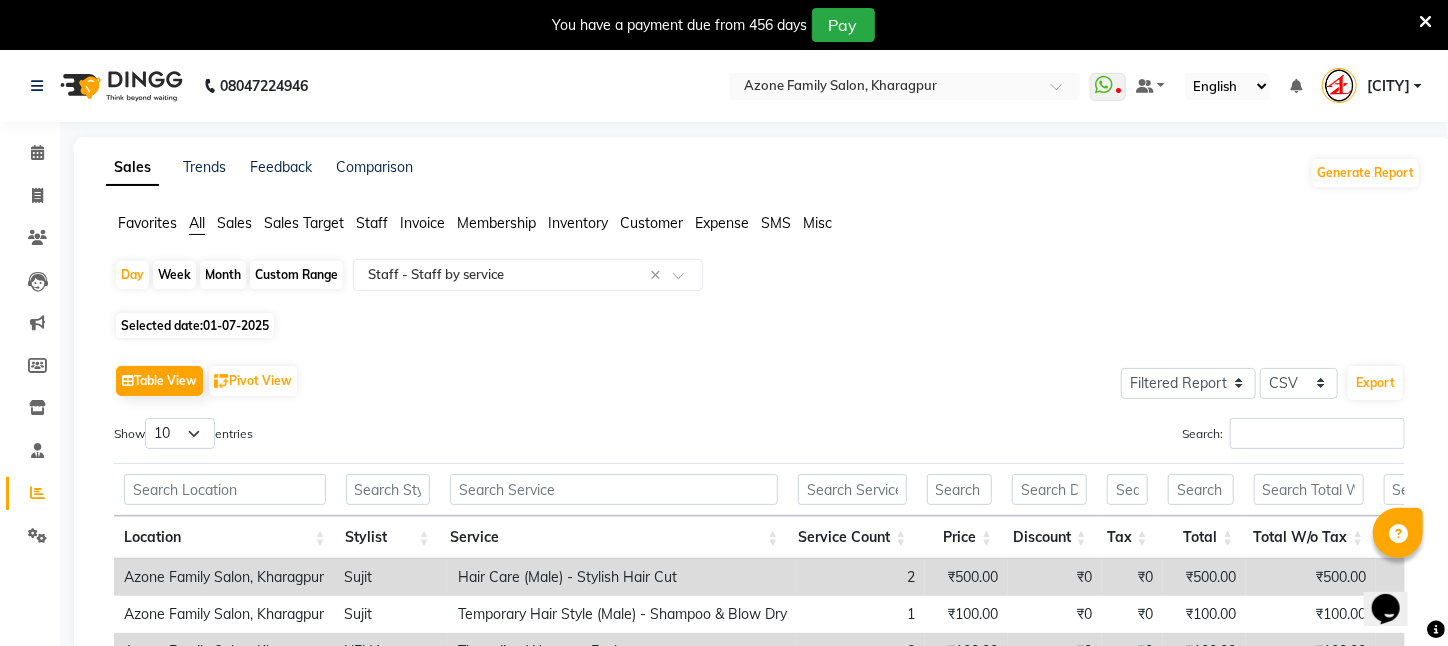 click on "Selected date:  01-07-2025" 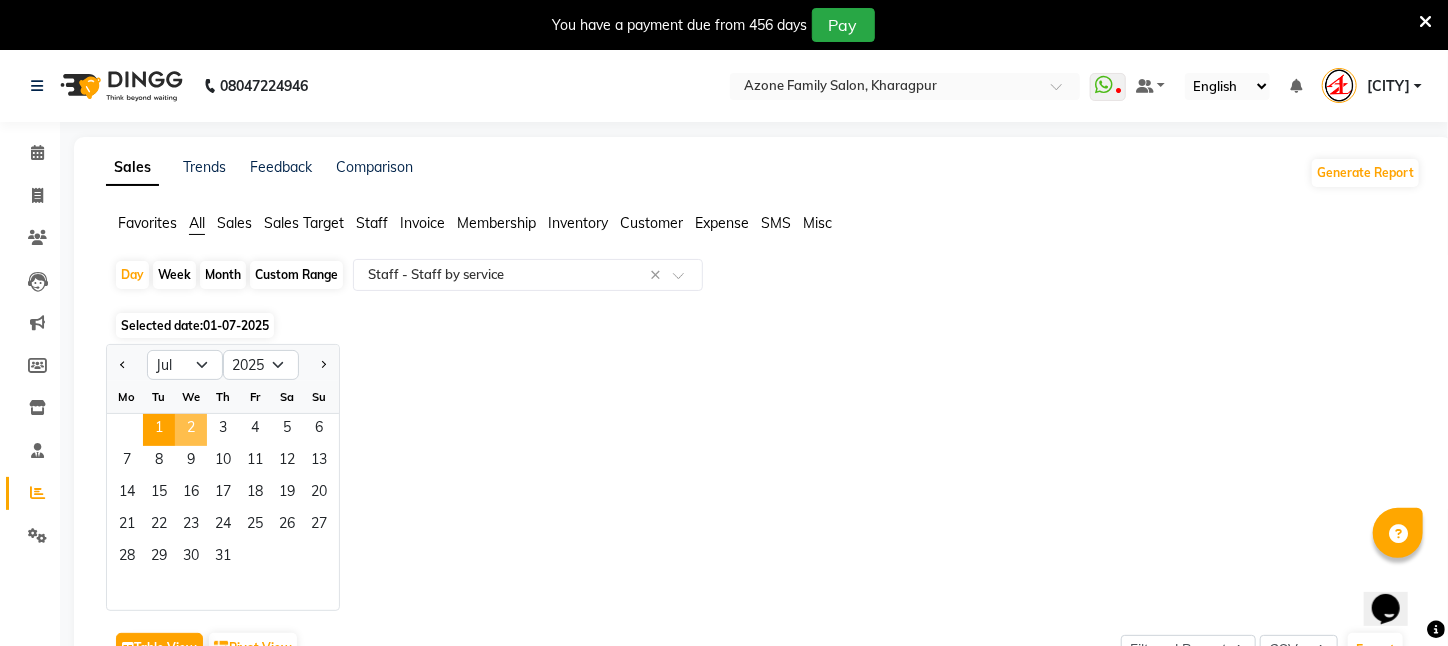 click on "2" 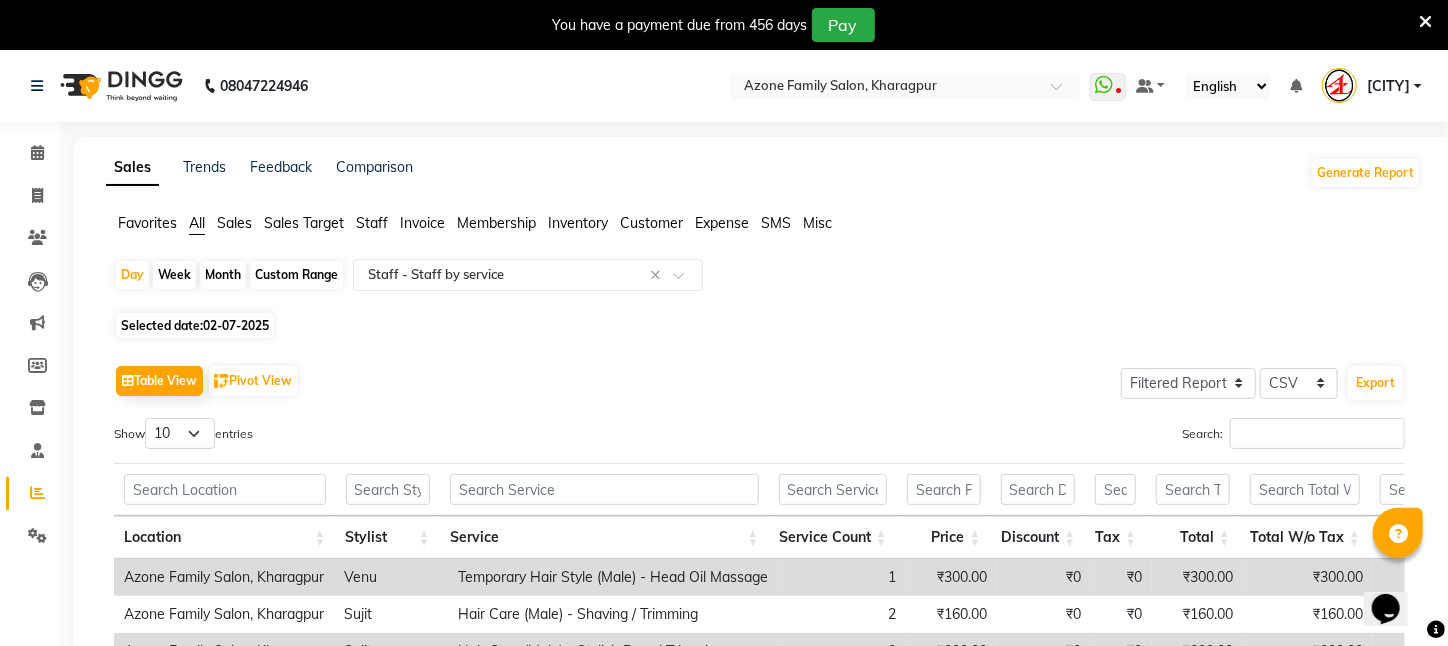 click on "02-07-2025" 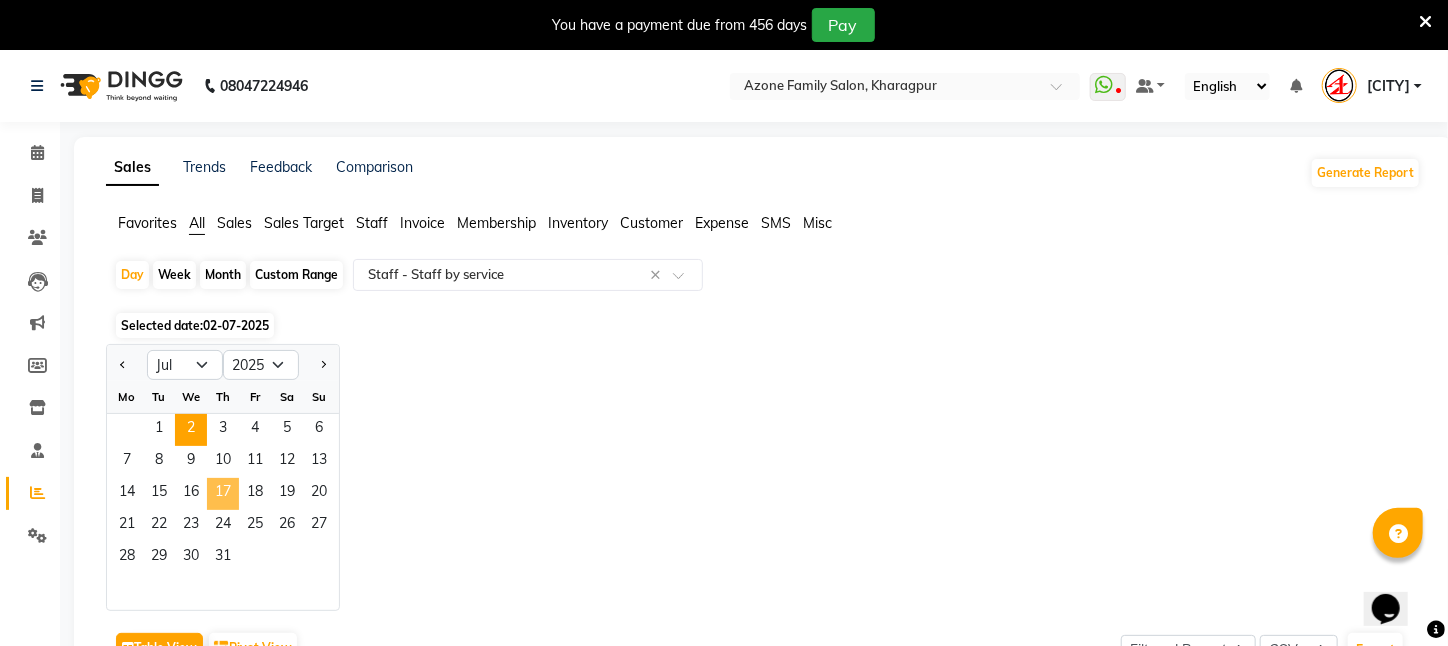 drag, startPoint x: 233, startPoint y: 568, endPoint x: 225, endPoint y: 488, distance: 80.399 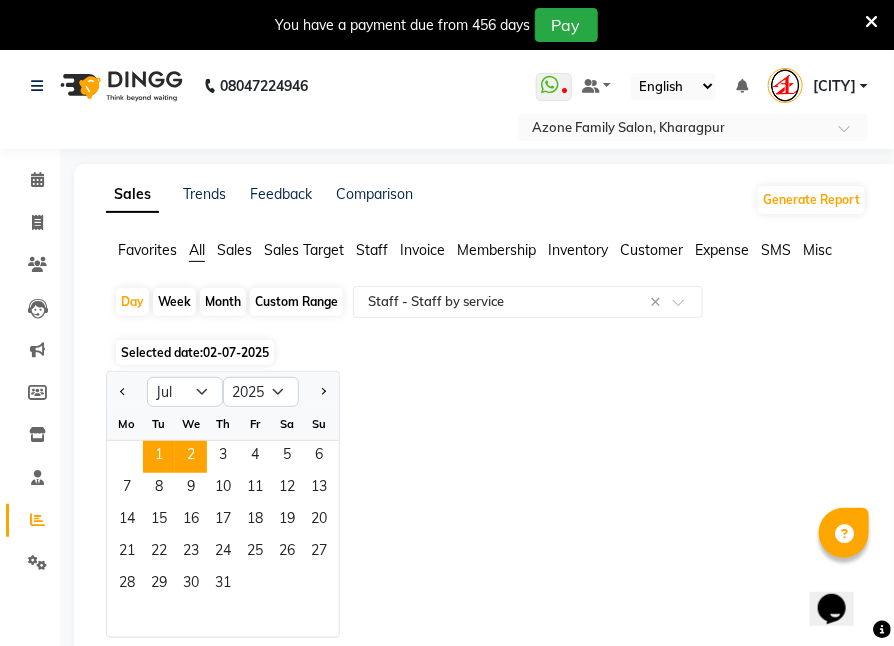 click on "Tu" 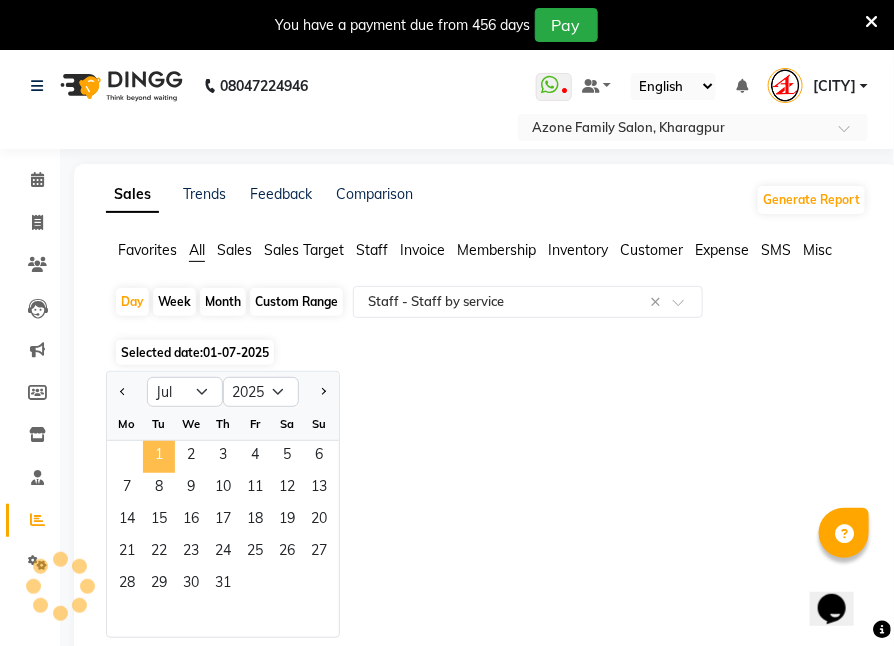 click on "1" 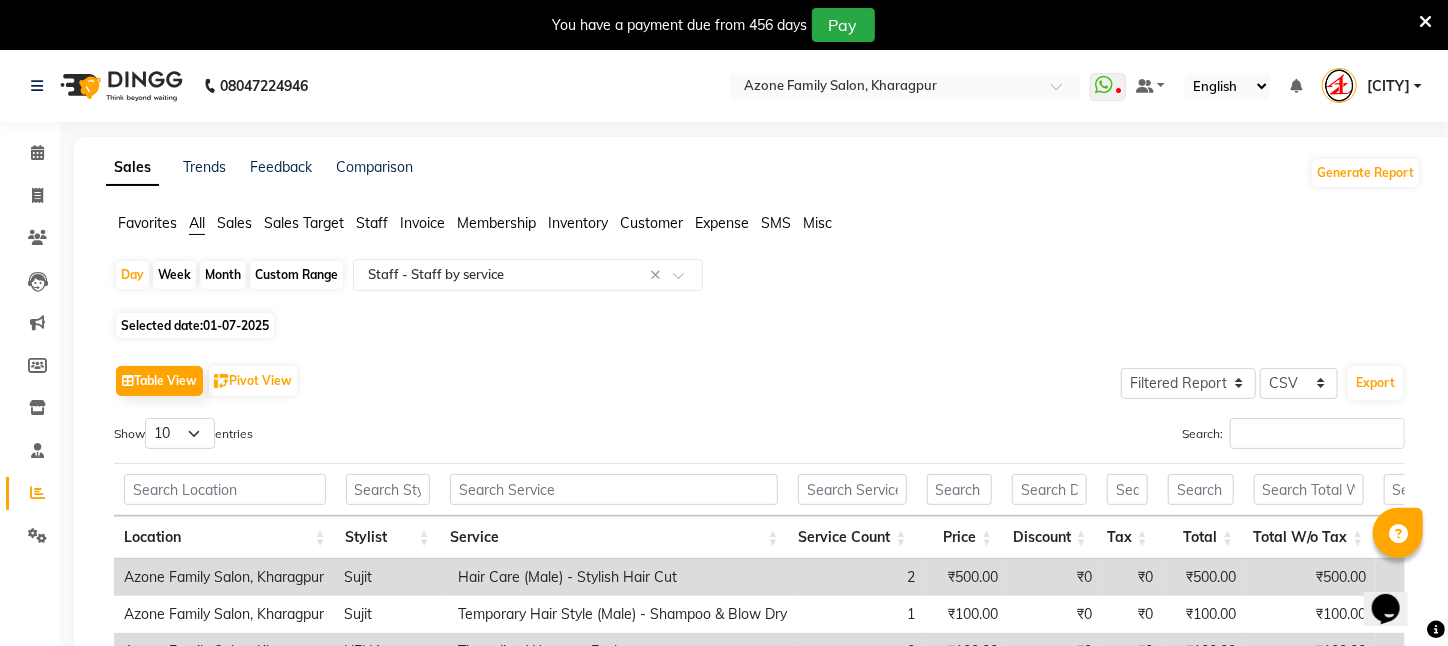 click on "Selected date:  01-07-2025" 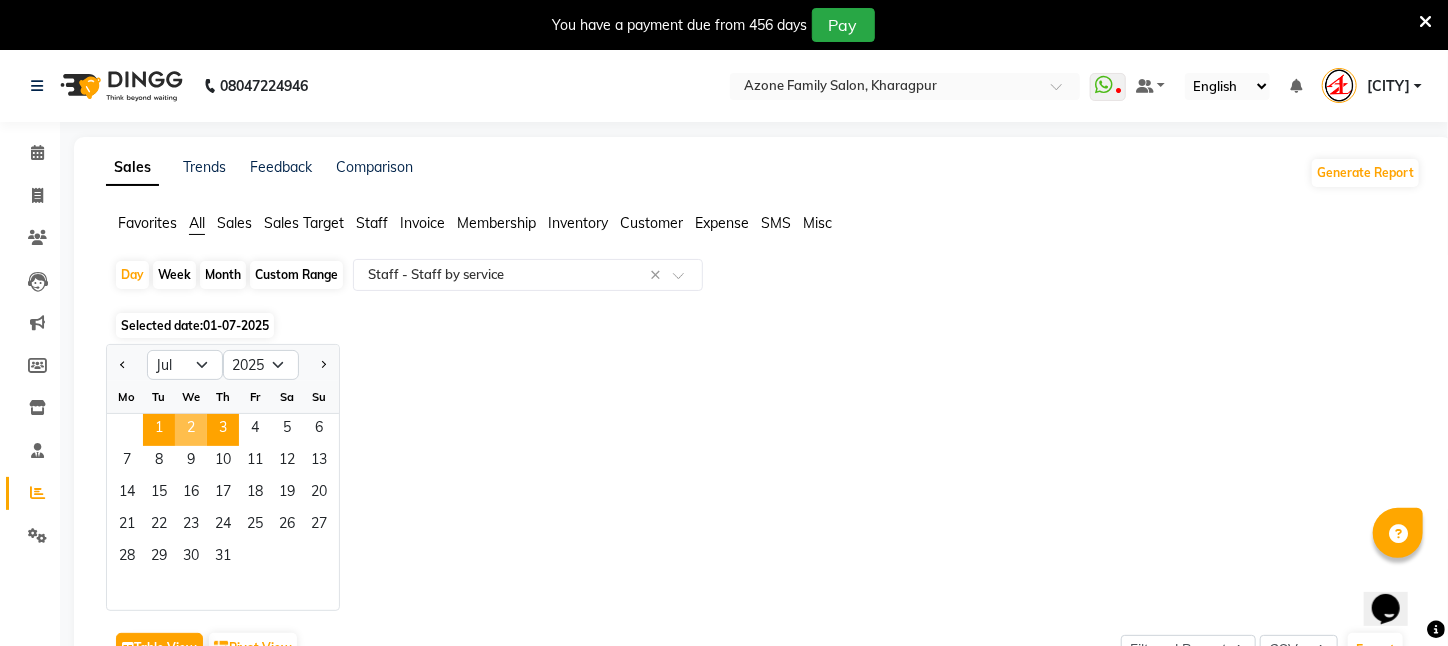 drag, startPoint x: 172, startPoint y: 427, endPoint x: 214, endPoint y: 421, distance: 42.426407 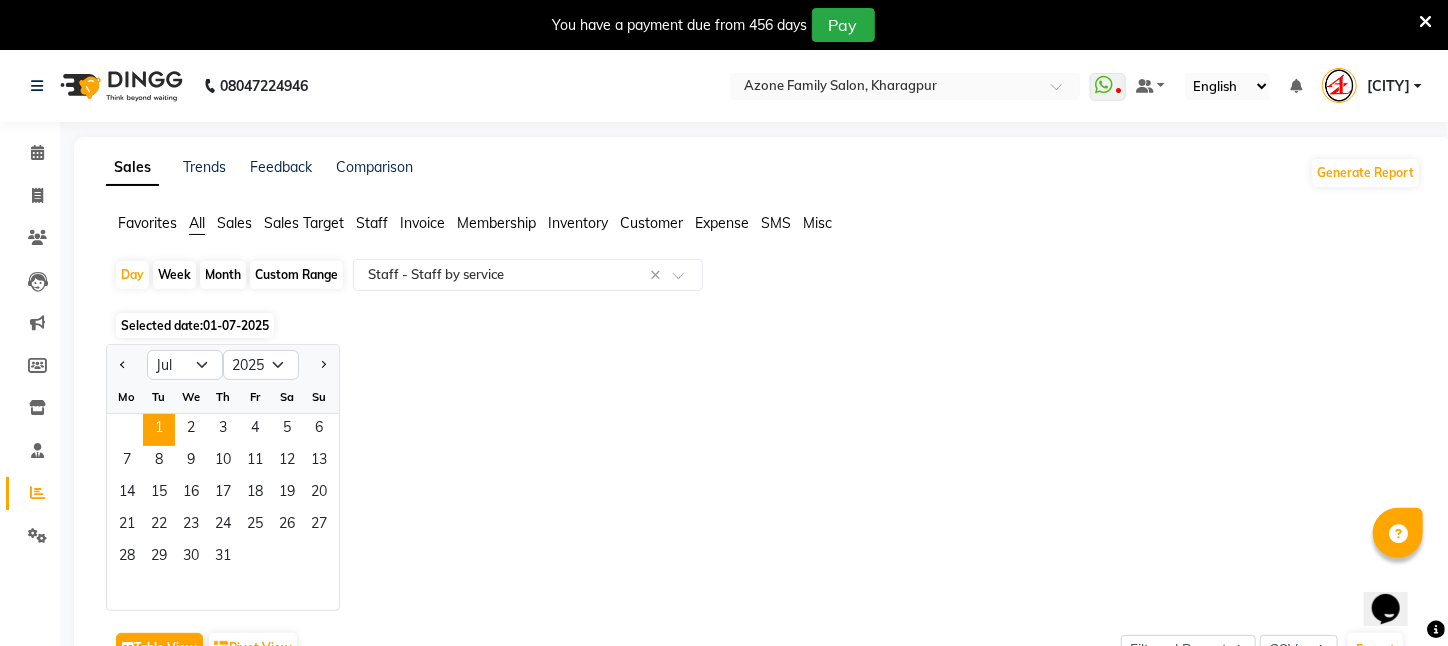 click on "Jan Feb Mar Apr May Jun Jul Aug Sep Oct Nov Dec 2015 2016 2017 2018 2019 2020 2021 2022 2023 2024 2025 2026 2027 2028 2029 2030 2031 2032 2033 2034 2035 Mo Tu We Th Fr Sa Su  1   2   3   4   5   6   7   8   9   10   11   12   13   14   15   16   17   18   19   20   21   22   23   24   25   26   27   28   29   30   31" 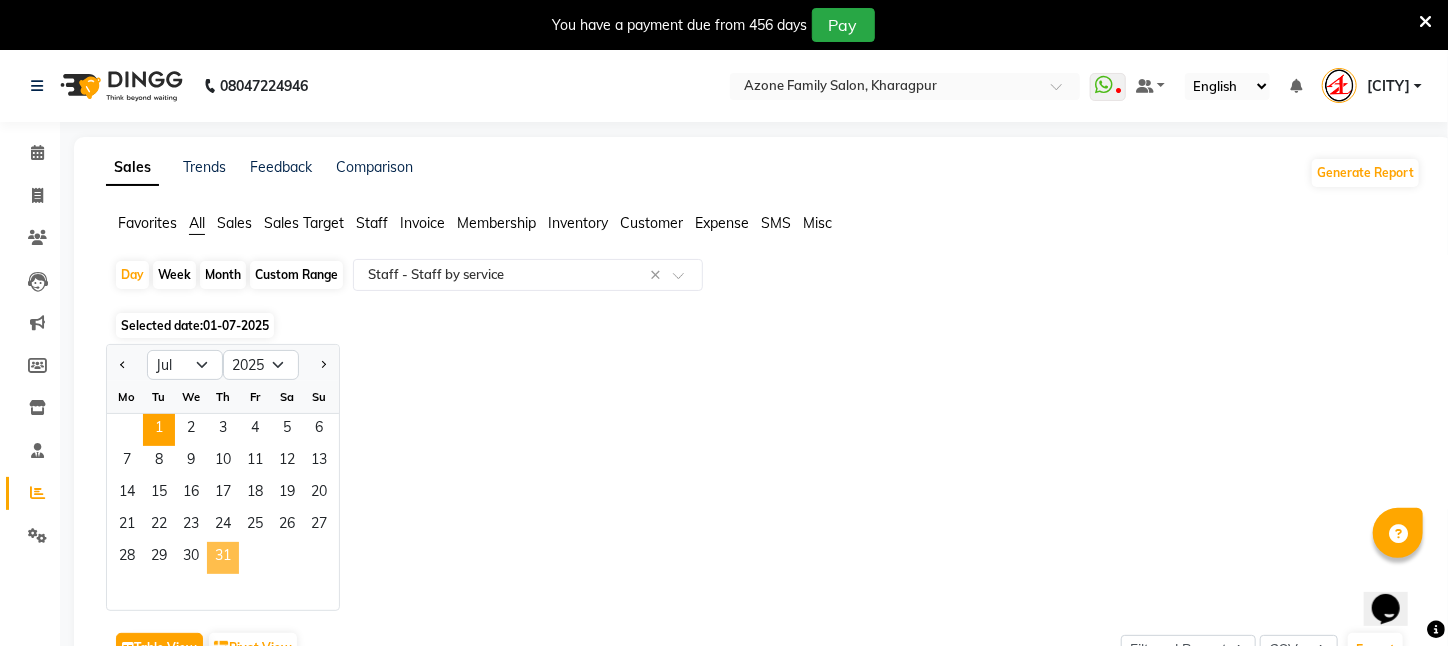 click on "31" 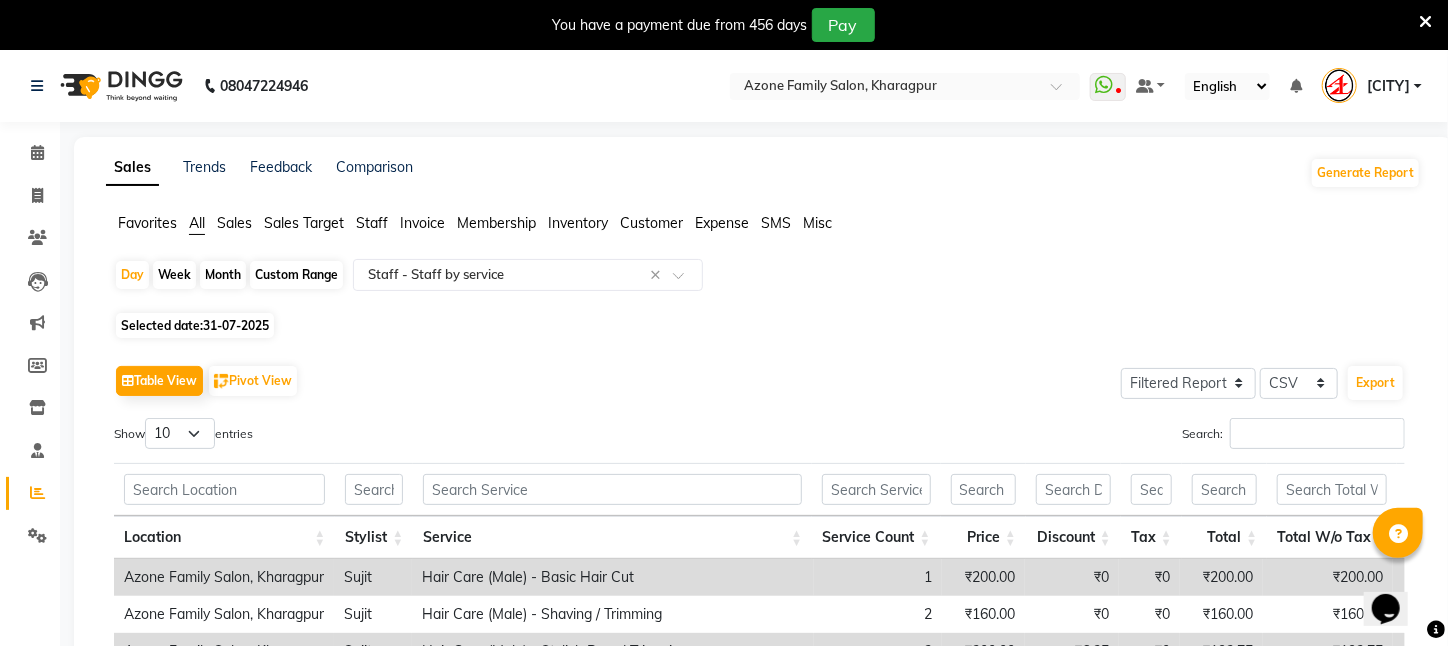 drag, startPoint x: 225, startPoint y: 556, endPoint x: 791, endPoint y: 376, distance: 593.9327 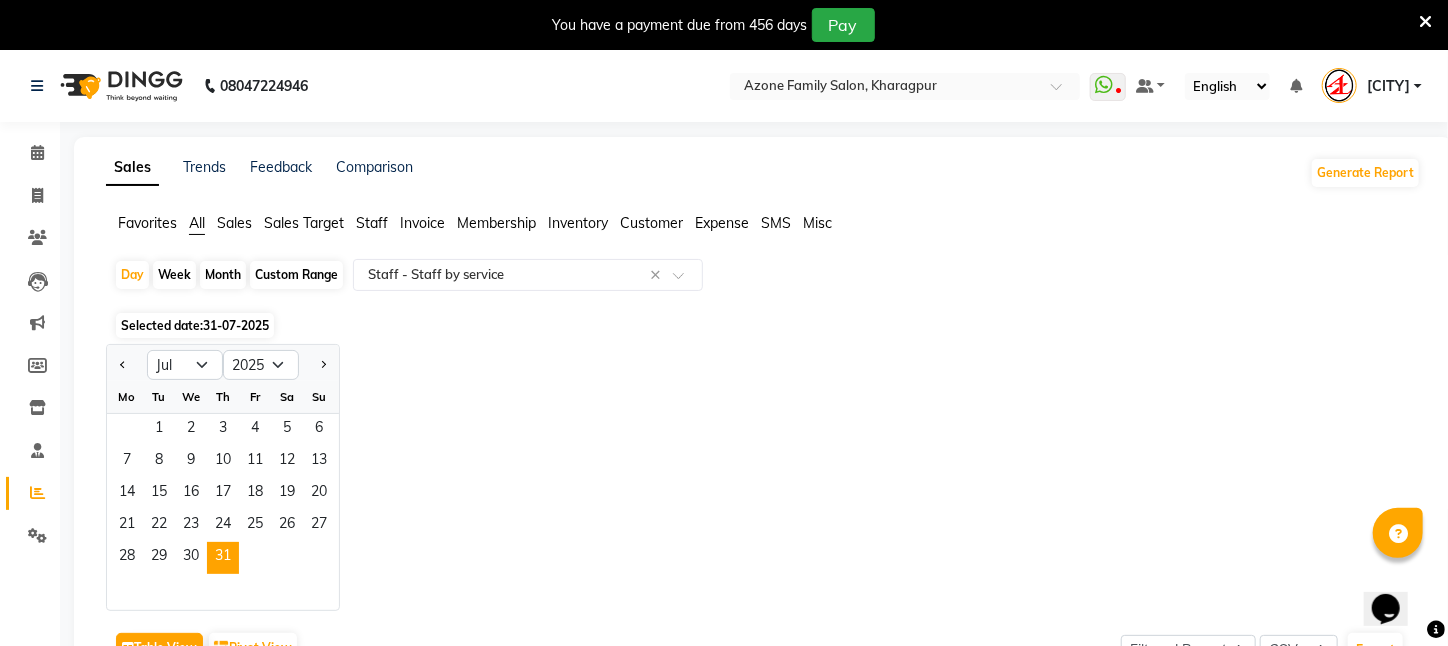 click on "Month" 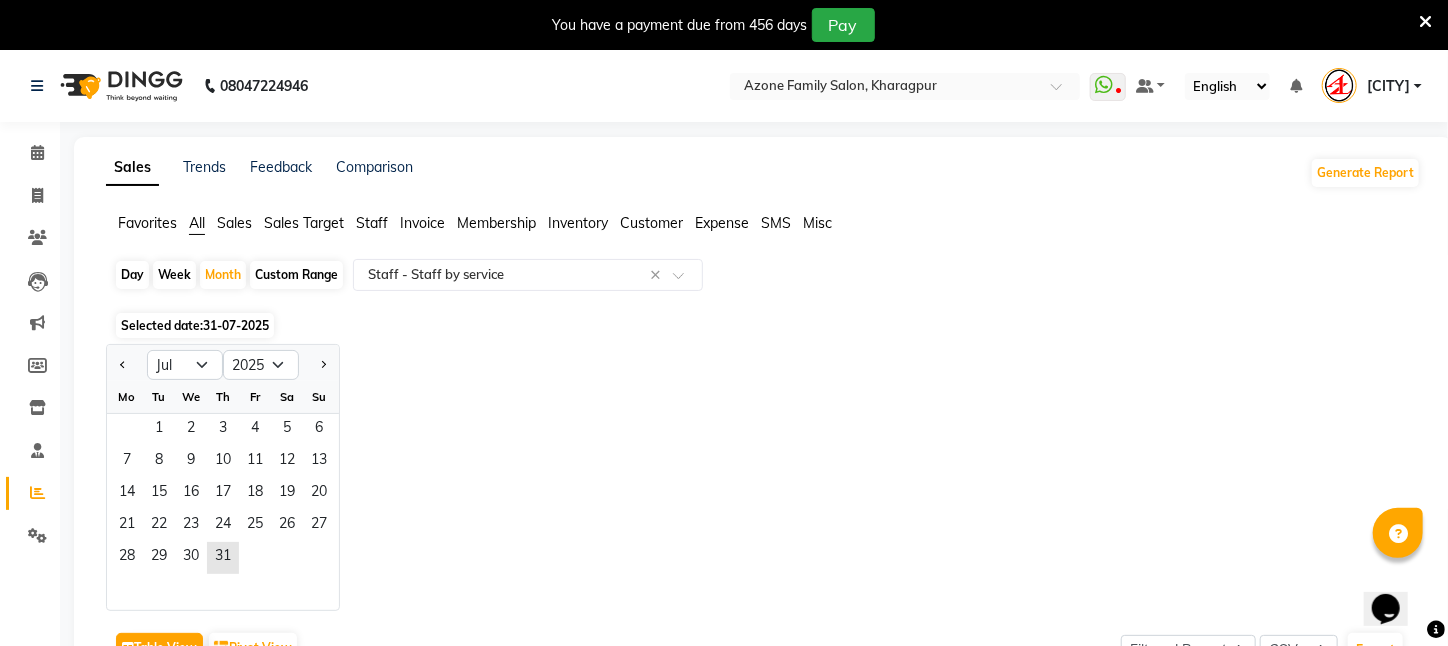 drag, startPoint x: 164, startPoint y: 428, endPoint x: 266, endPoint y: 555, distance: 162.88953 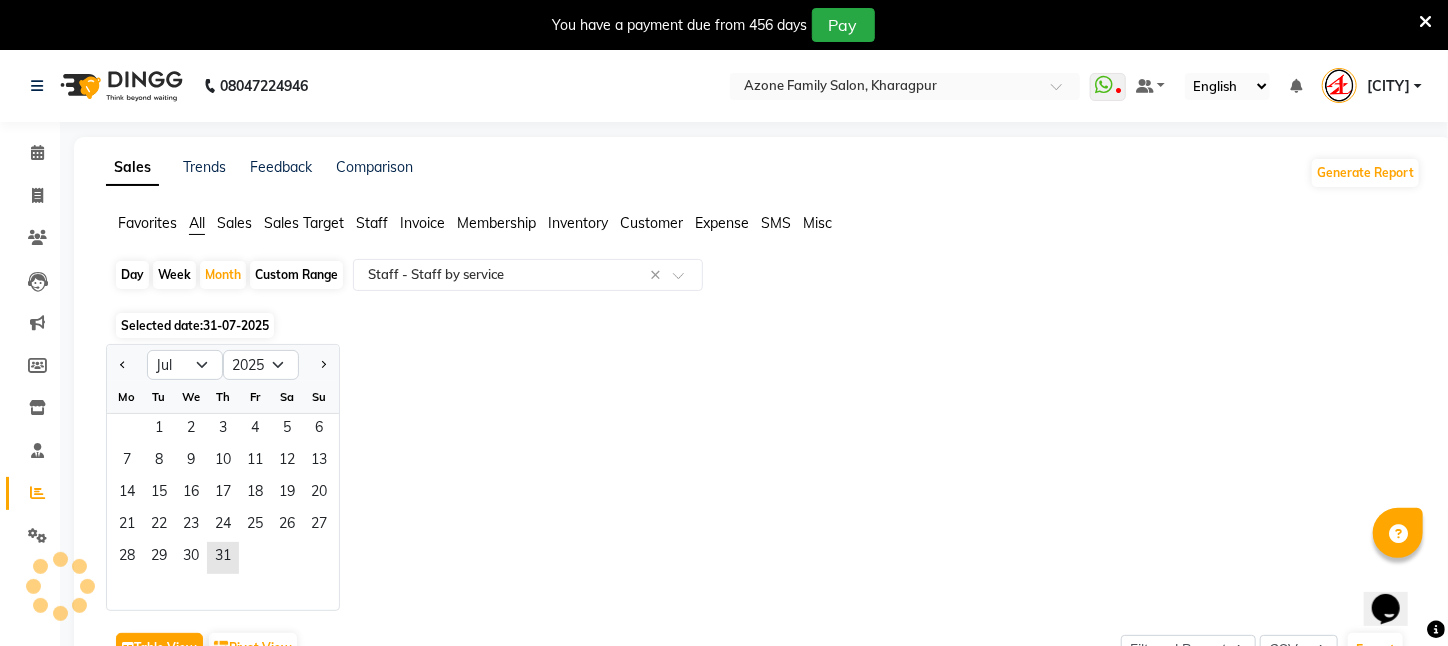 click on "28   29   30   31" 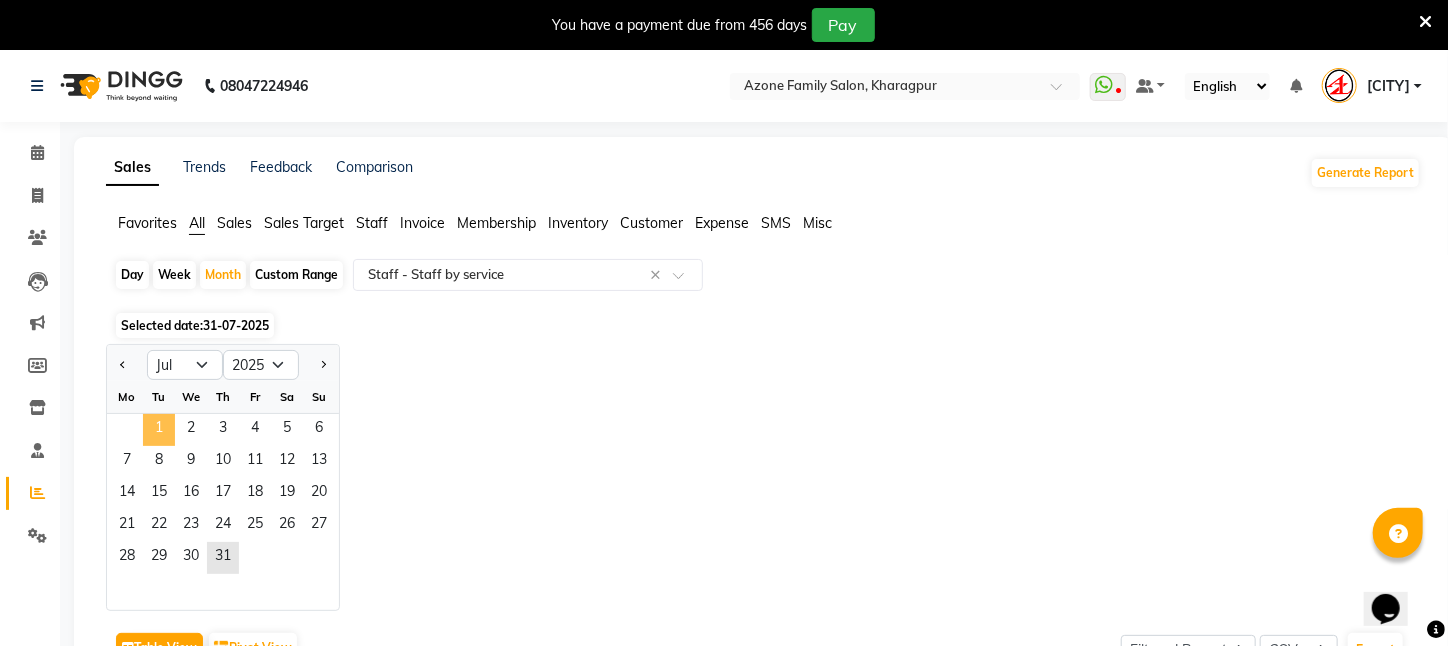 click on "1" 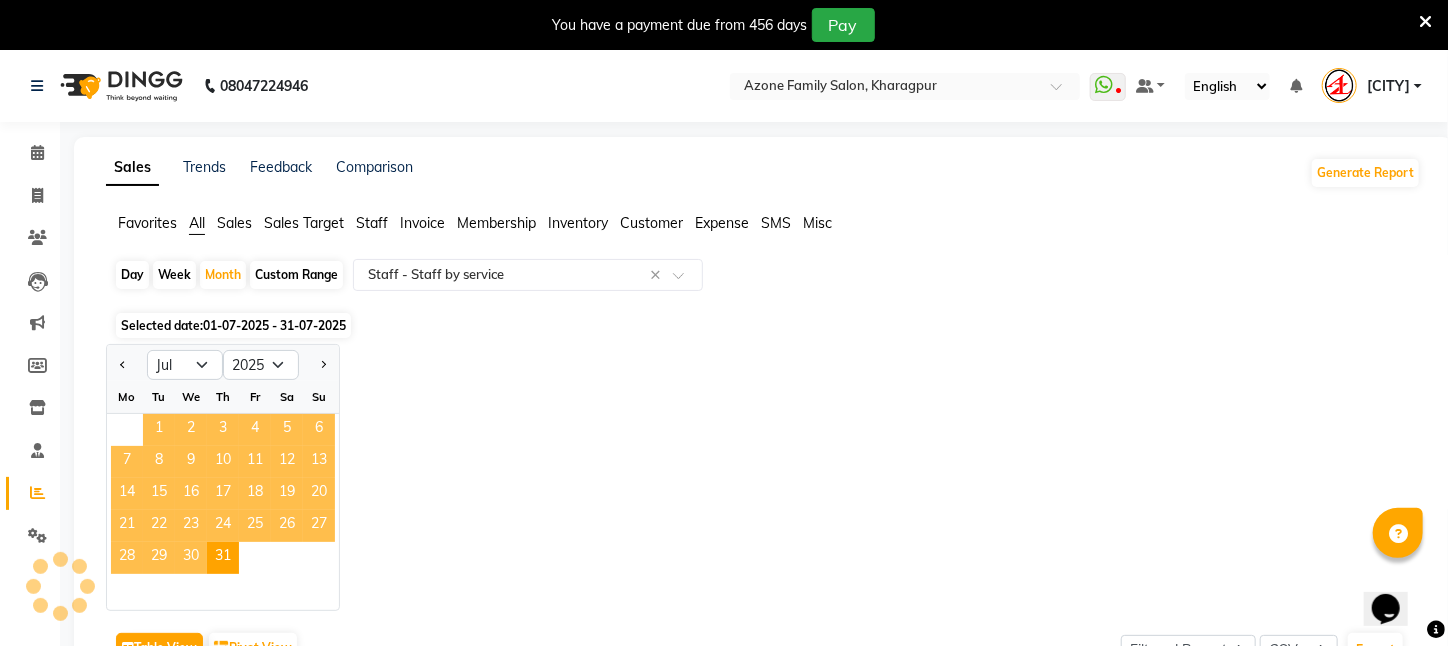 click on "1" 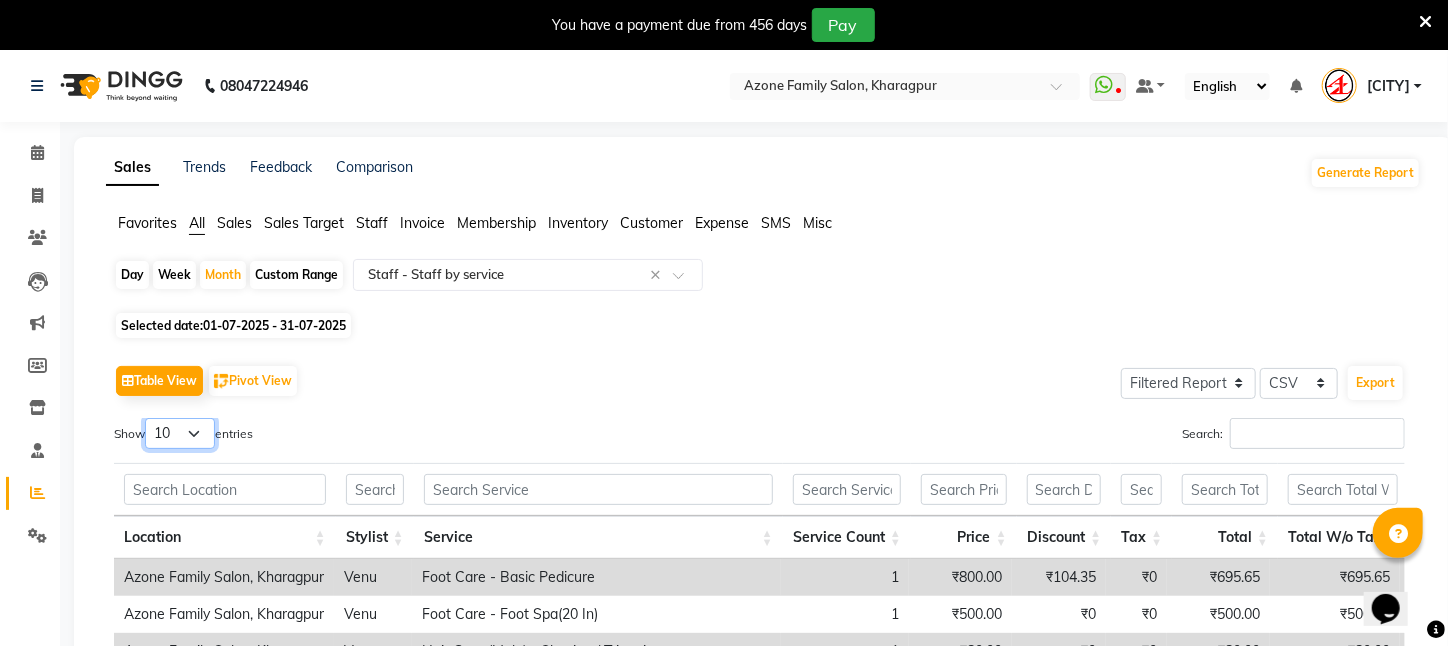 click on "10 25 50 100" at bounding box center (180, 433) 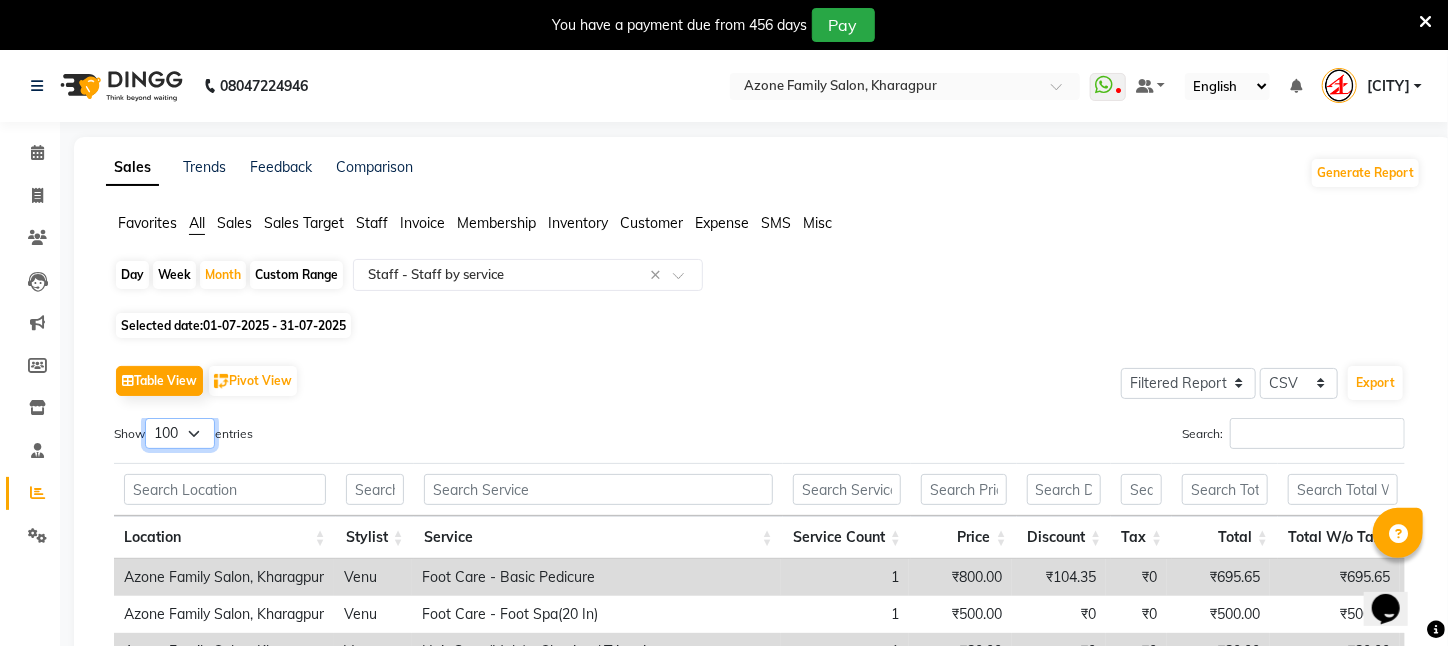 click on "10 25 50 100" at bounding box center [180, 433] 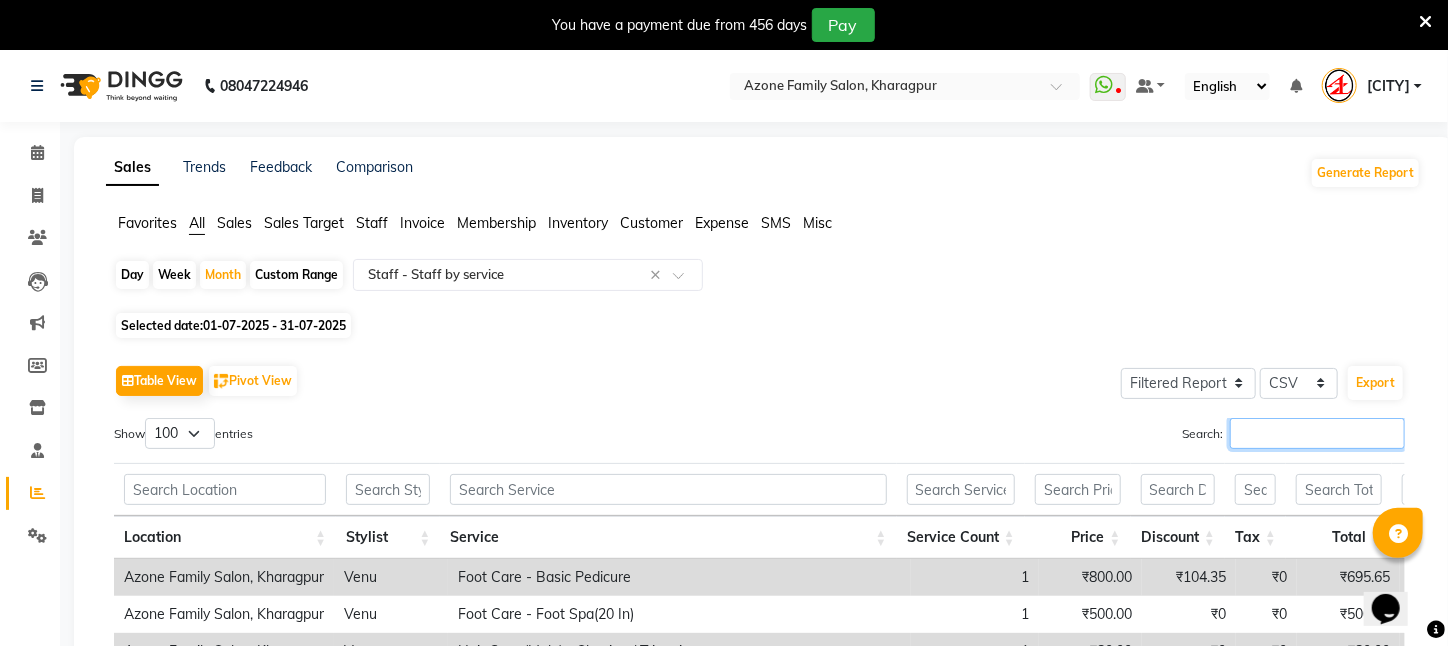 click on "Search:" at bounding box center [1317, 433] 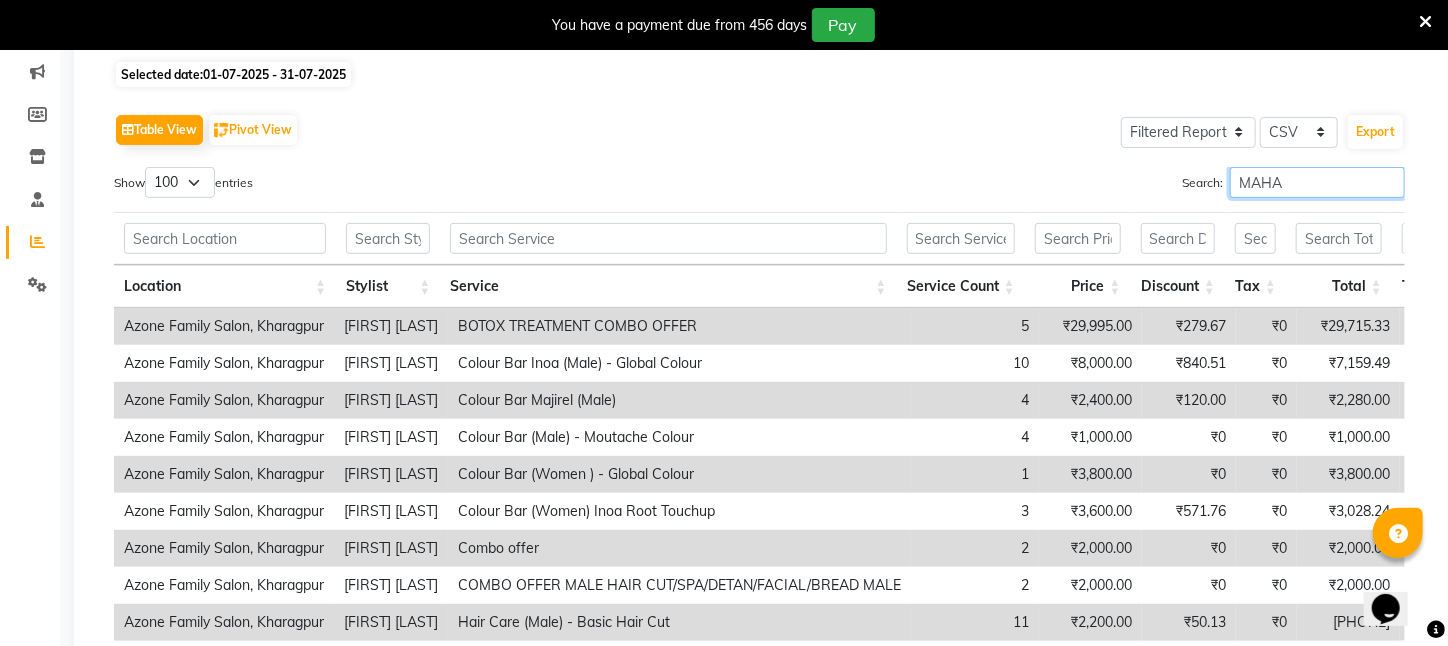 scroll, scrollTop: 300, scrollLeft: 0, axis: vertical 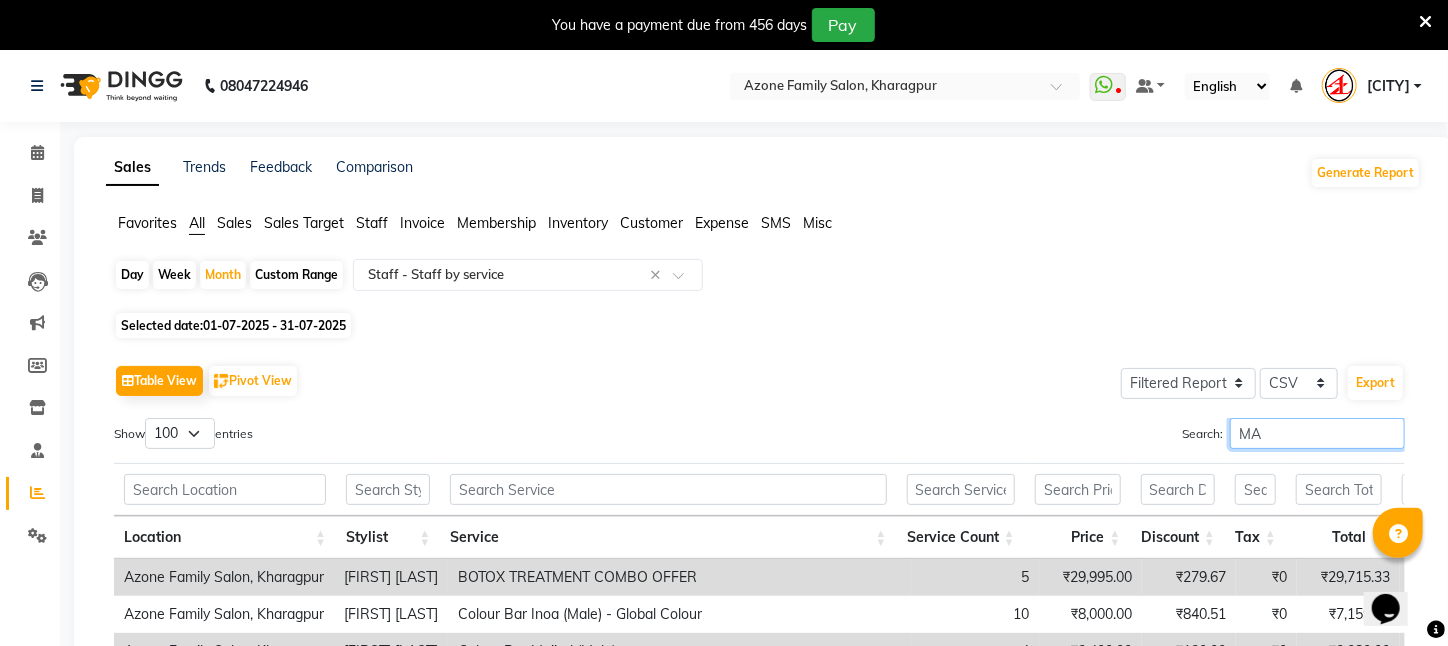 type on "M" 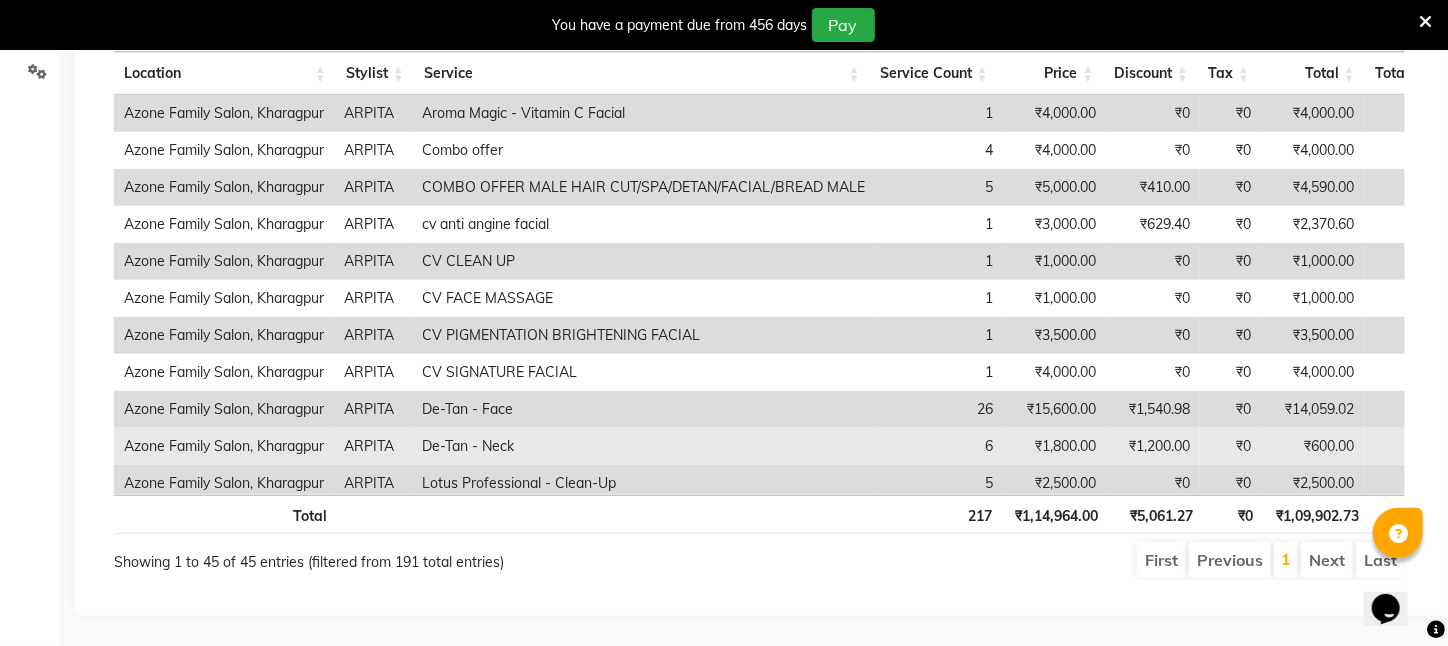 scroll, scrollTop: 0, scrollLeft: 0, axis: both 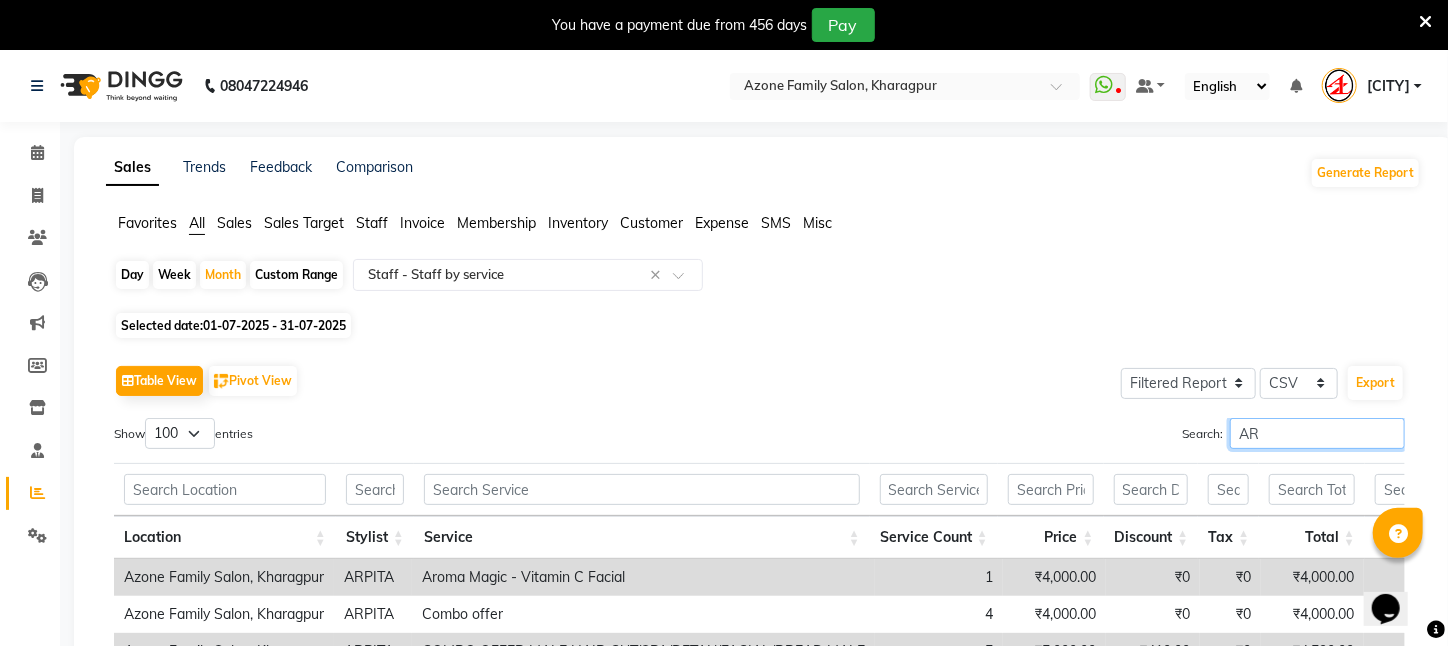 type on "A" 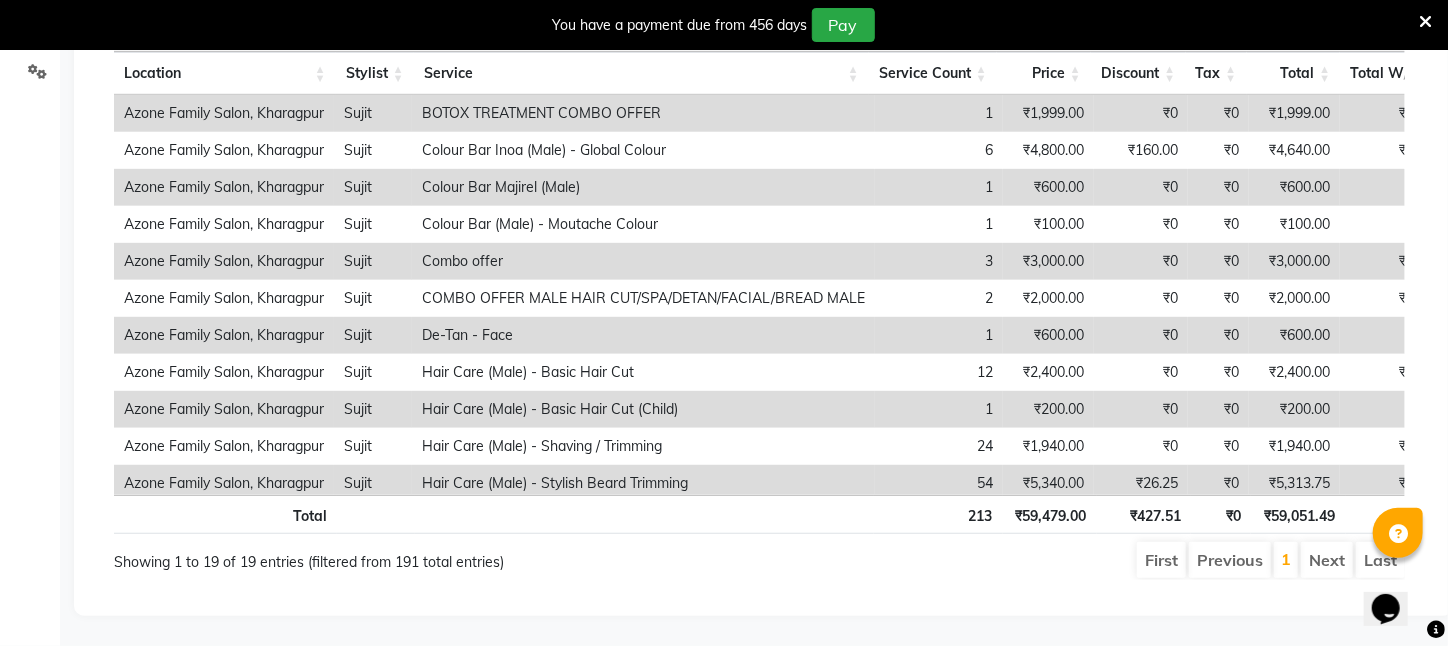 scroll, scrollTop: 0, scrollLeft: 0, axis: both 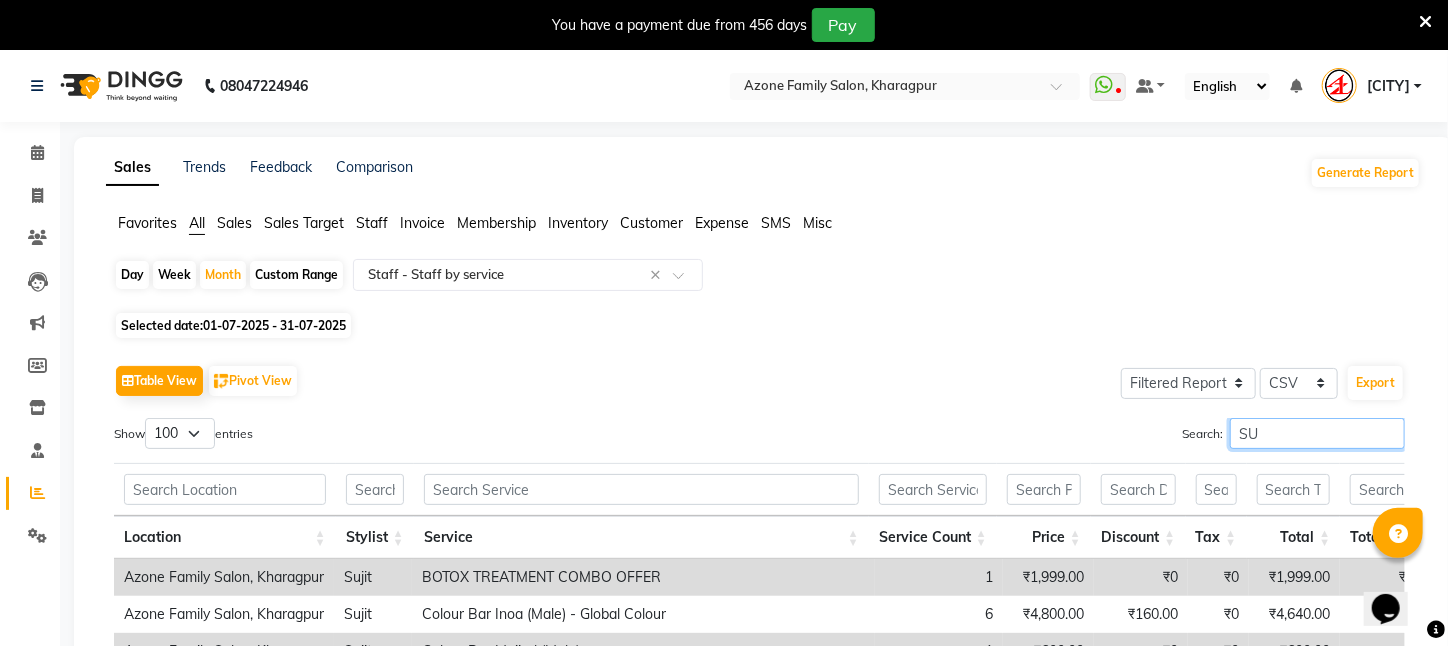 type on "S" 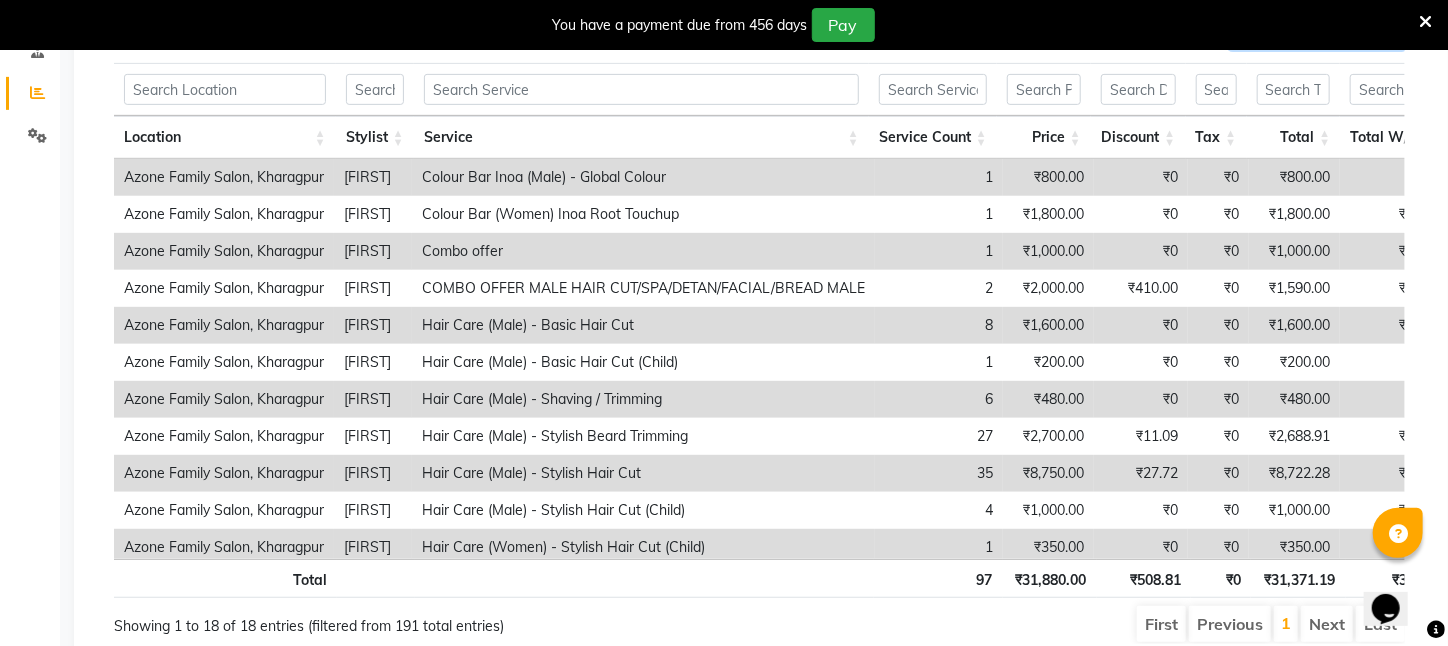 scroll, scrollTop: 0, scrollLeft: 0, axis: both 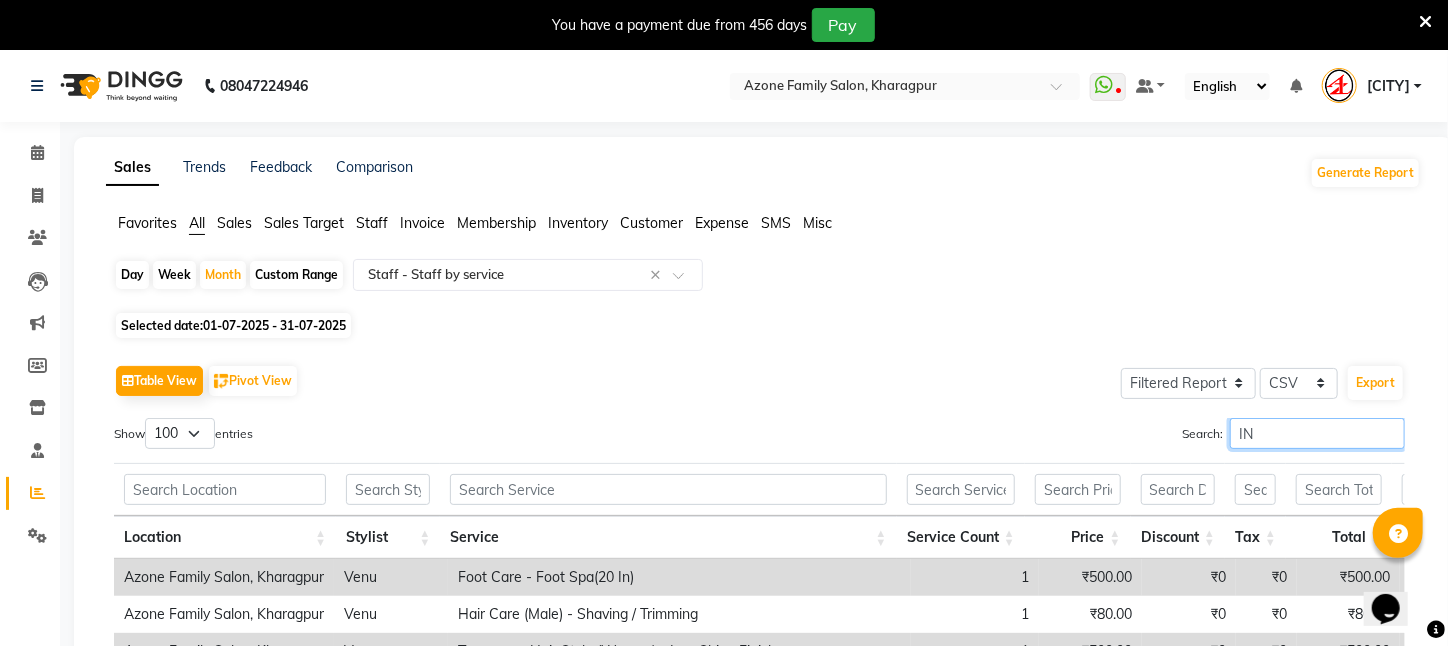 type on "I" 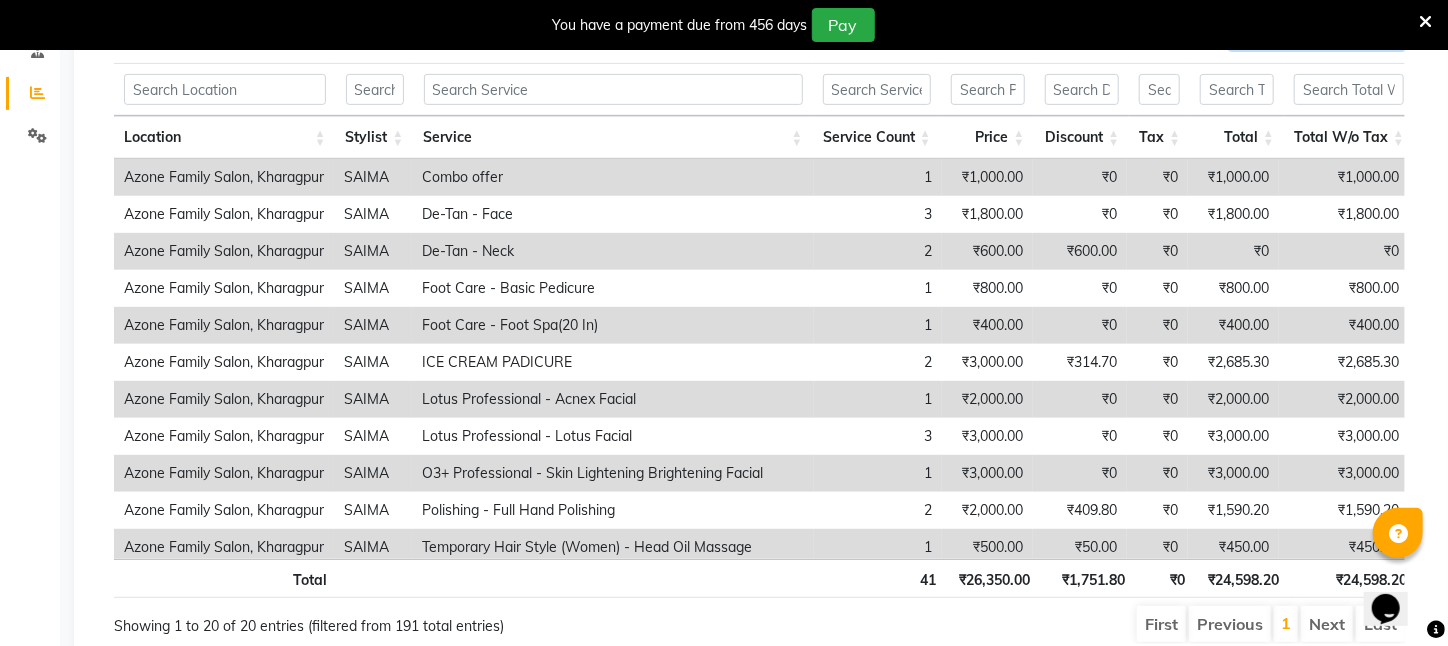 scroll, scrollTop: 0, scrollLeft: 0, axis: both 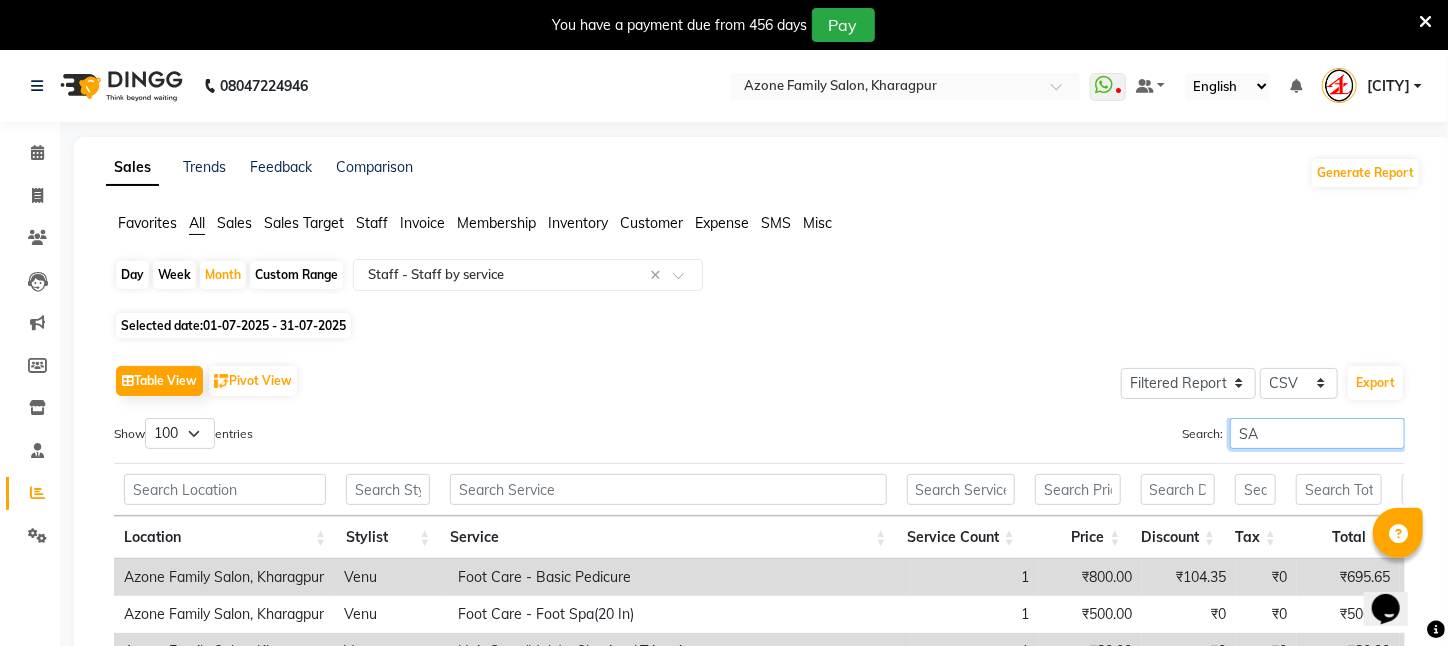 type on "S" 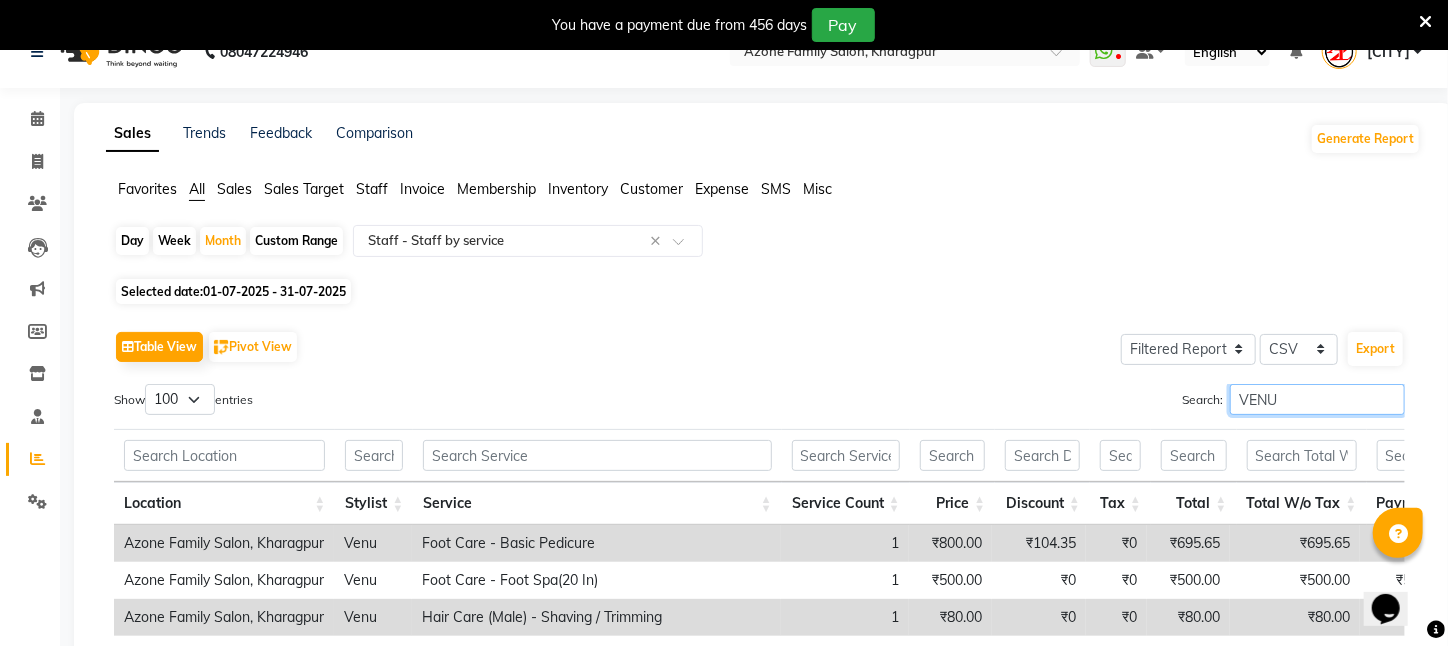 scroll, scrollTop: 0, scrollLeft: 0, axis: both 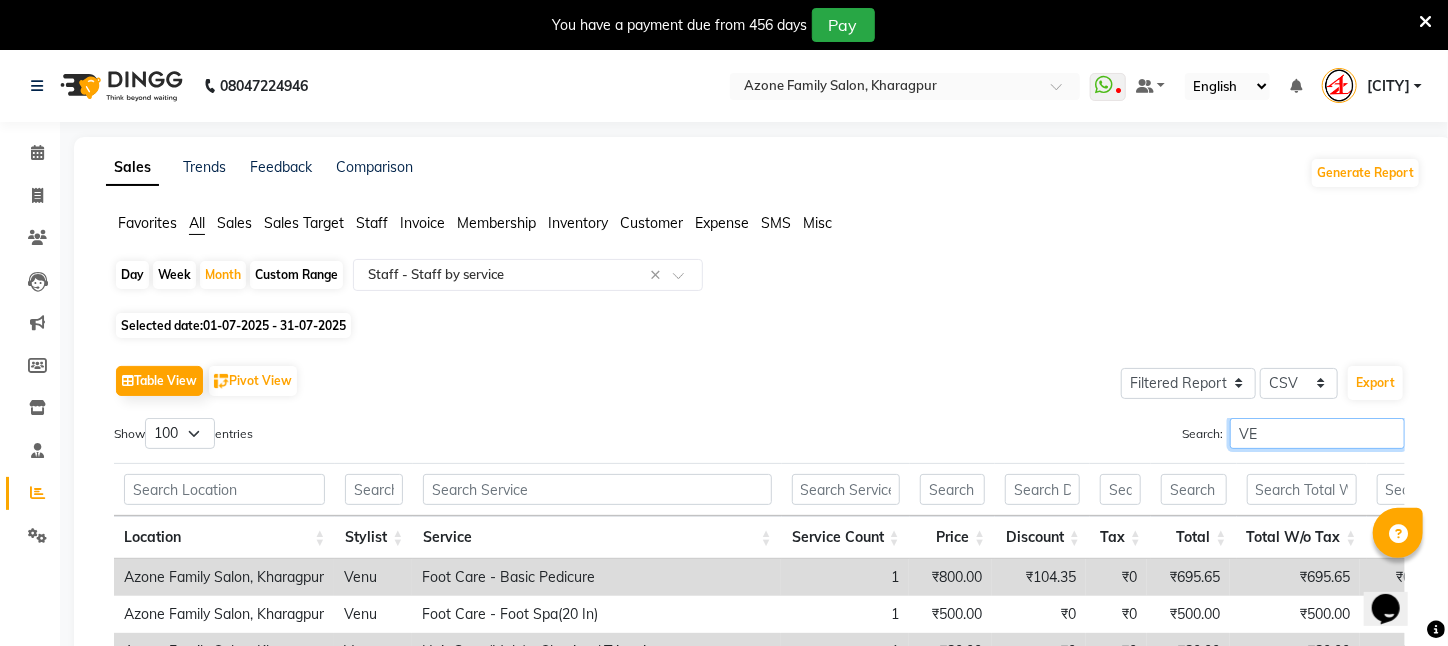 type on "V" 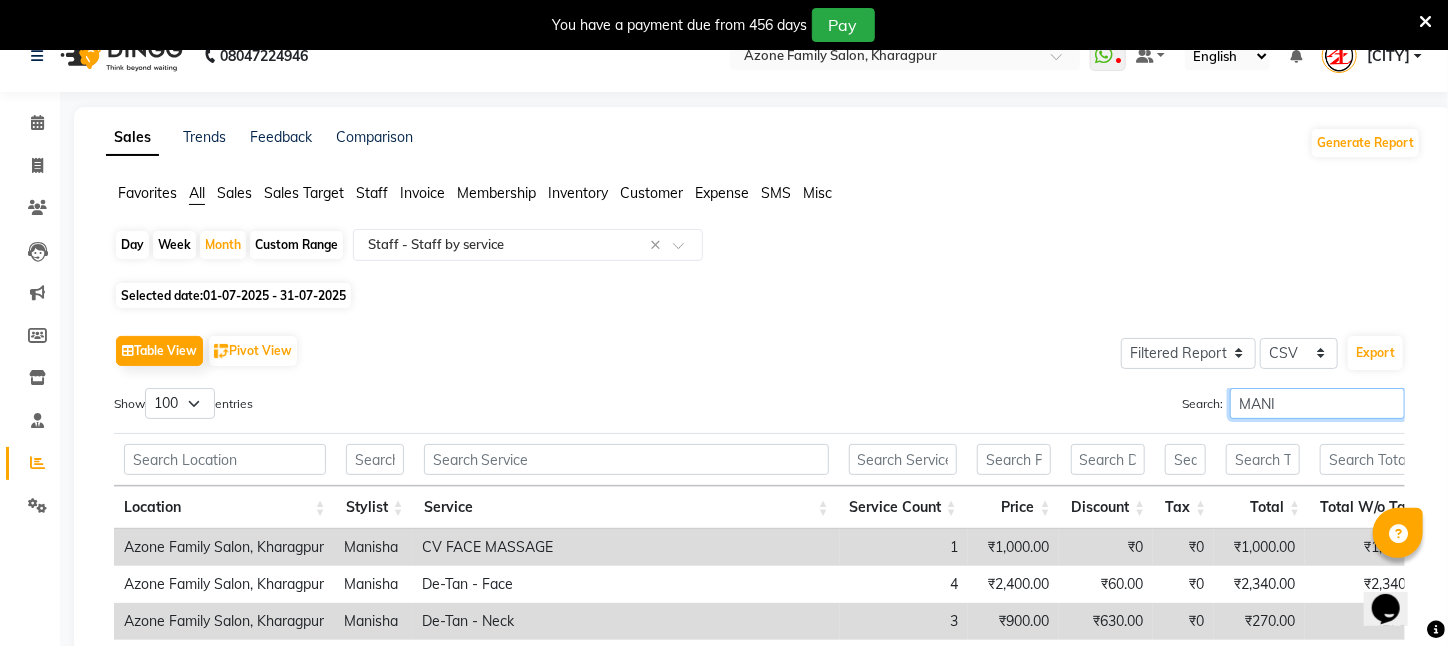 scroll, scrollTop: 0, scrollLeft: 0, axis: both 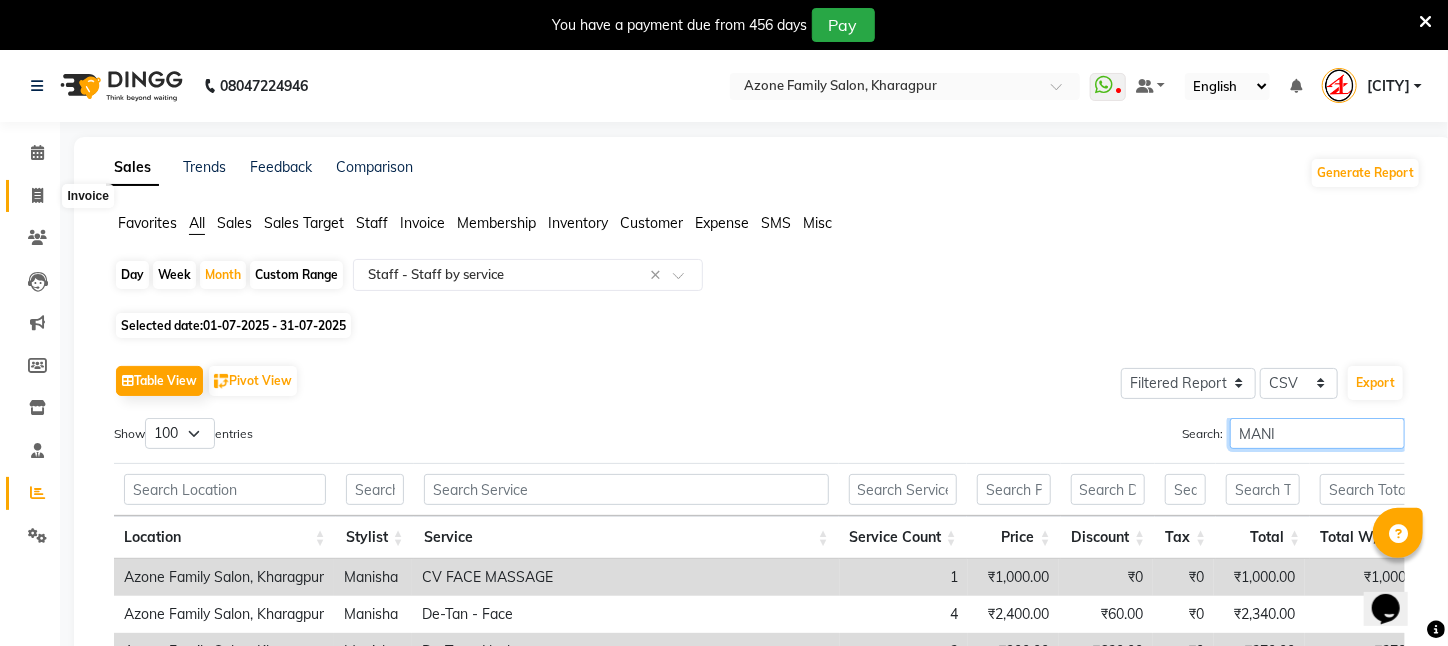 type on "MANI" 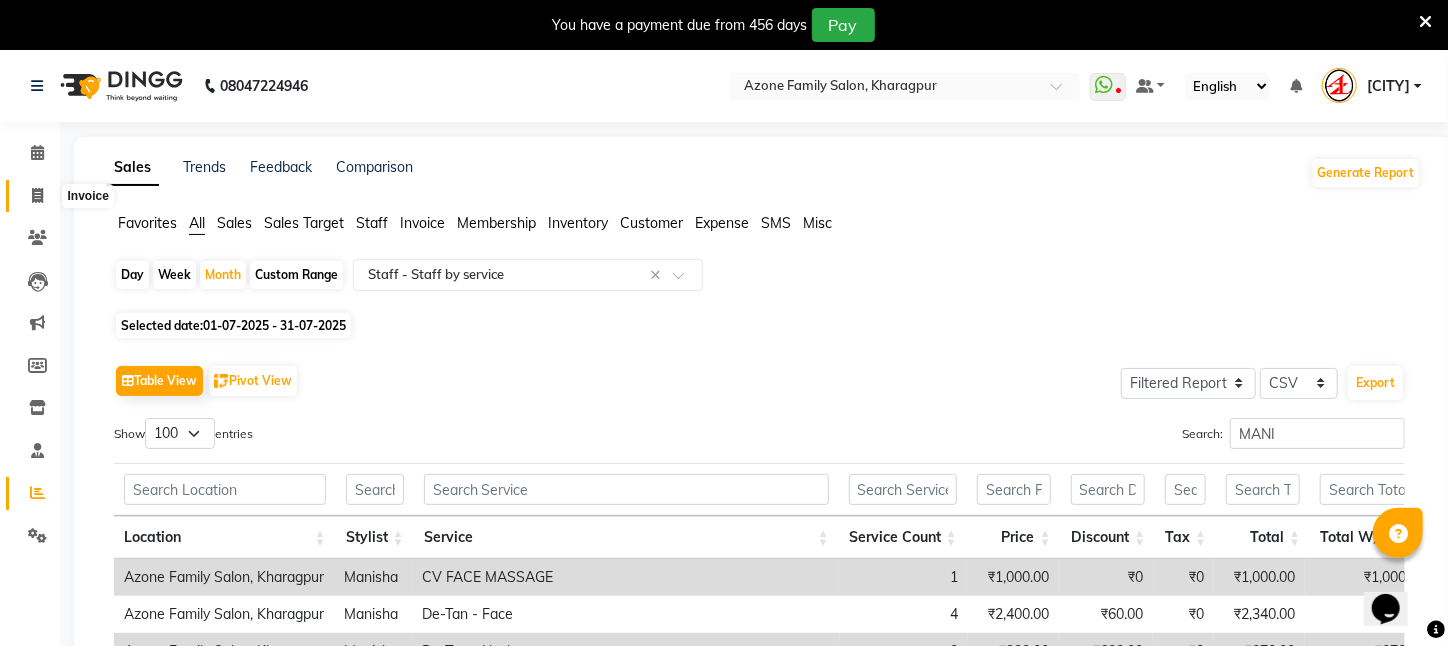 click 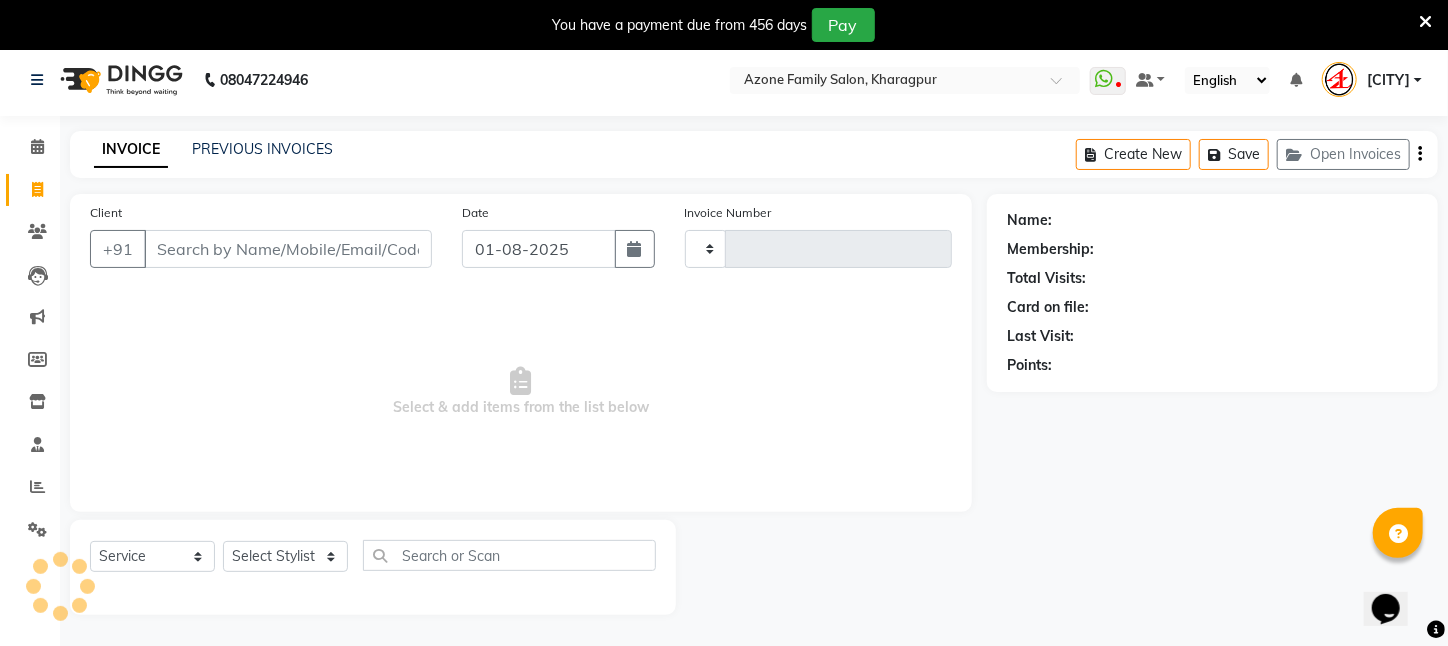 scroll, scrollTop: 50, scrollLeft: 0, axis: vertical 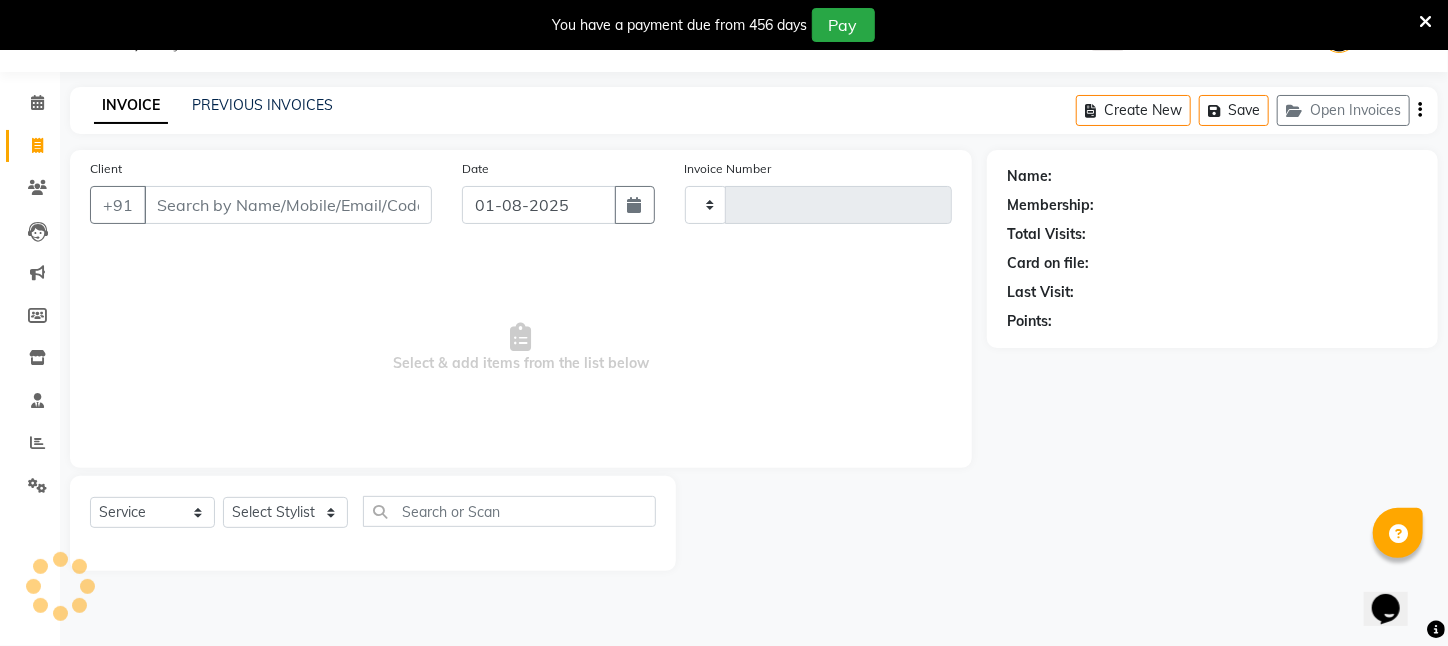 type on "2033" 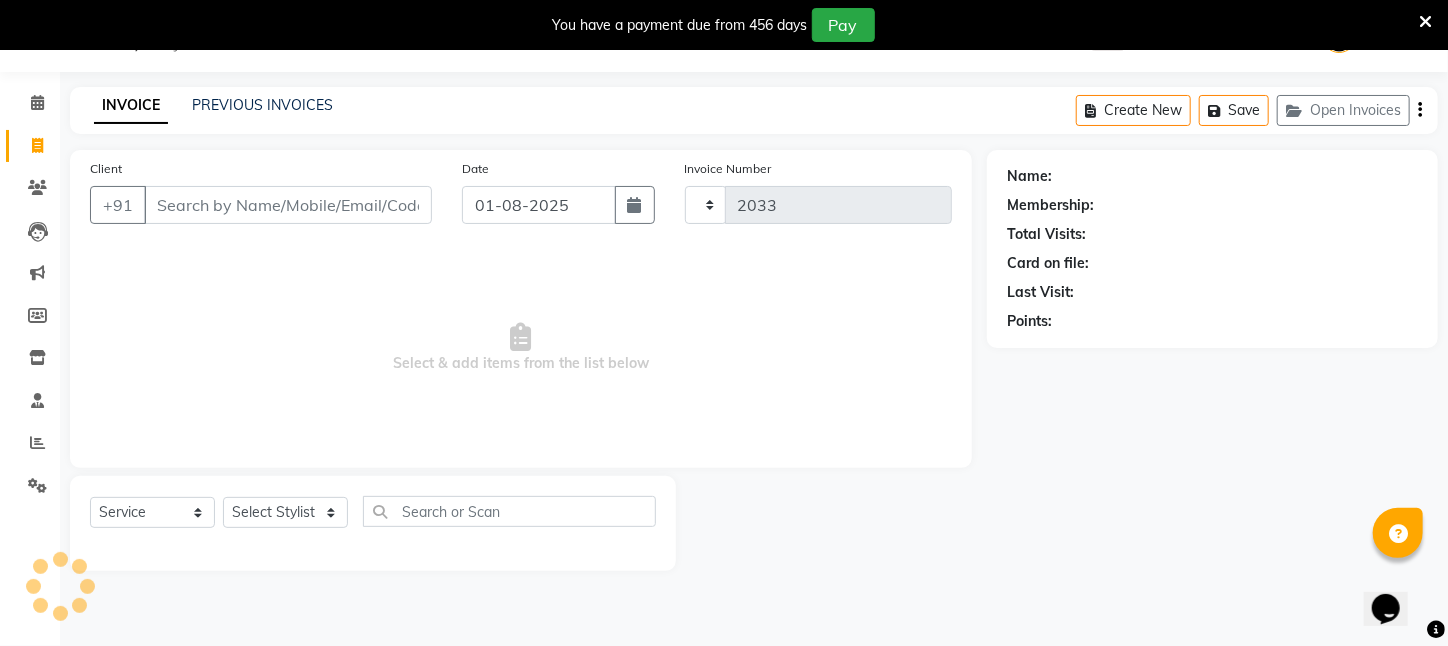 select on "4296" 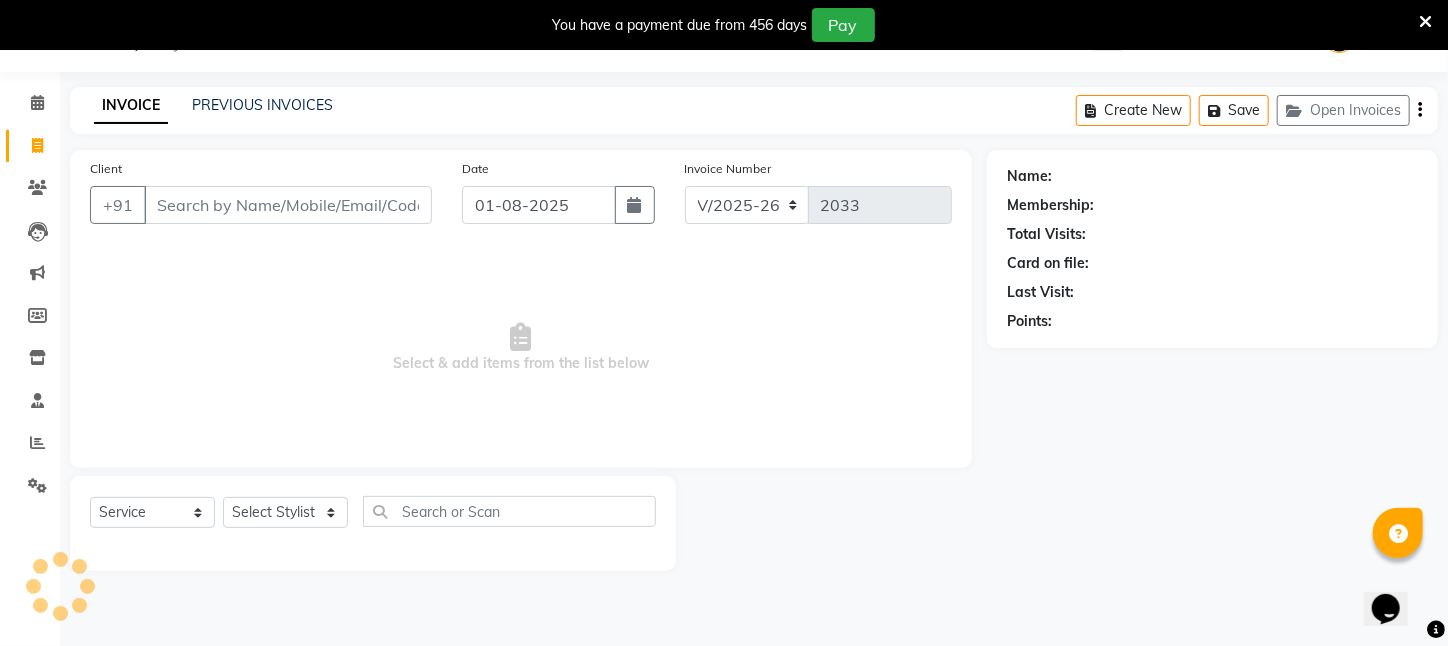 click on "Client" at bounding box center [288, 205] 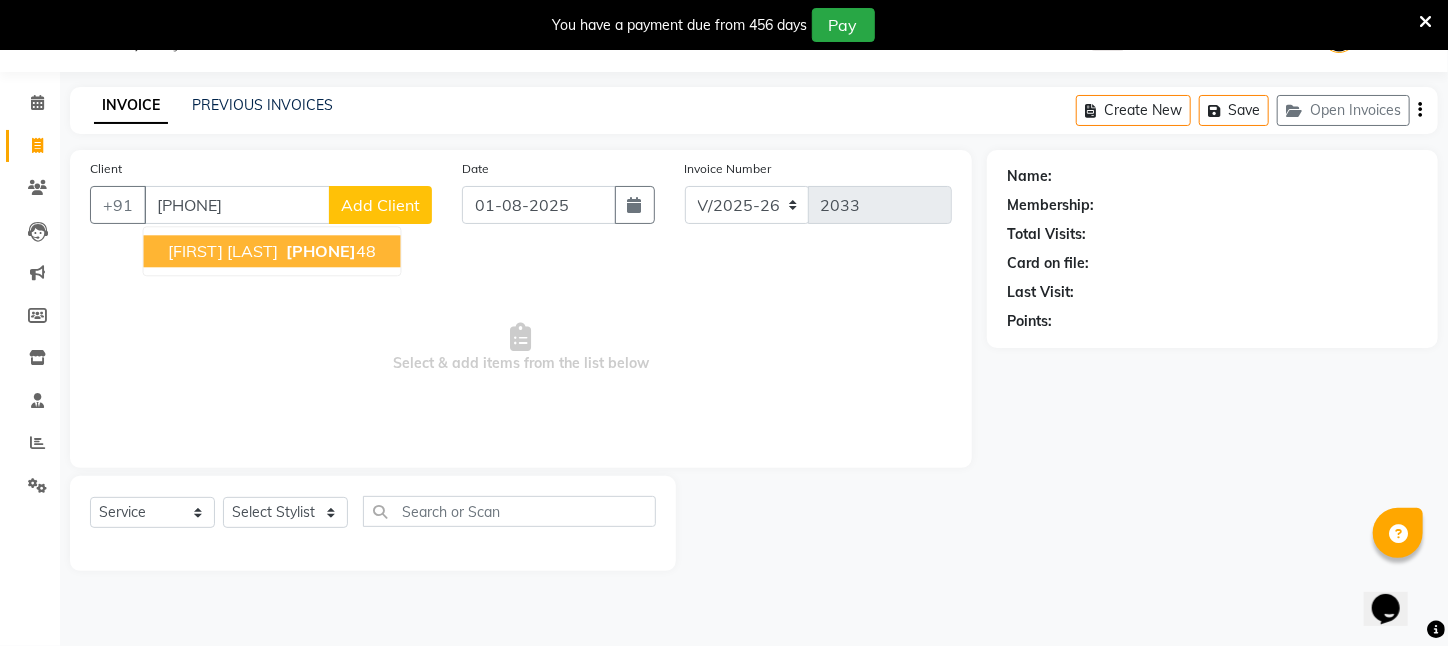 click on "[FIRST] [LAST]" at bounding box center (223, 251) 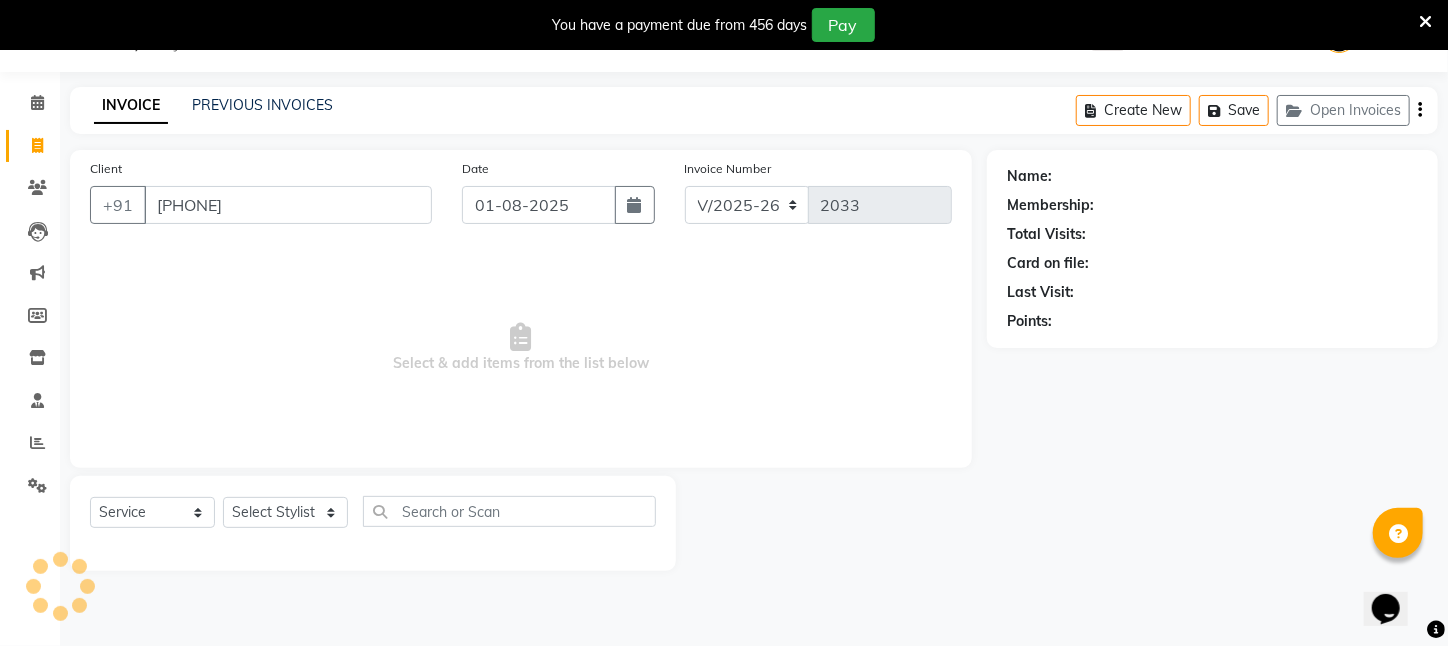 type on "[PHONE]" 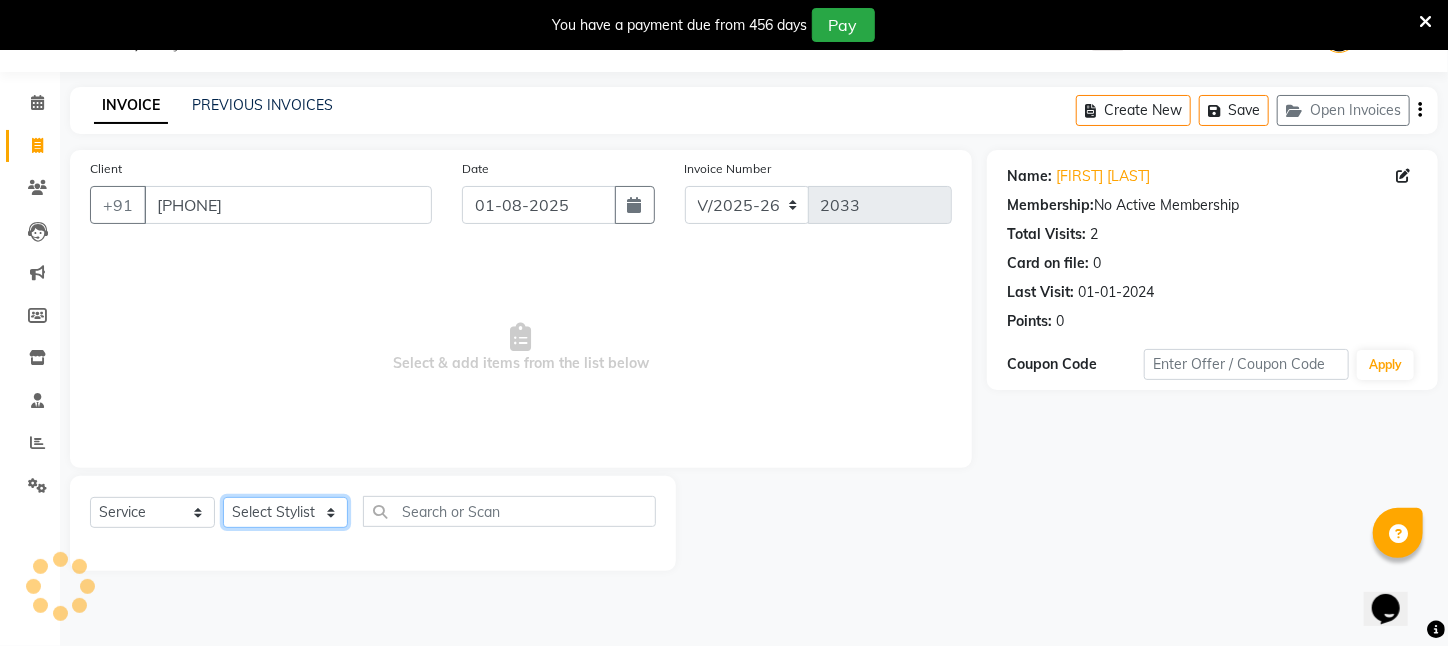 click on "Select Stylist Aftab Ansar  ARPITA DEEPIKA IMRAAN Injamam KESHAV [CITY] Mahadev Pal Manisha MOUMITA NEHA Rahim Ruma SAIMA Shibani Sujit Suman TINKU Venu" 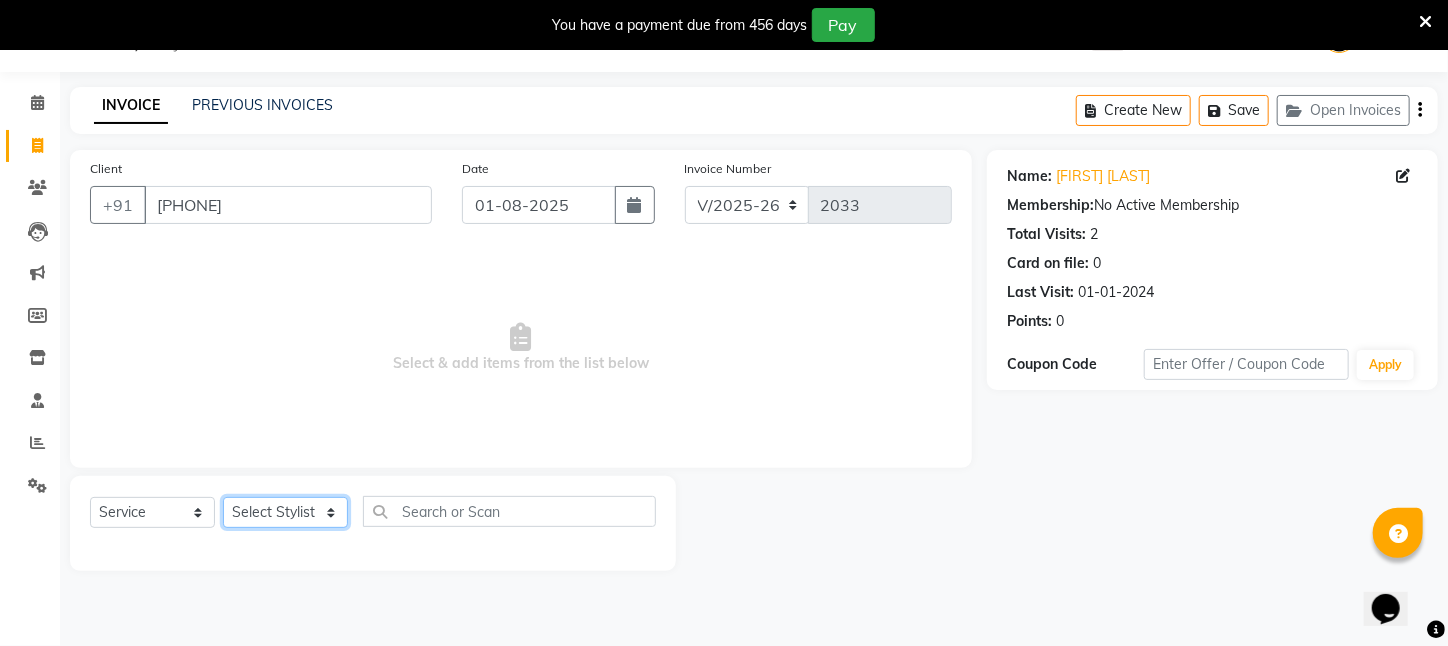 select on "65480" 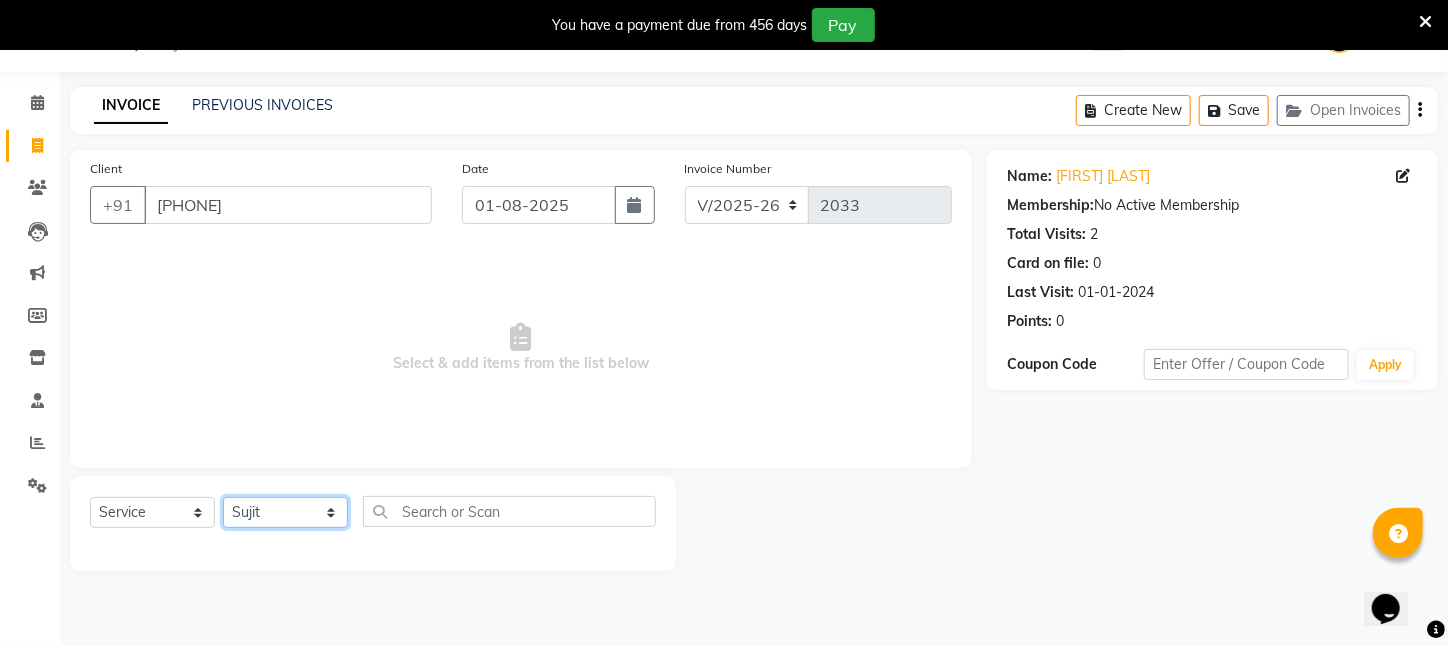 click on "Select Stylist Aftab Ansar  ARPITA DEEPIKA IMRAAN Injamam KESHAV [CITY] Mahadev Pal Manisha MOUMITA NEHA Rahim Ruma SAIMA Shibani Sujit Suman TINKU Venu" 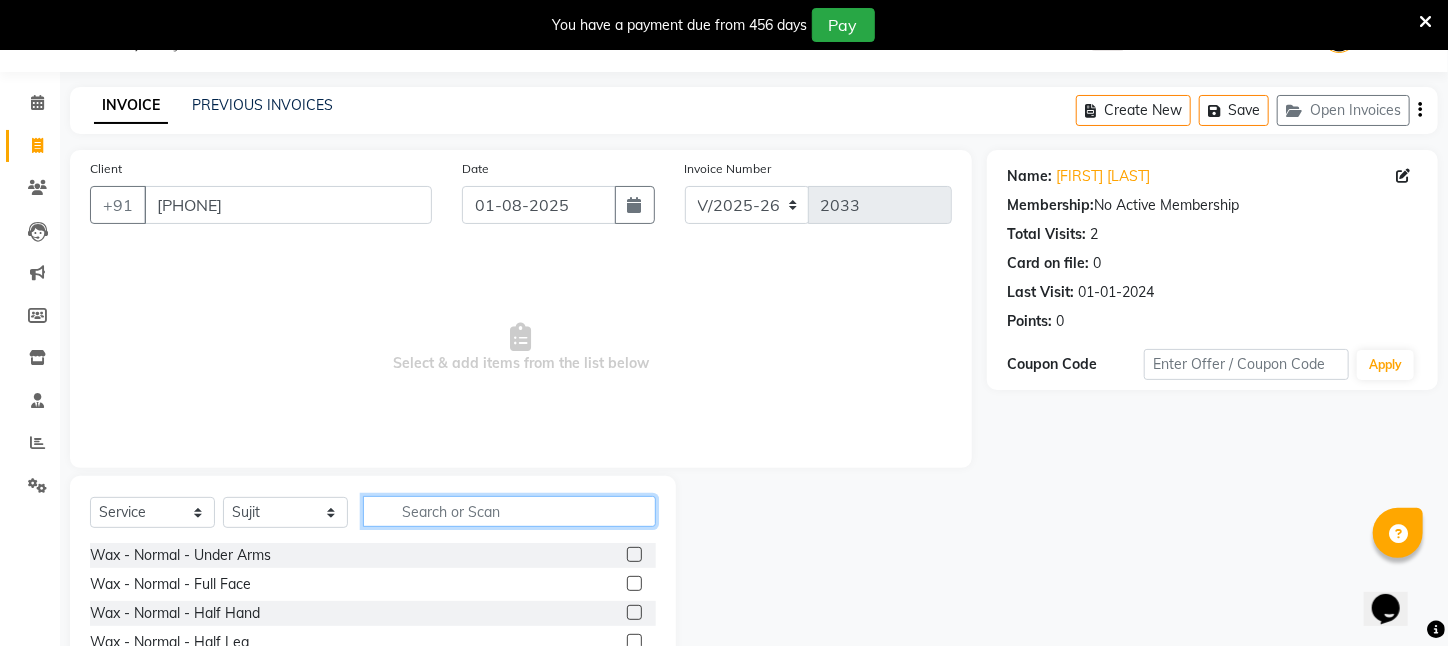 click 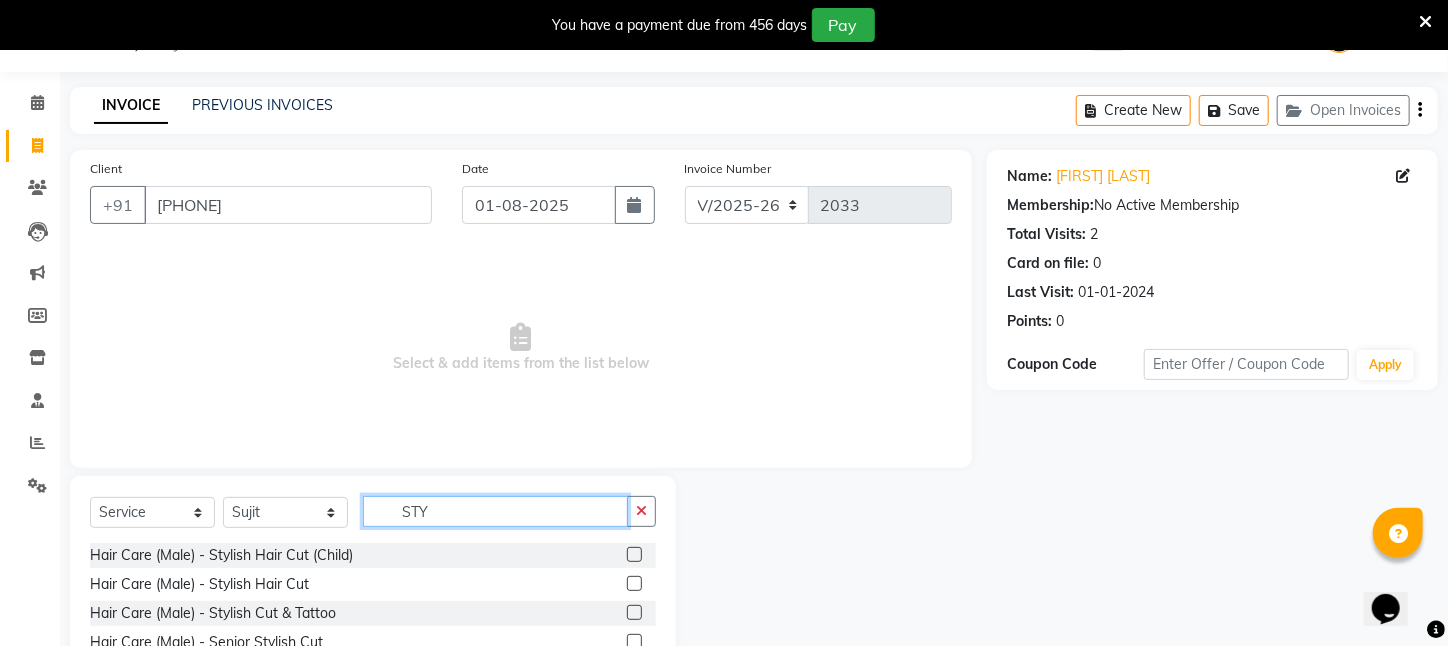 scroll, scrollTop: 105, scrollLeft: 0, axis: vertical 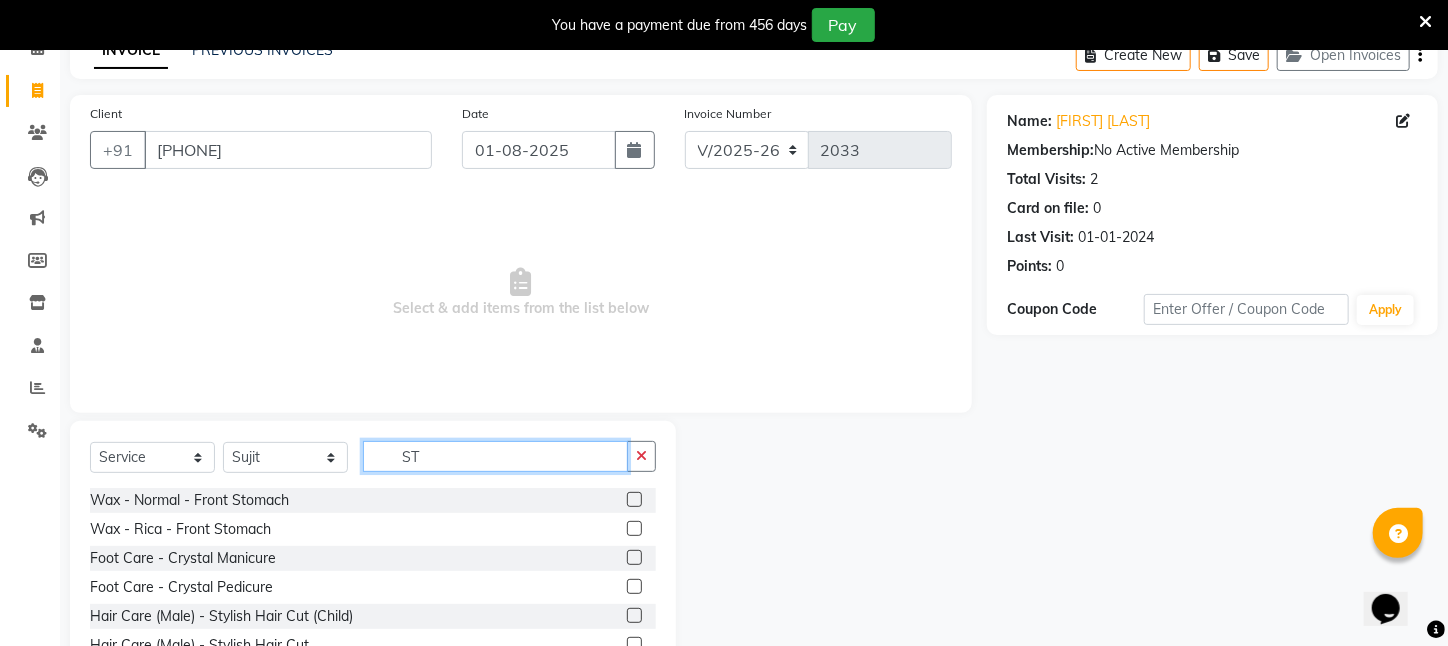 type on "S" 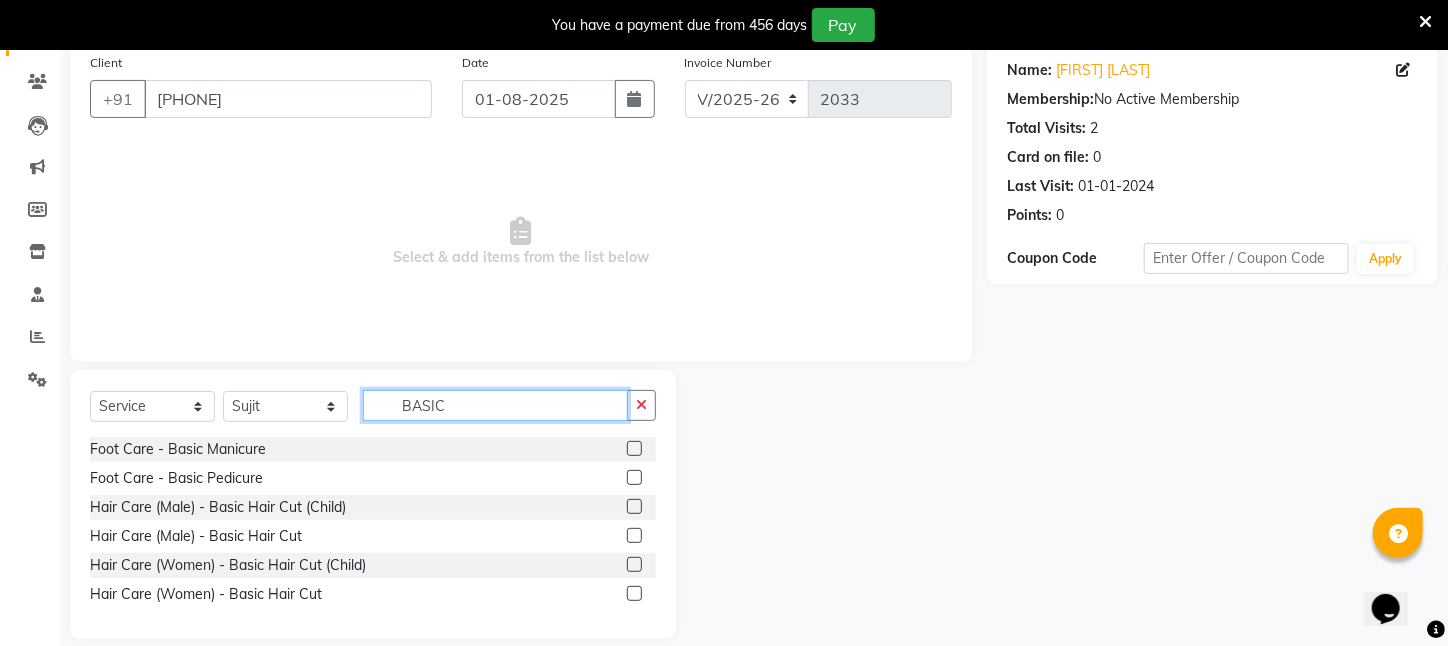 scroll, scrollTop: 179, scrollLeft: 0, axis: vertical 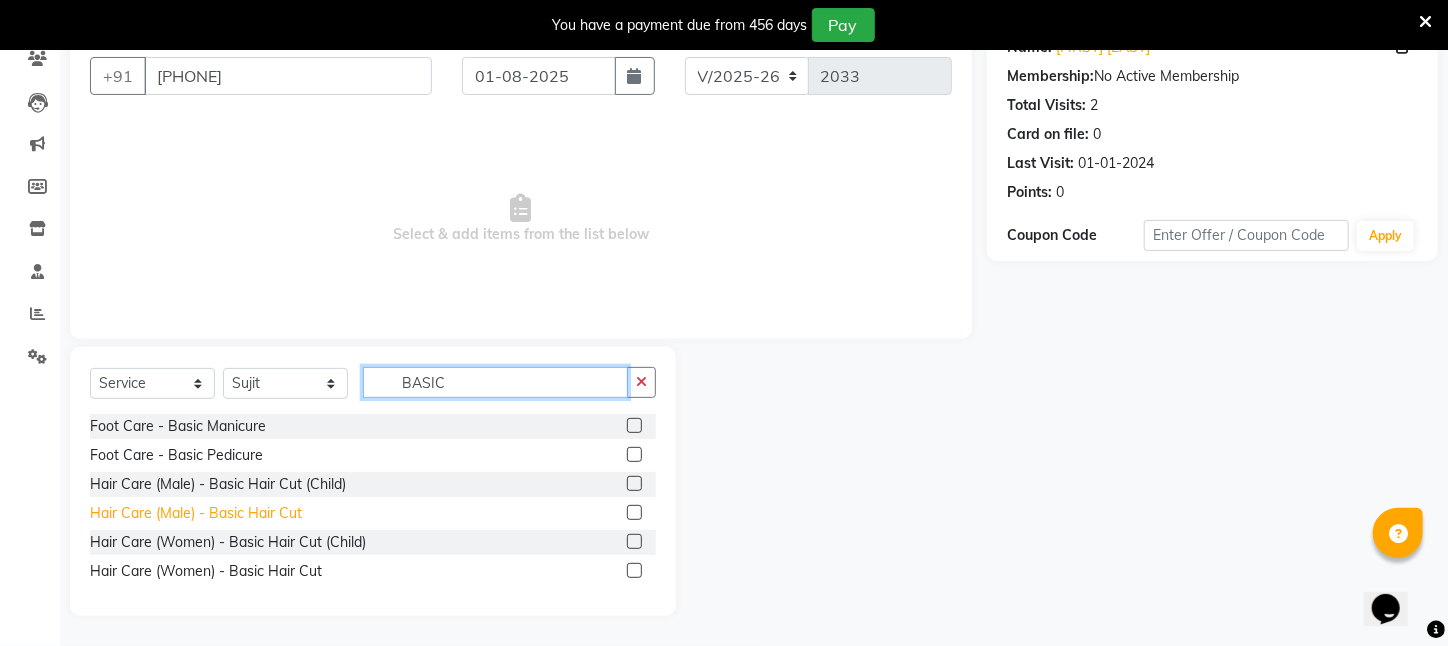 type on "BASIC" 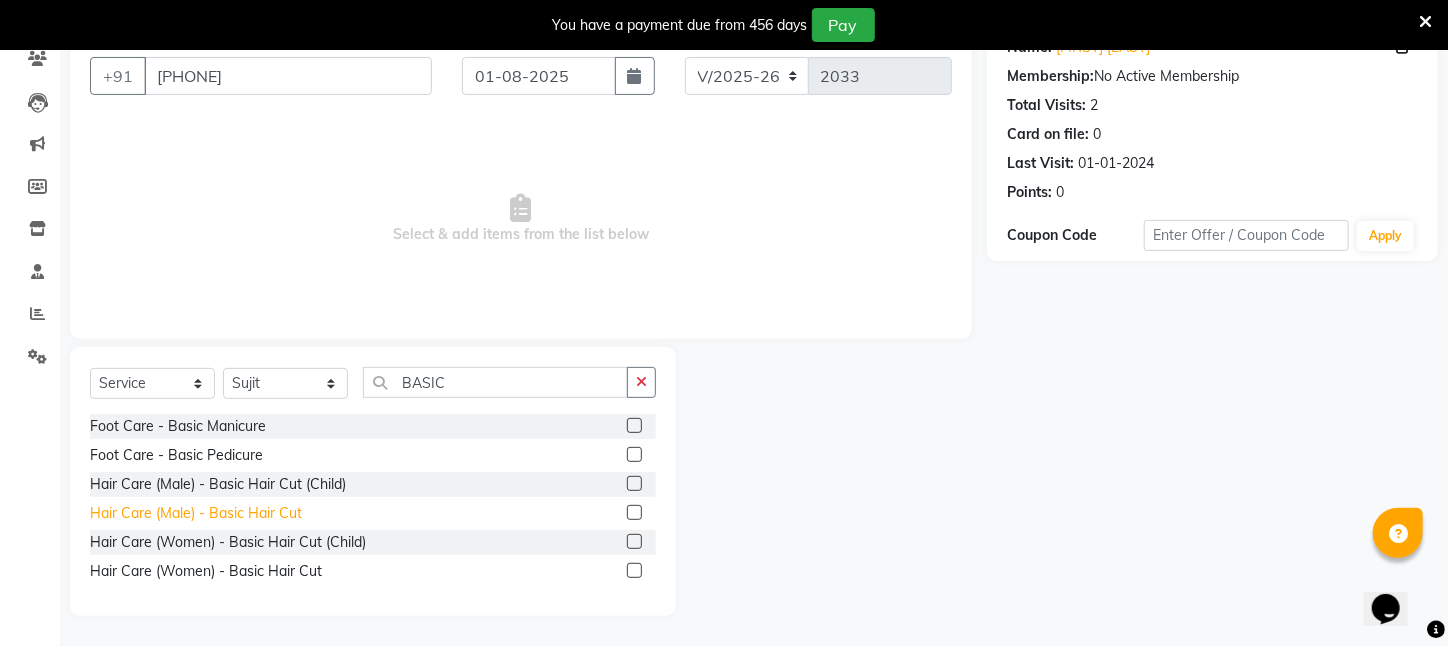 click on "Hair Care (Male)   -   Basic Hair Cut" 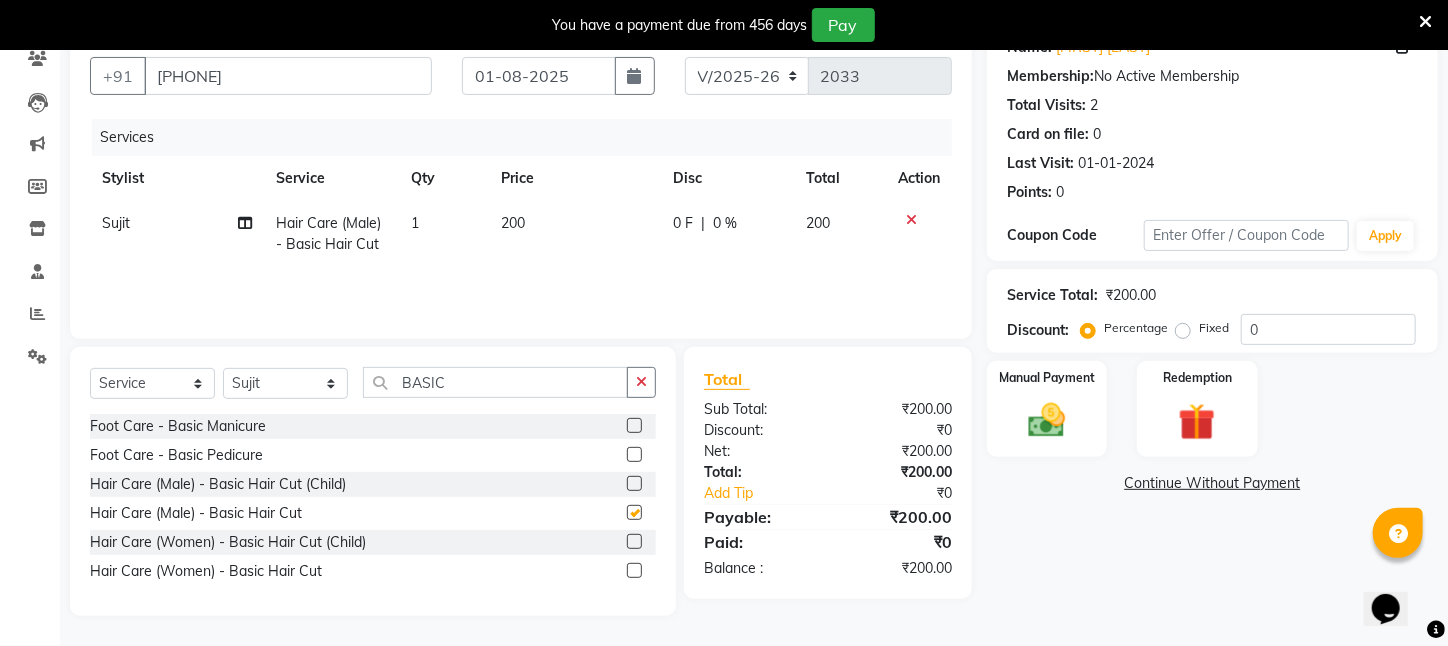 checkbox on "false" 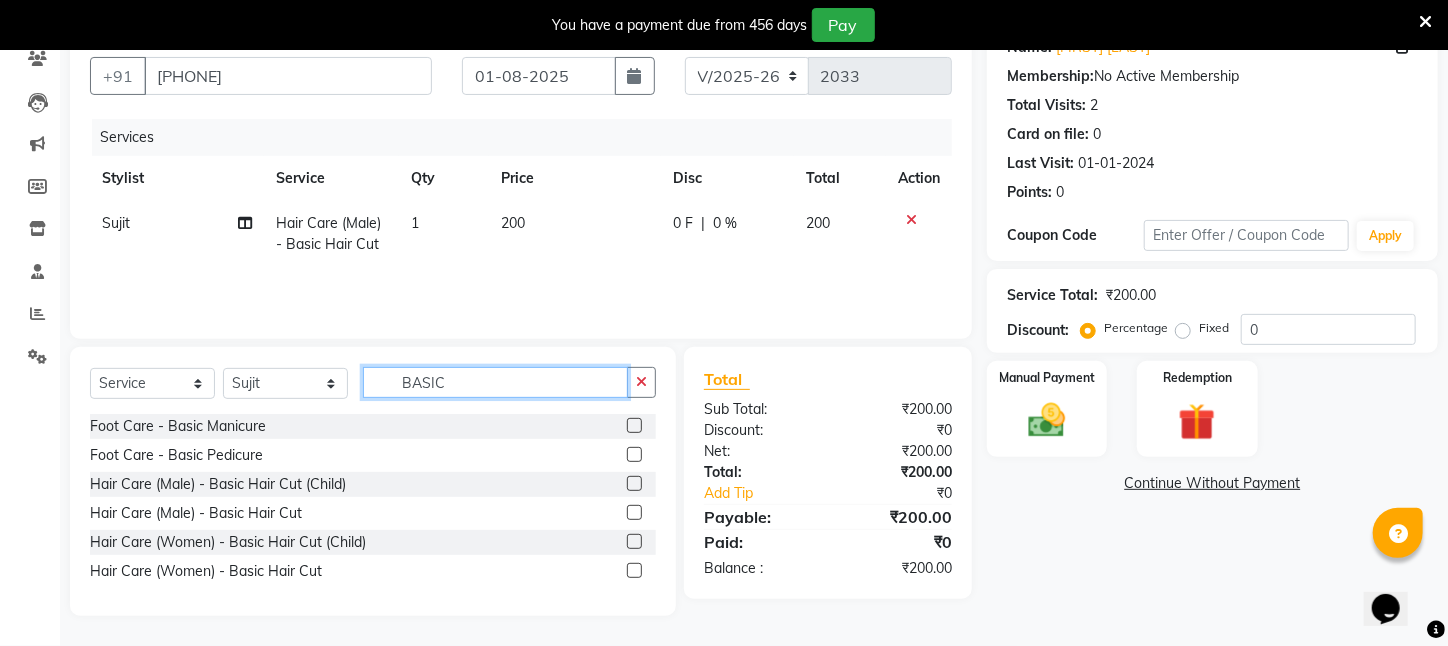 drag, startPoint x: 480, startPoint y: 383, endPoint x: 299, endPoint y: 410, distance: 183.00273 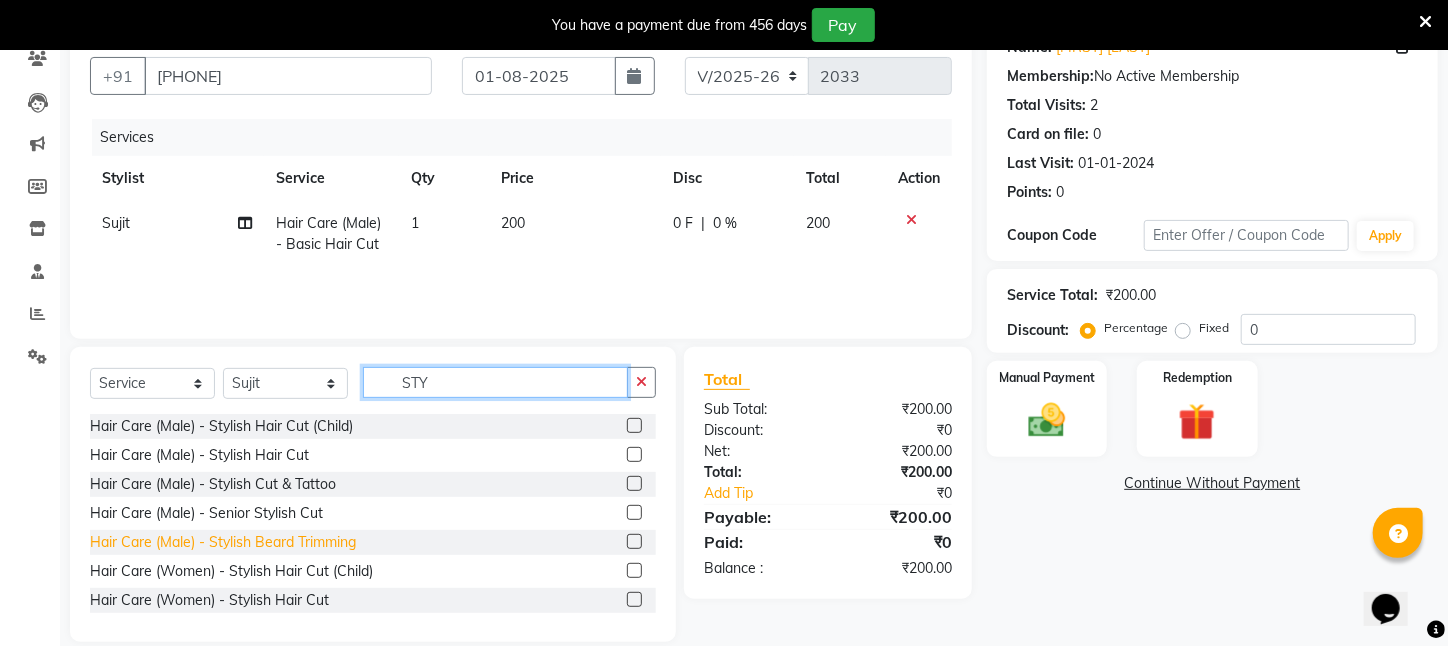 type on "STY" 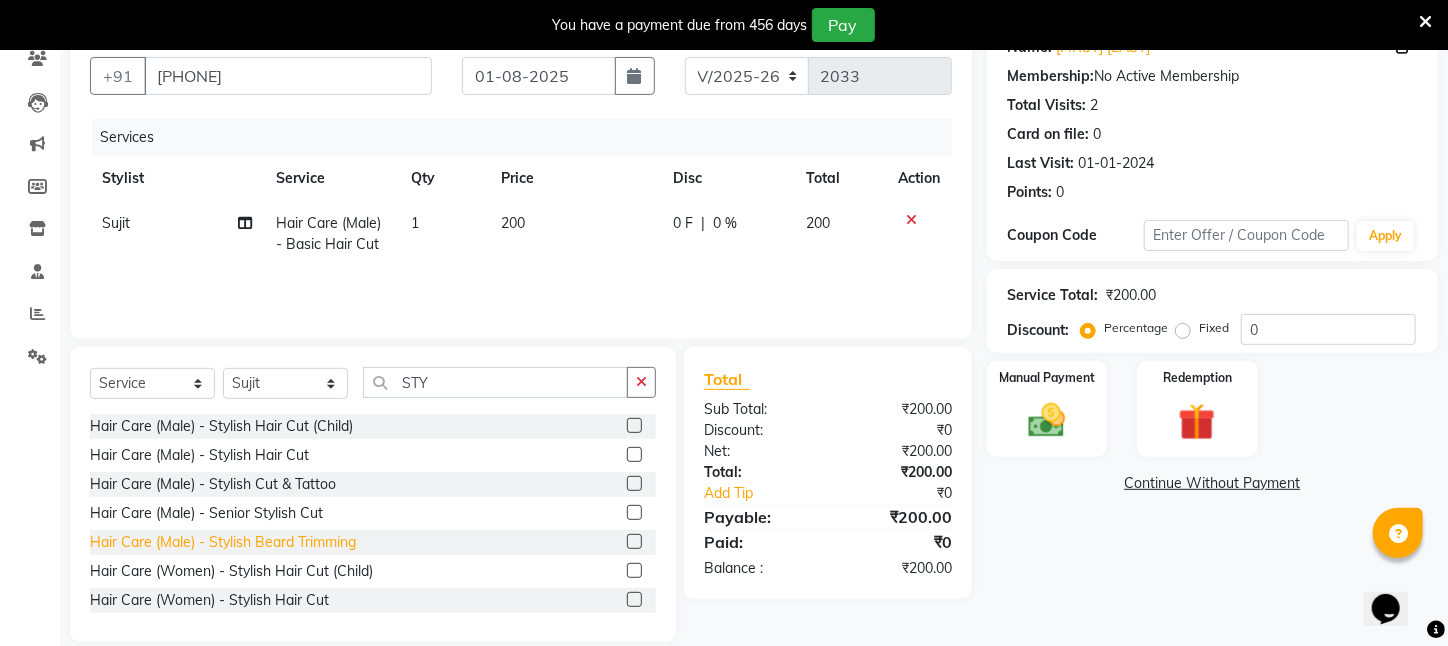 click on "Hair Care (Male)   -   Stylish Beard Trimming" 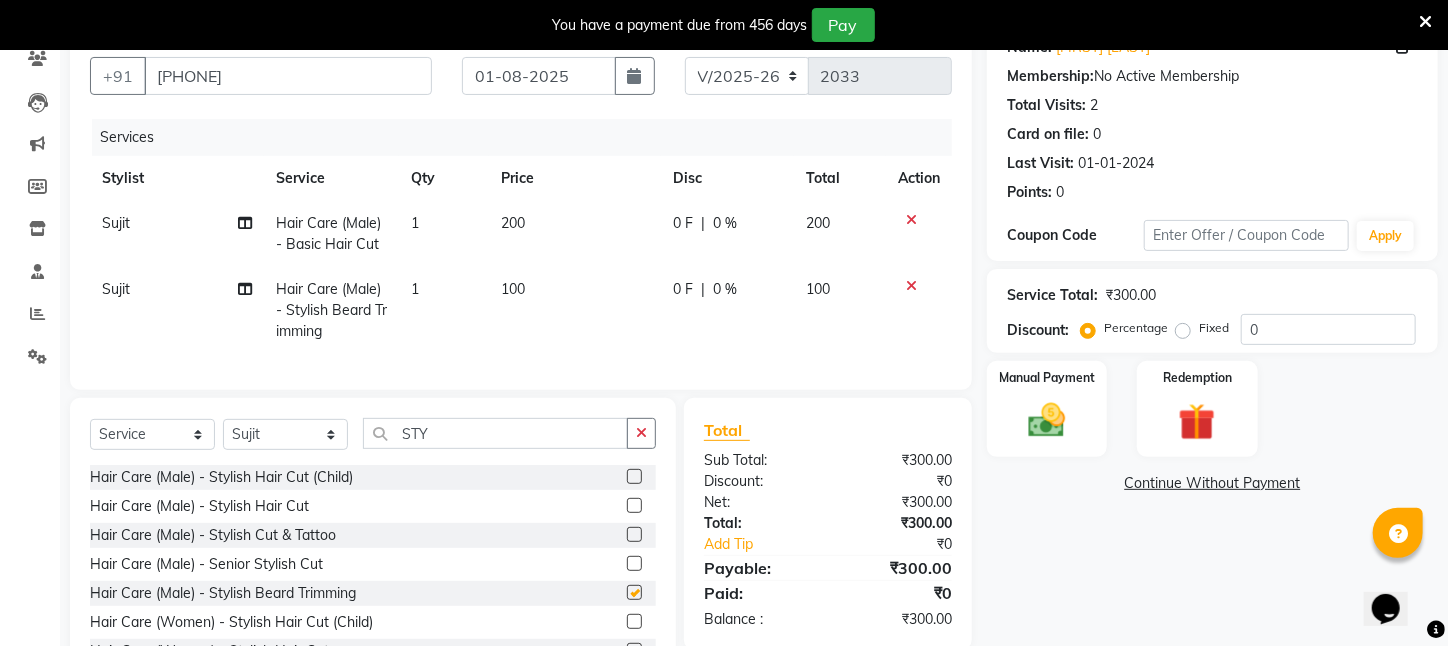 checkbox on "false" 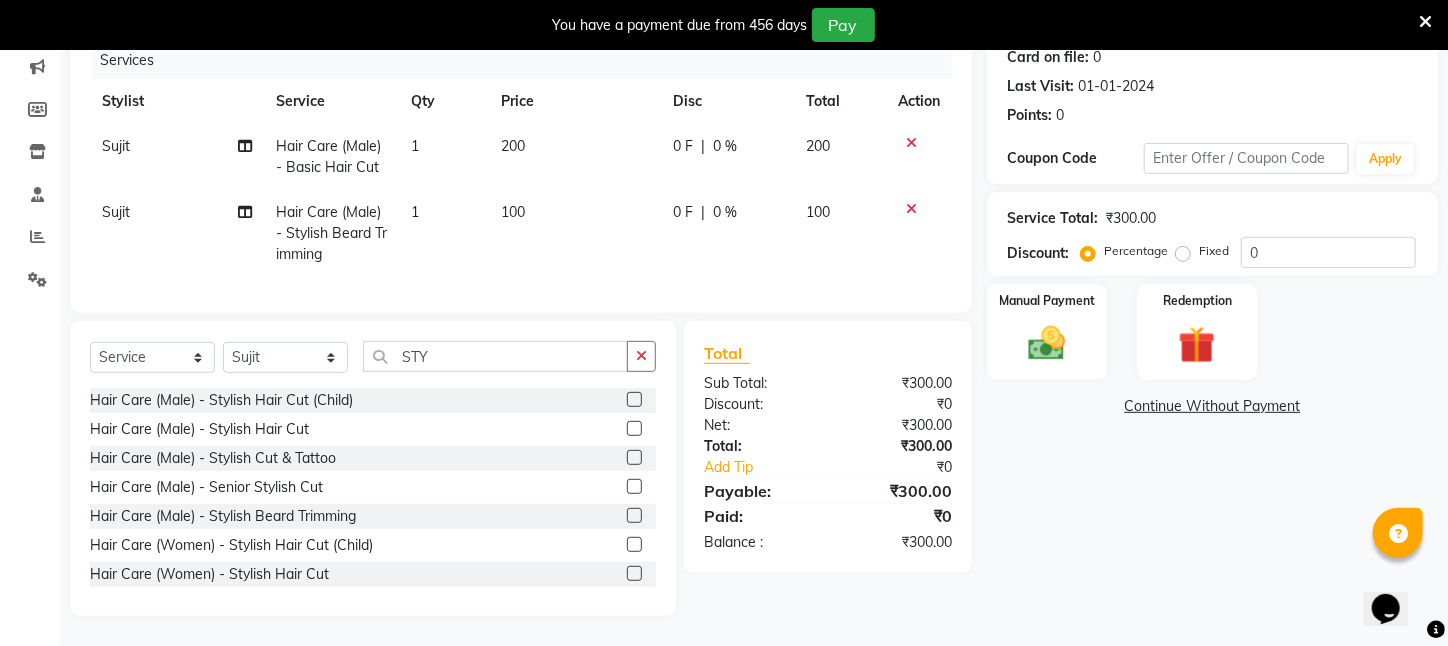 scroll, scrollTop: 271, scrollLeft: 0, axis: vertical 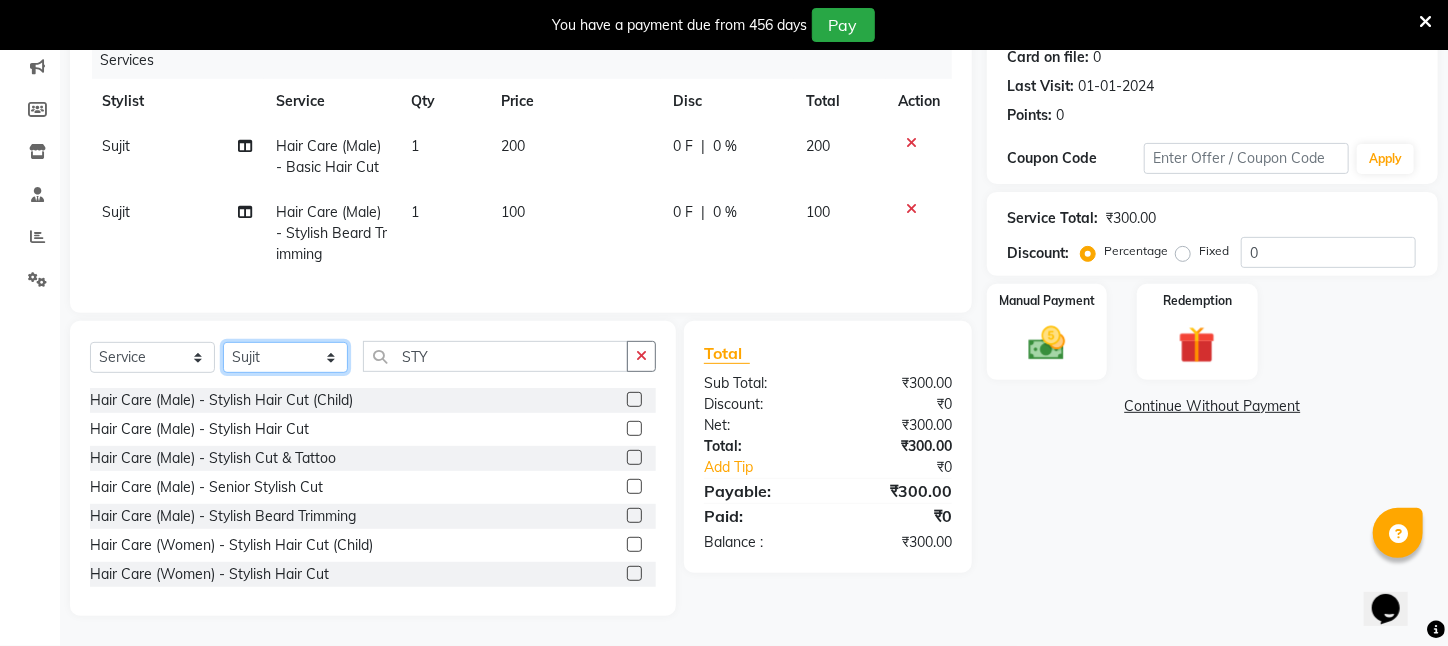 drag, startPoint x: 239, startPoint y: 363, endPoint x: 237, endPoint y: 348, distance: 15.132746 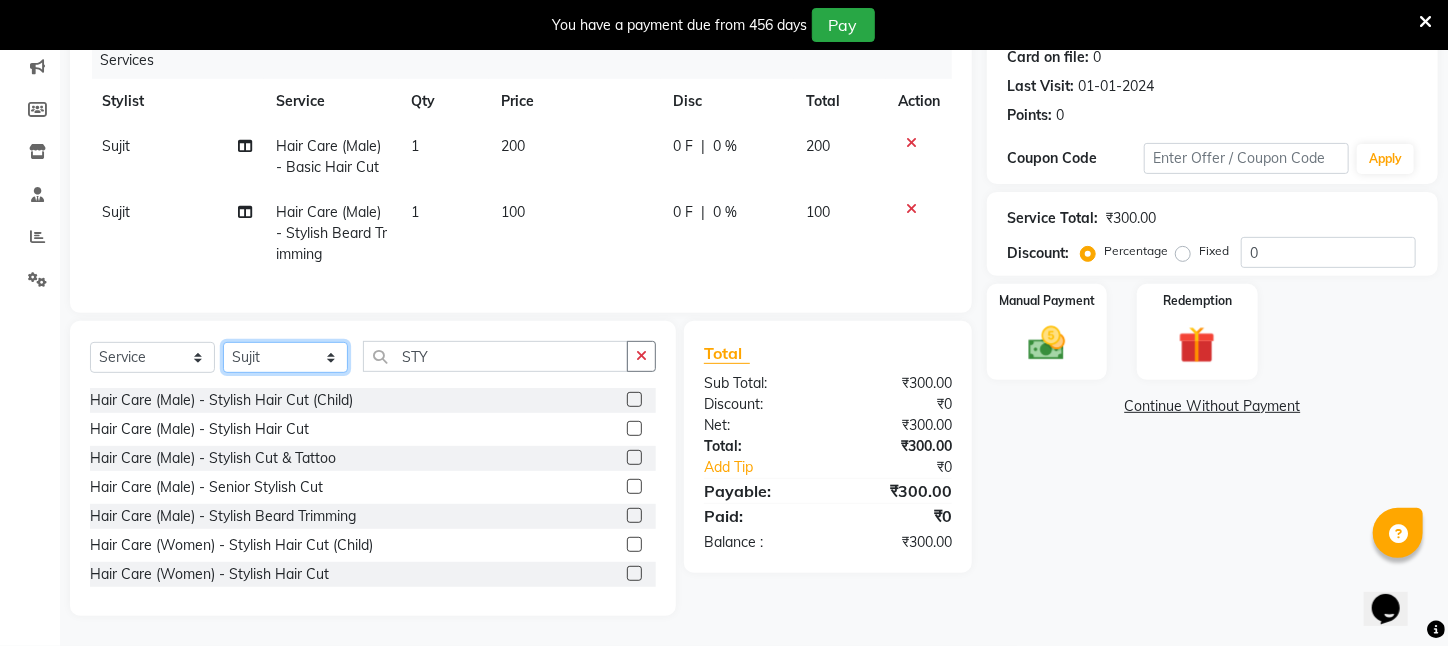 select on "83601" 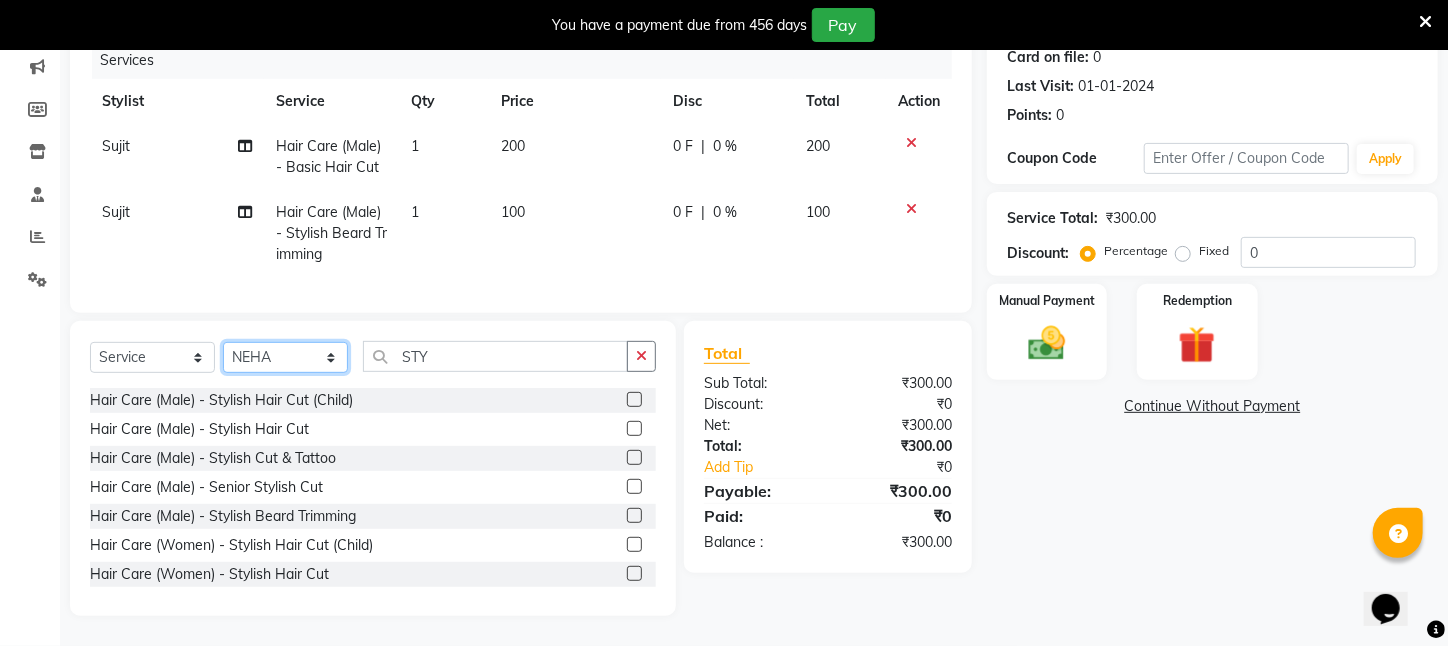 click on "Select Stylist Aftab Ansar  ARPITA DEEPIKA IMRAAN Injamam KESHAV [CITY] Mahadev Pal Manisha MOUMITA NEHA Rahim Ruma SAIMA Shibani Sujit Suman TINKU Venu" 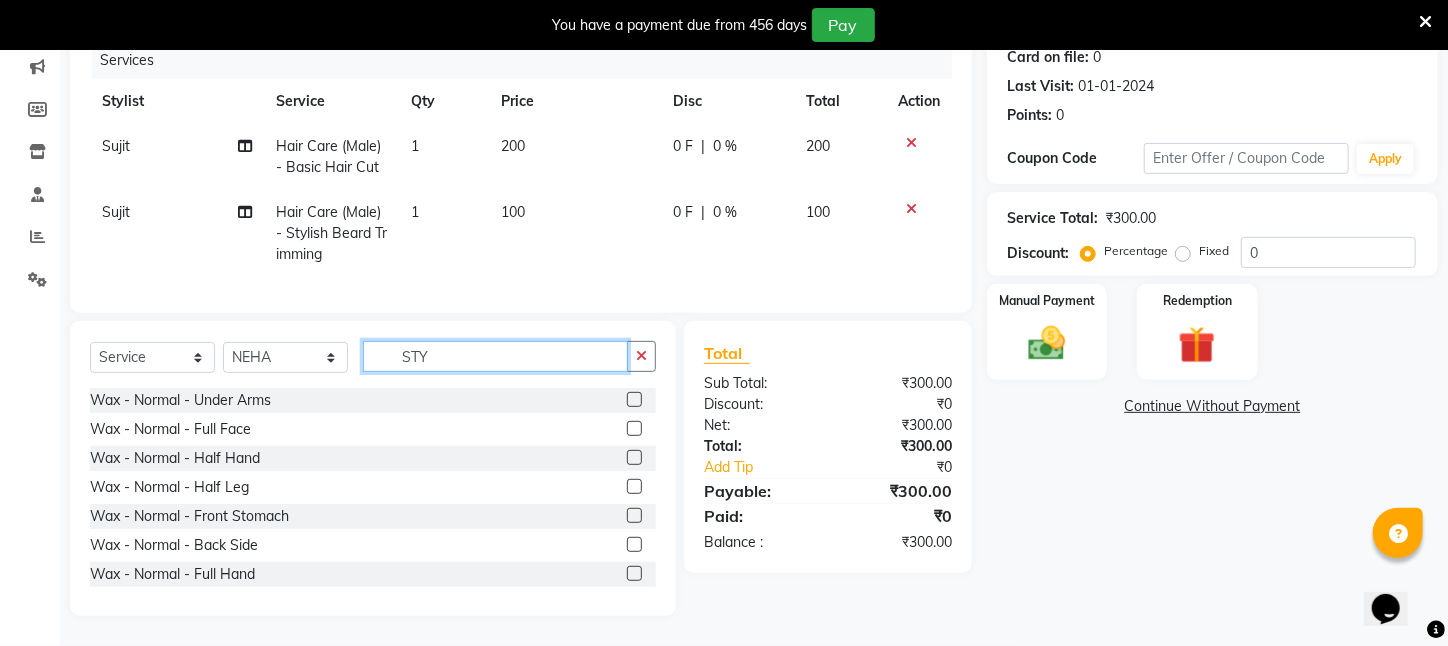 drag, startPoint x: 447, startPoint y: 358, endPoint x: 213, endPoint y: 382, distance: 235.22755 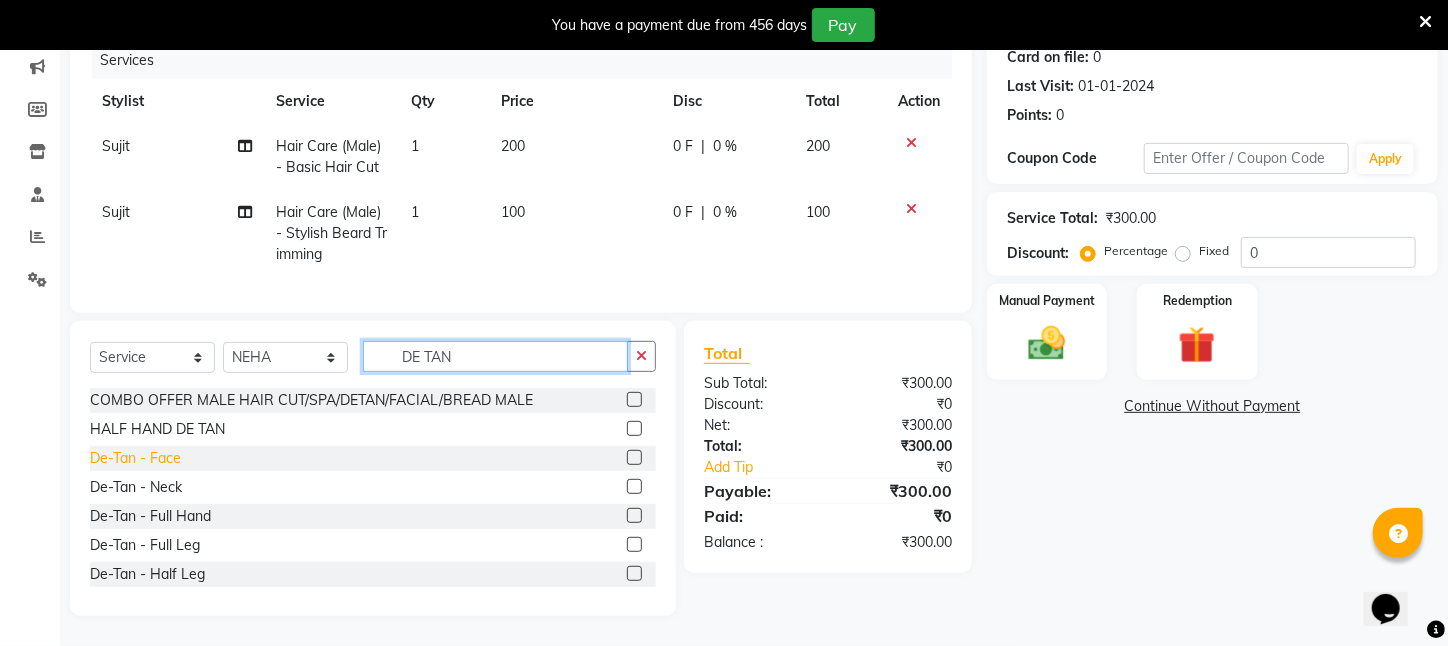 type on "DE TAN" 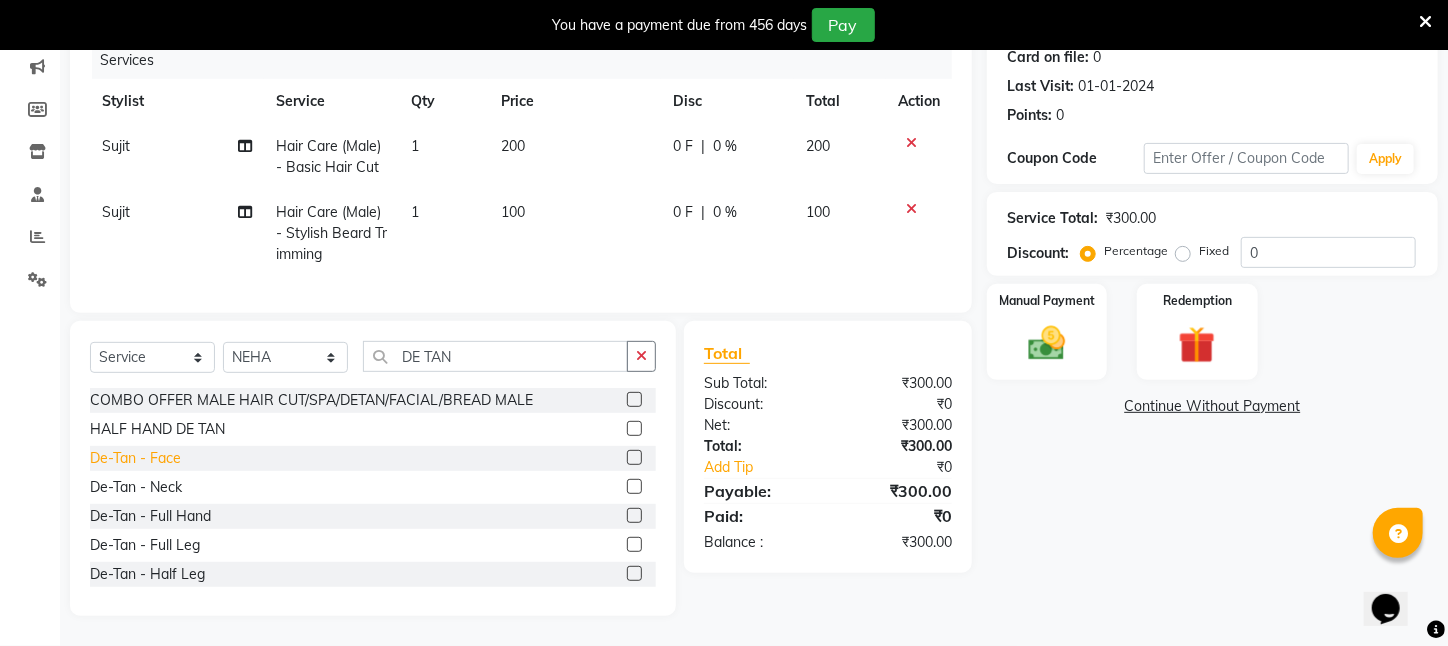 click on "De-Tan   -   Face" 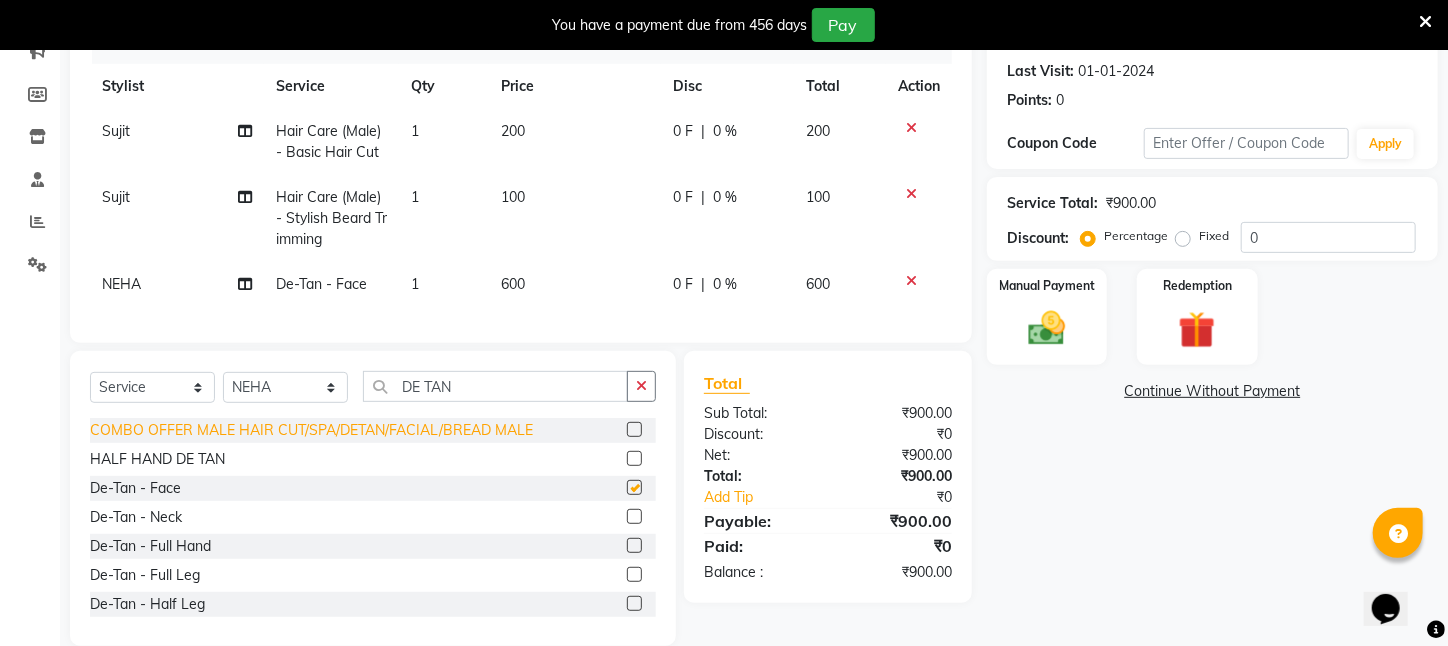 checkbox on "false" 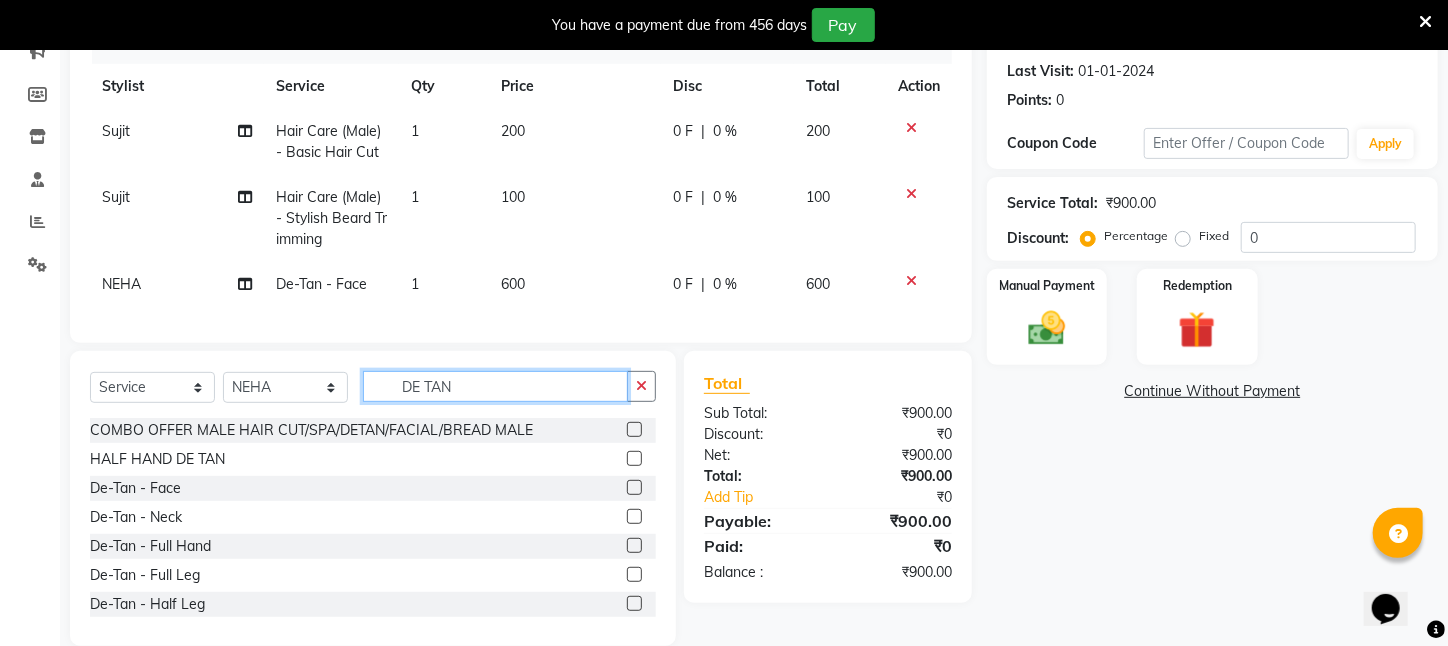 drag, startPoint x: 466, startPoint y: 408, endPoint x: 258, endPoint y: 422, distance: 208.47063 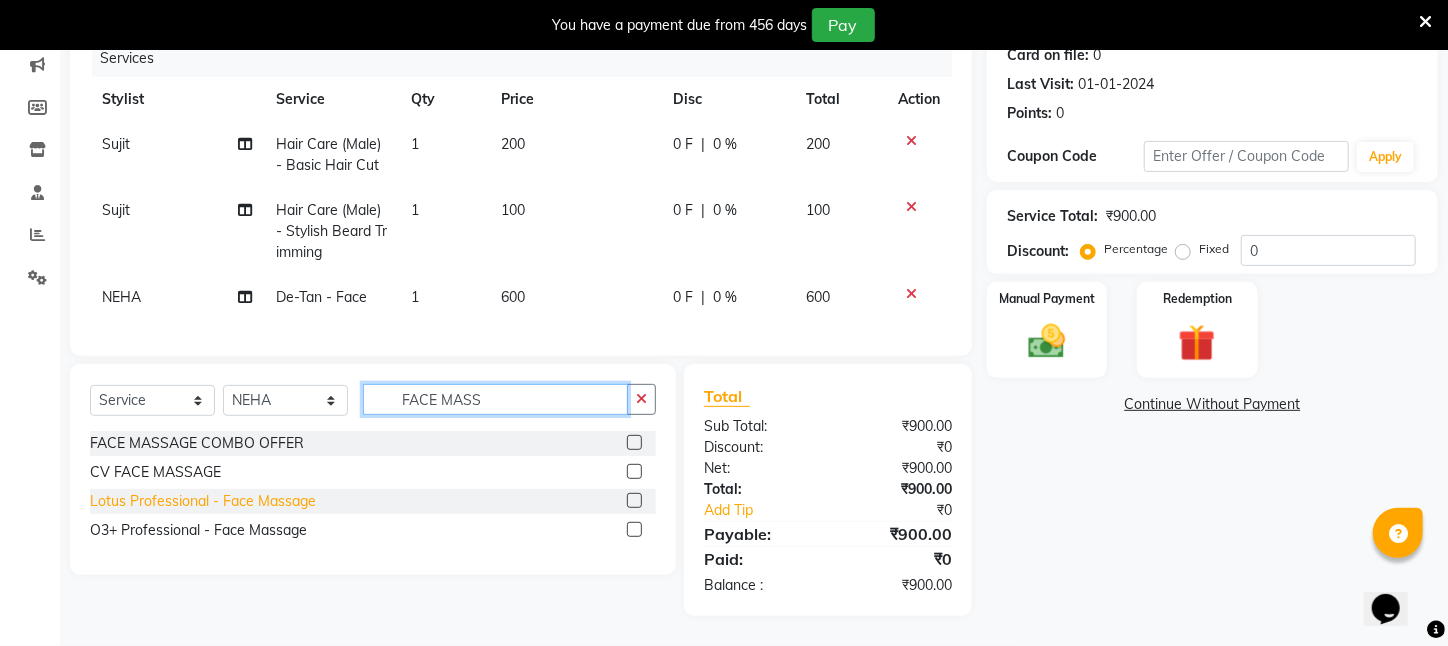 type on "FACE MASS" 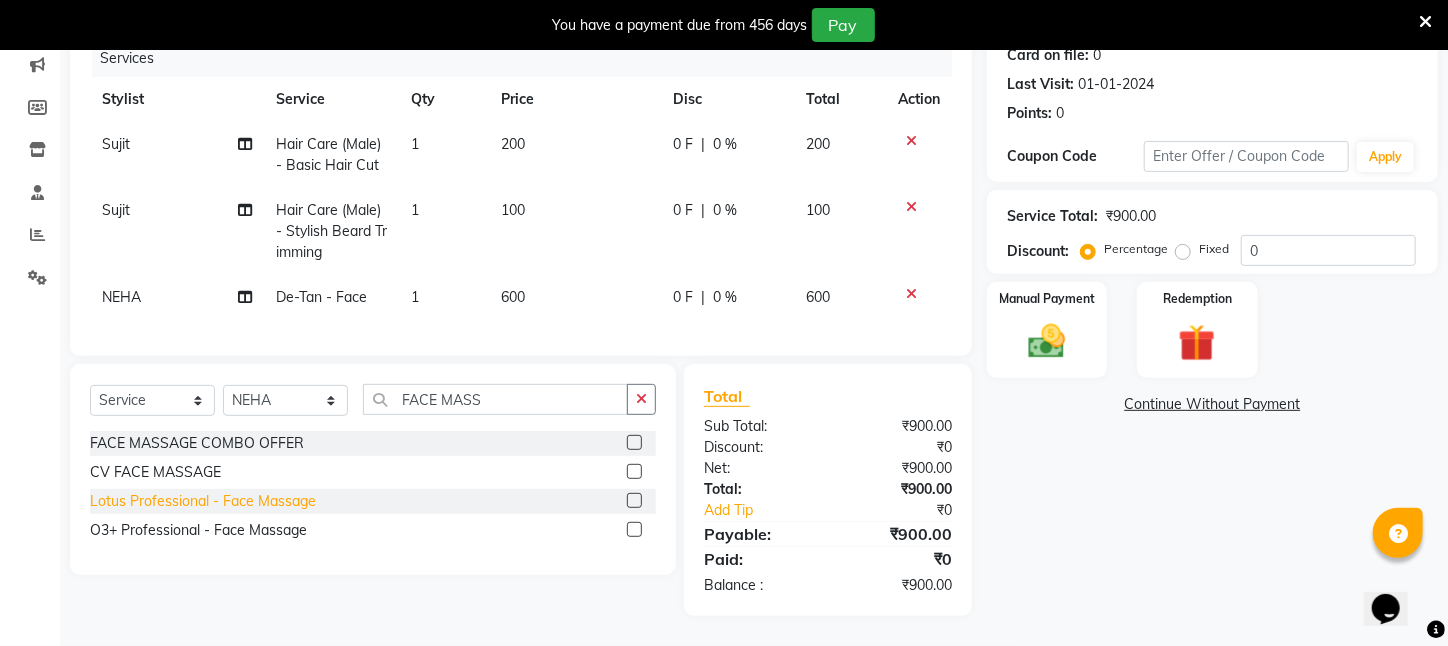 click on "Lotus Professional - Face Massage" 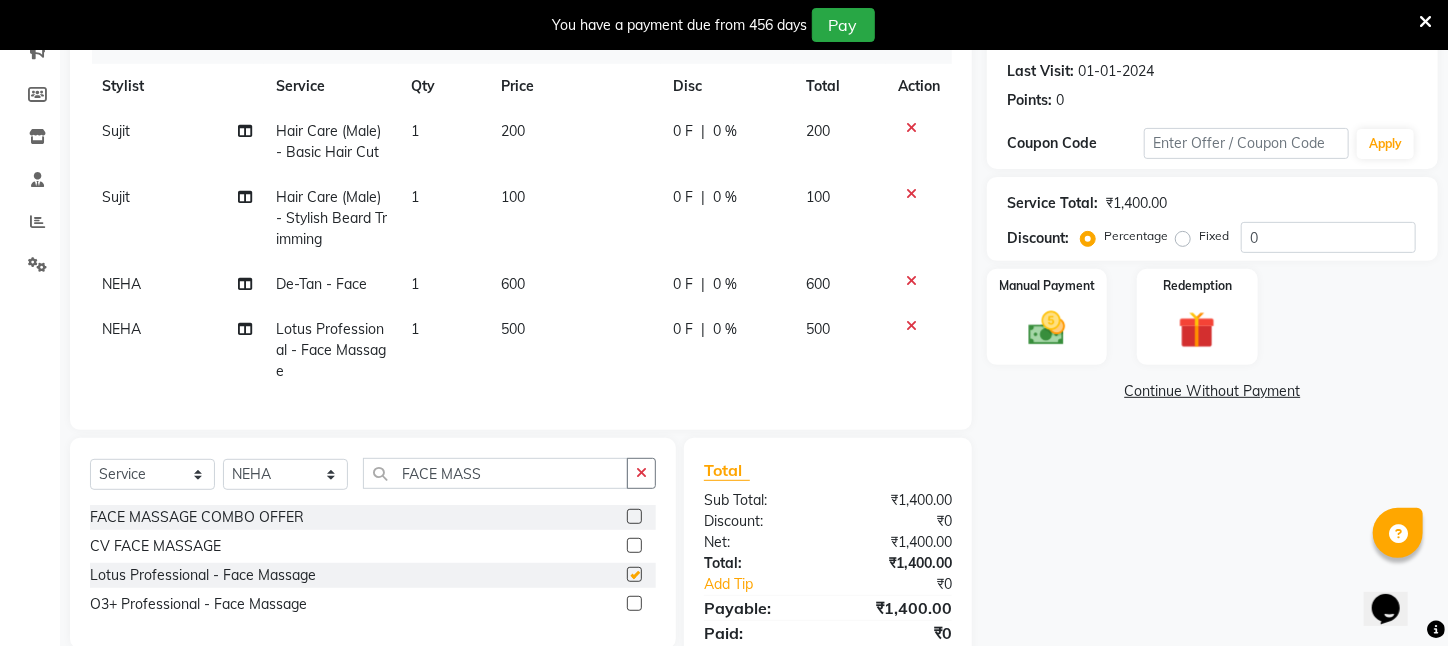 checkbox on "false" 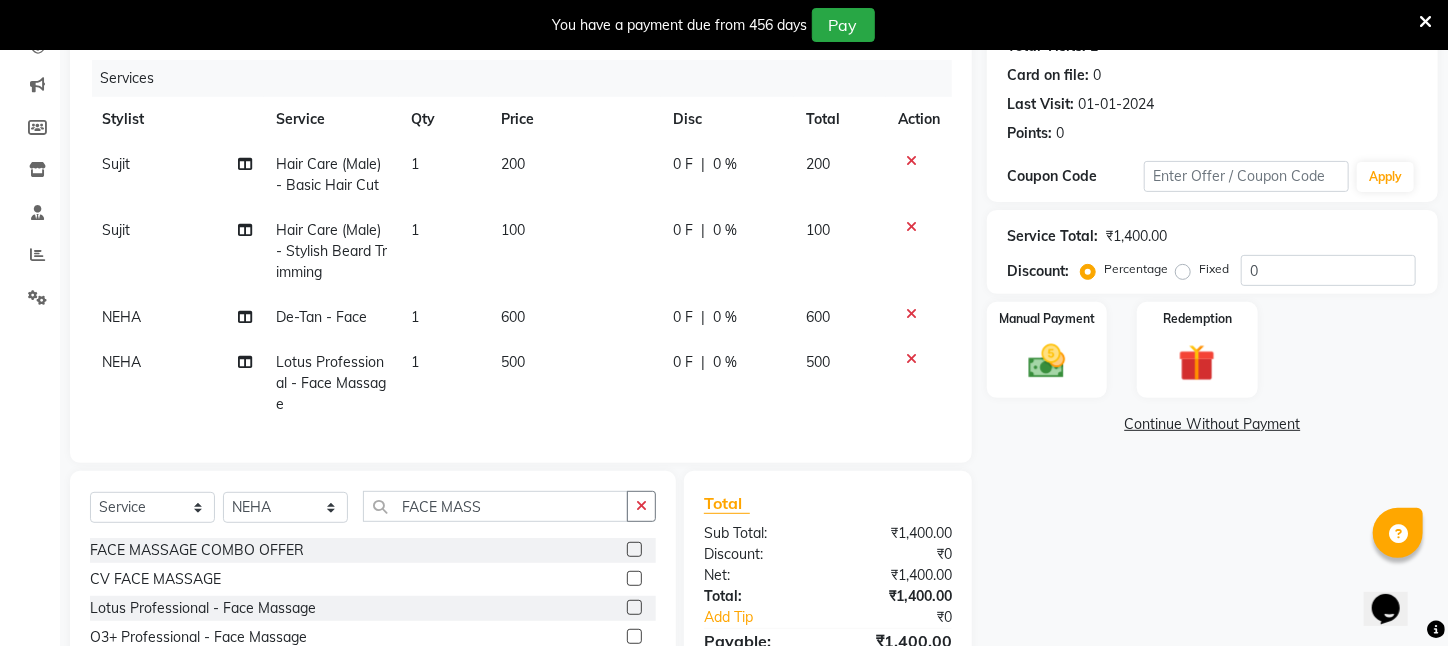 scroll, scrollTop: 359, scrollLeft: 0, axis: vertical 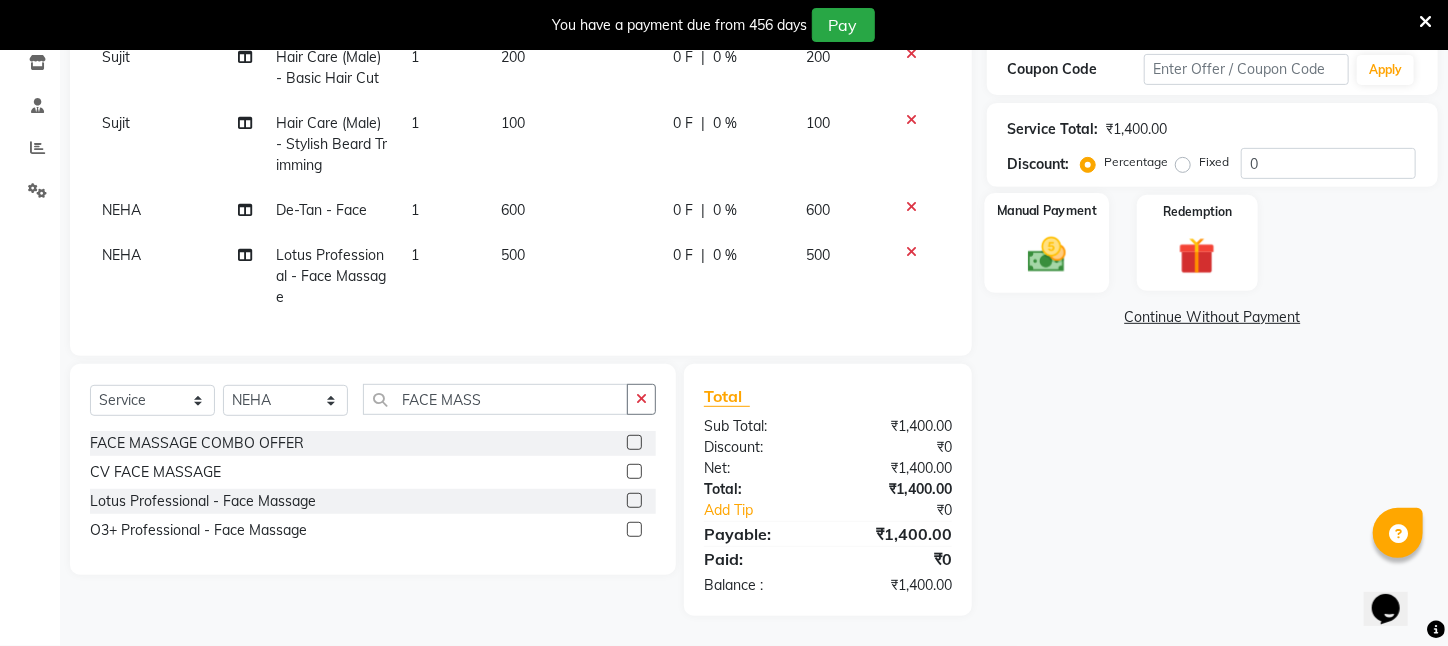 click 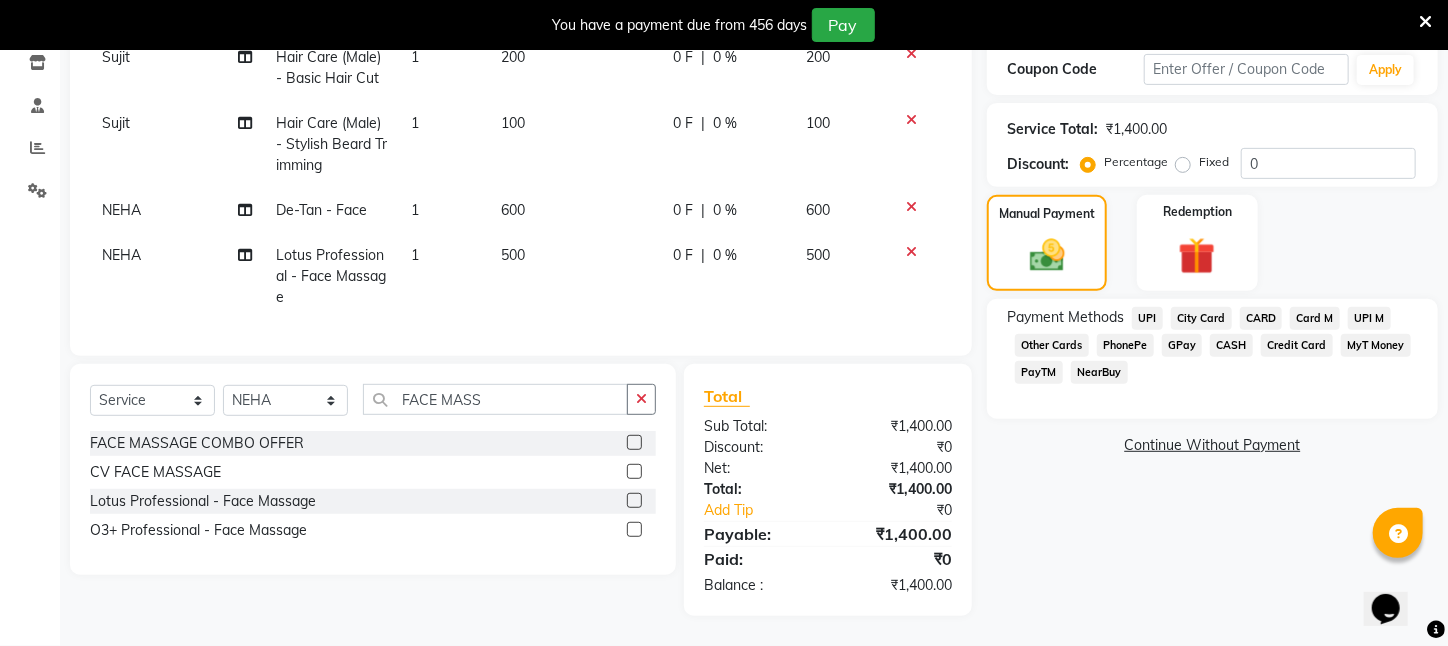 click on "PayTM" 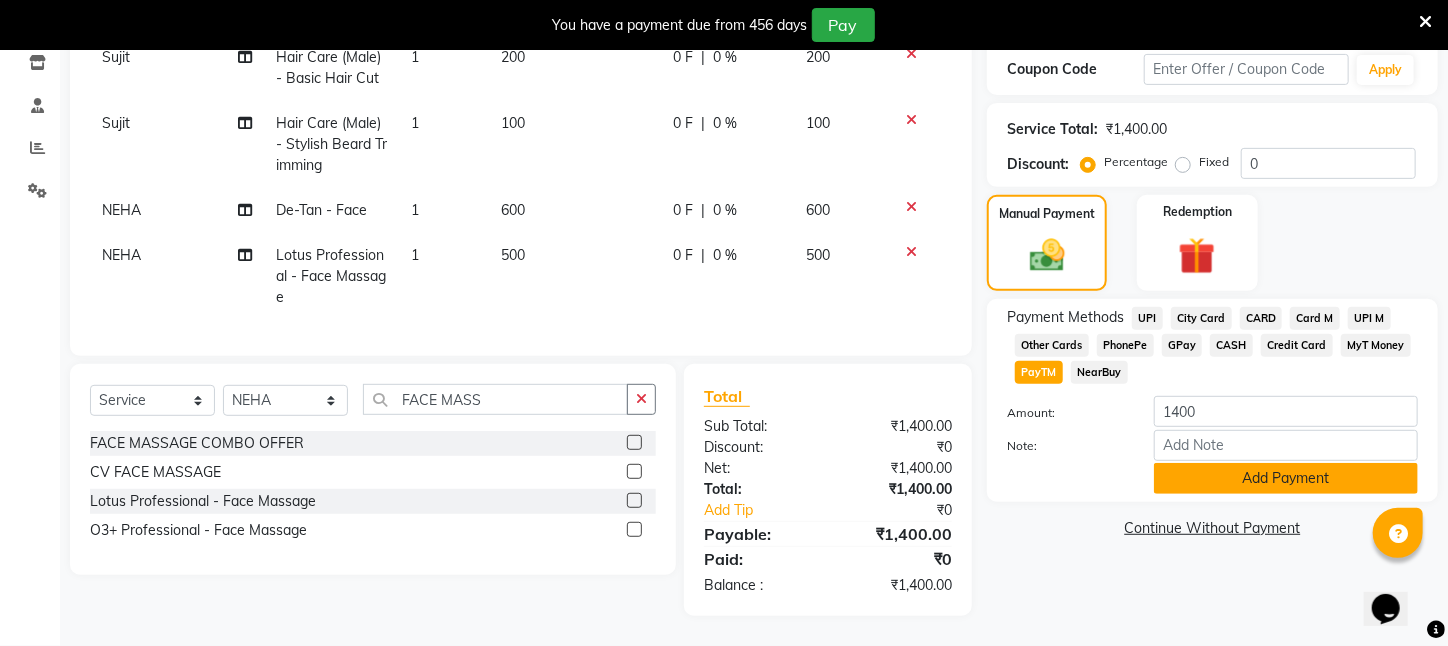 click on "Add Payment" 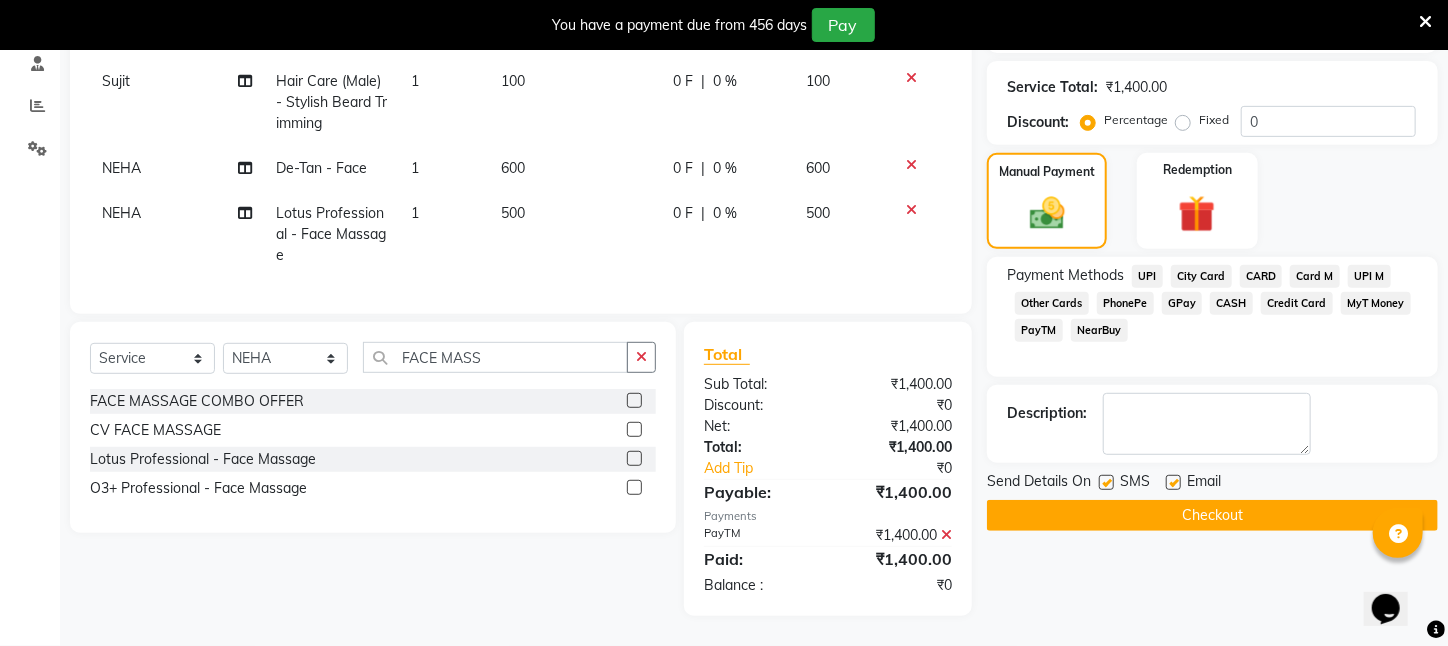 scroll, scrollTop: 401, scrollLeft: 0, axis: vertical 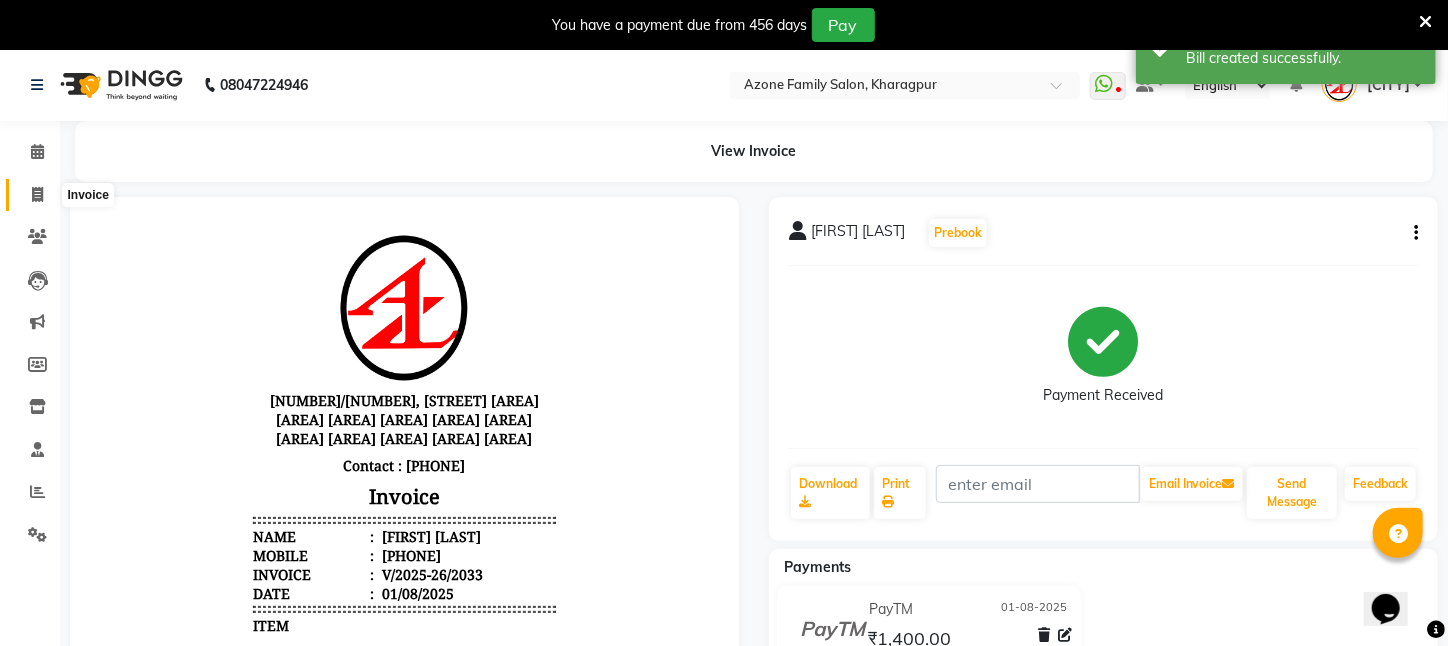 click 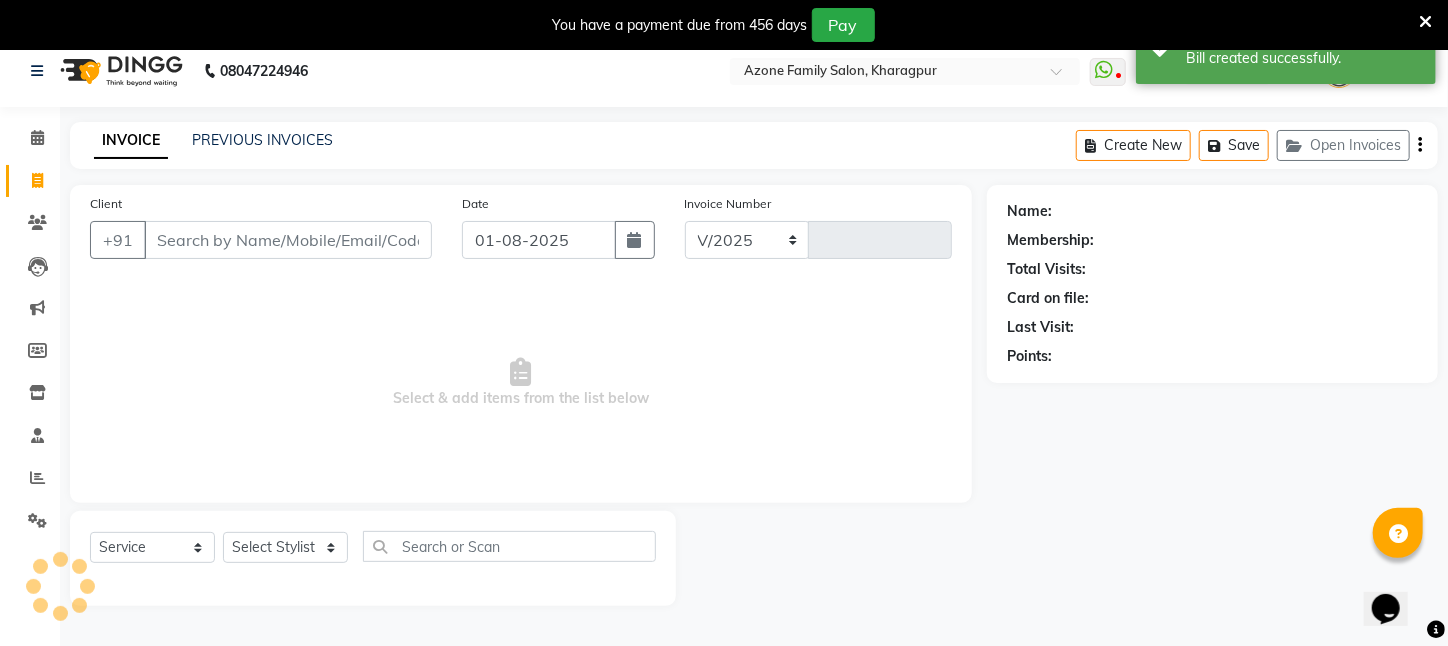 select on "4296" 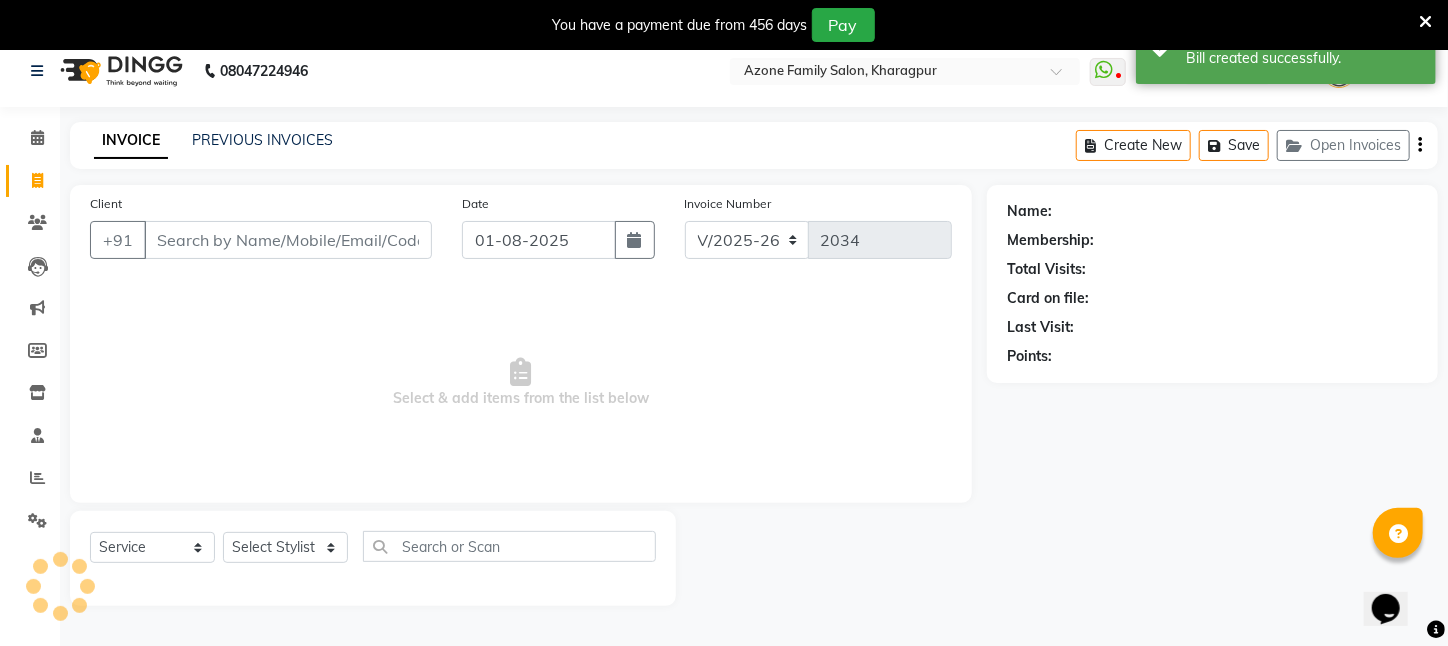 scroll, scrollTop: 50, scrollLeft: 0, axis: vertical 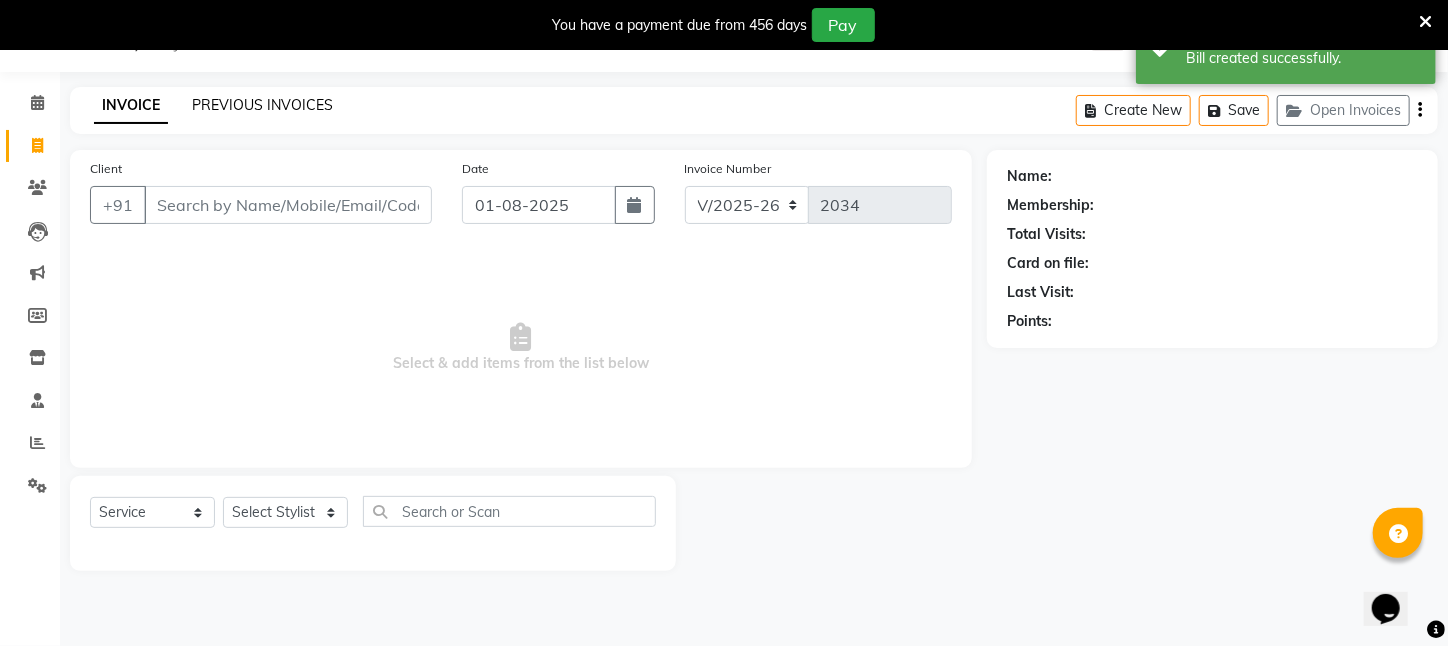 click on "PREVIOUS INVOICES" 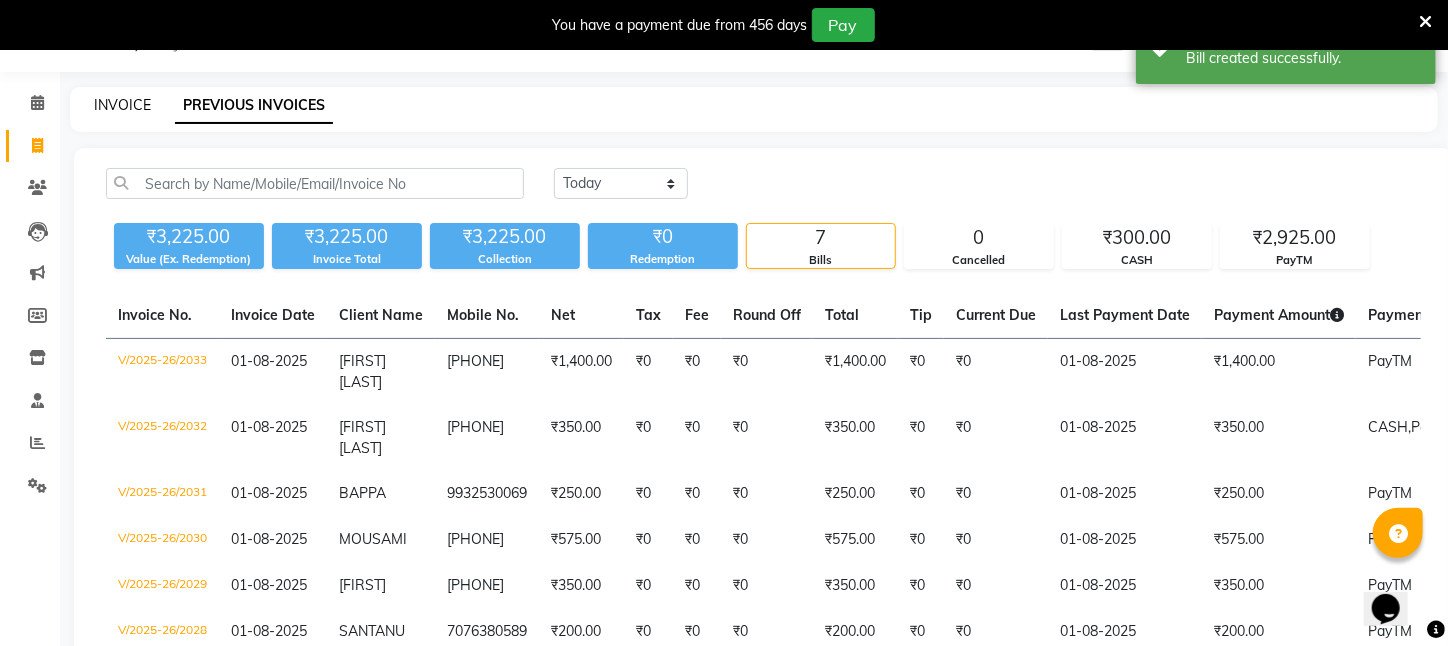 click on "INVOICE" 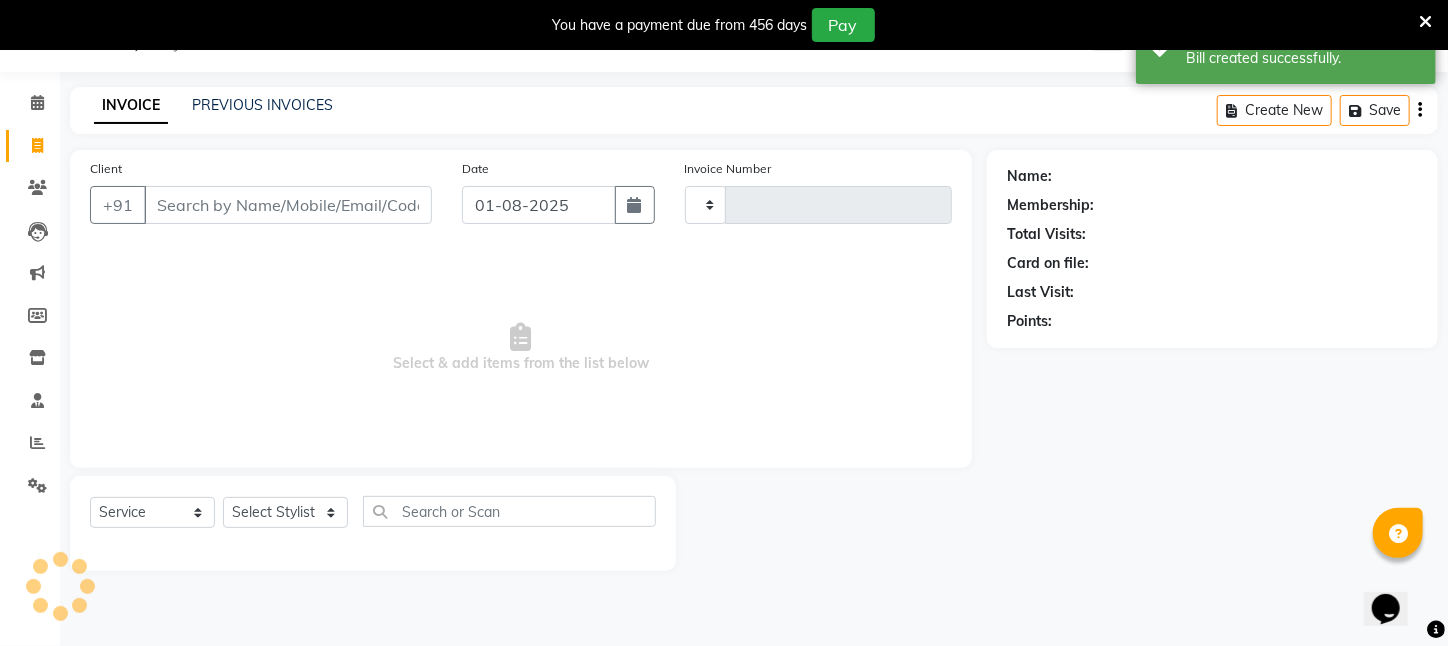 type on "2034" 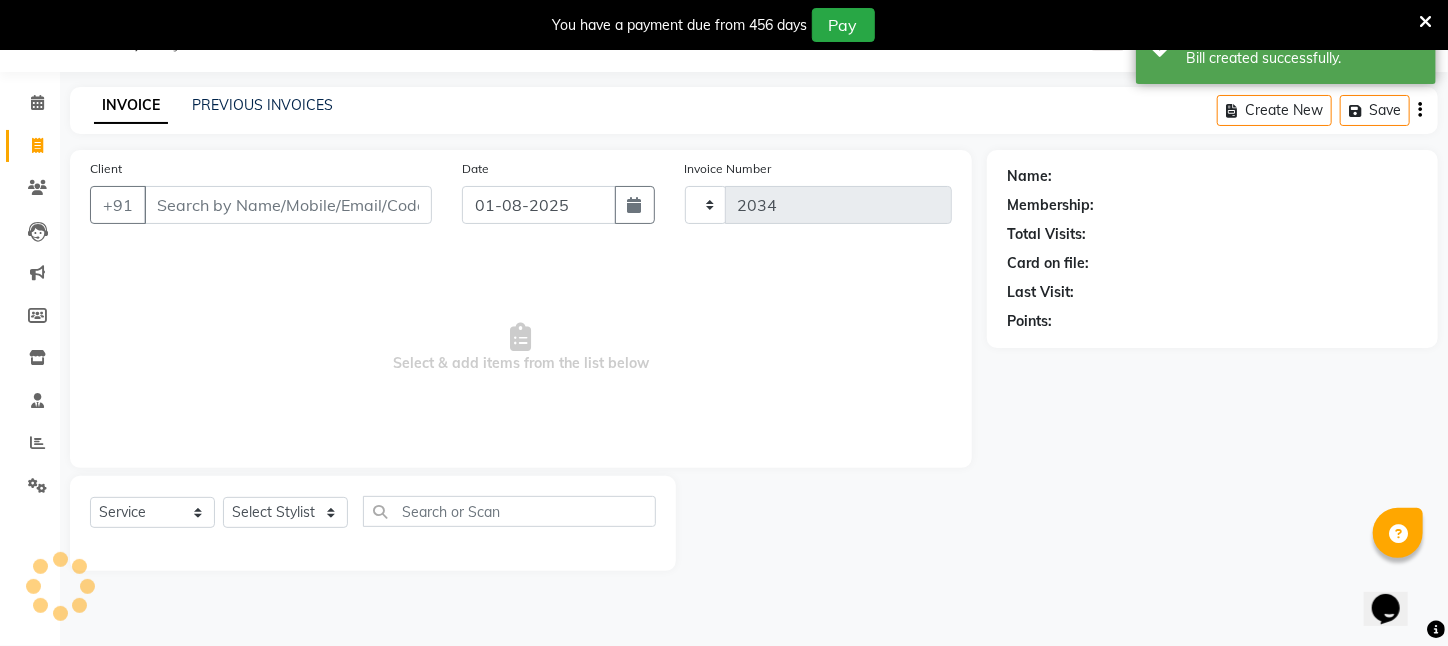 select on "4296" 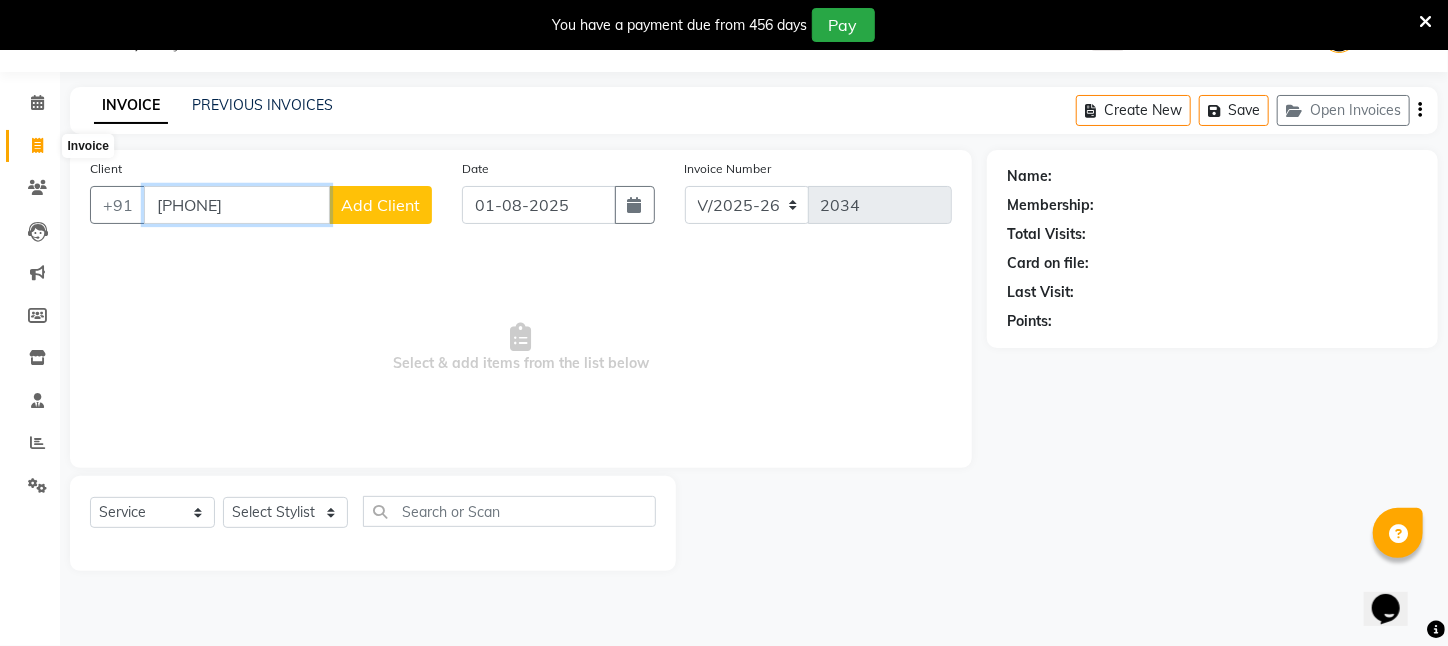 type on "[PHONE]" 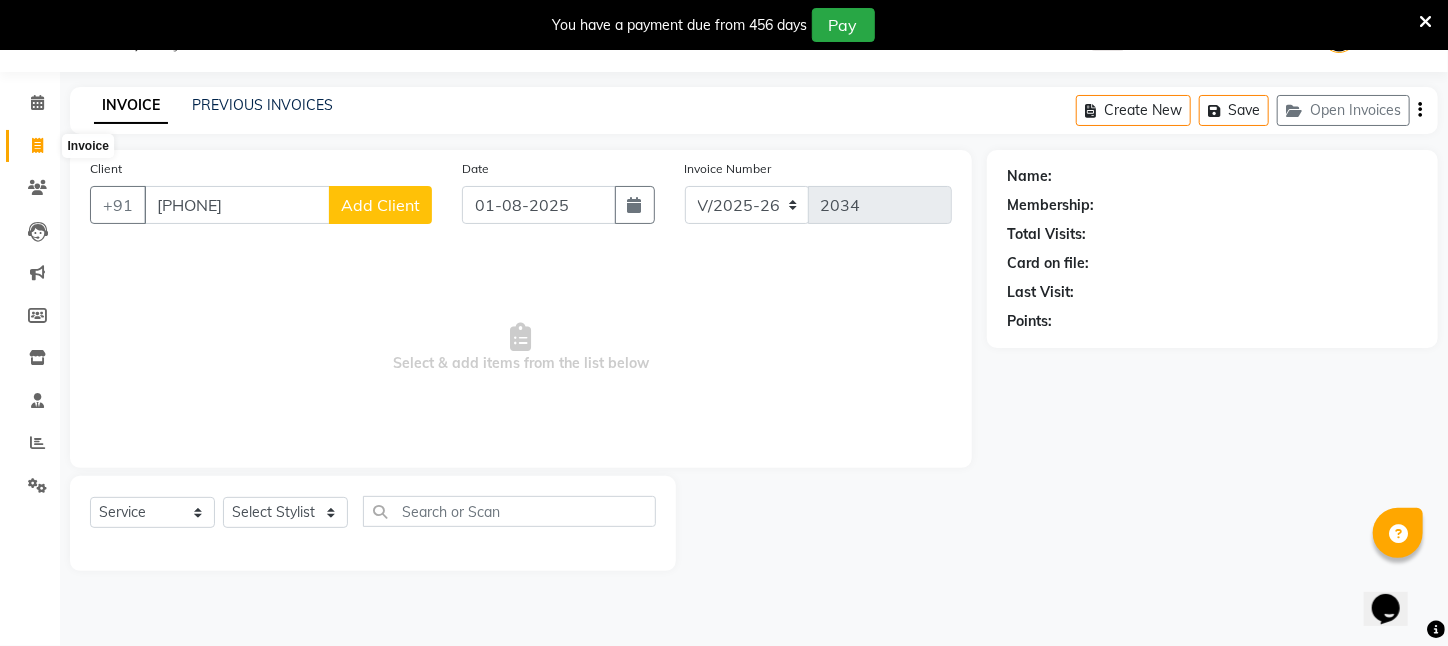 click 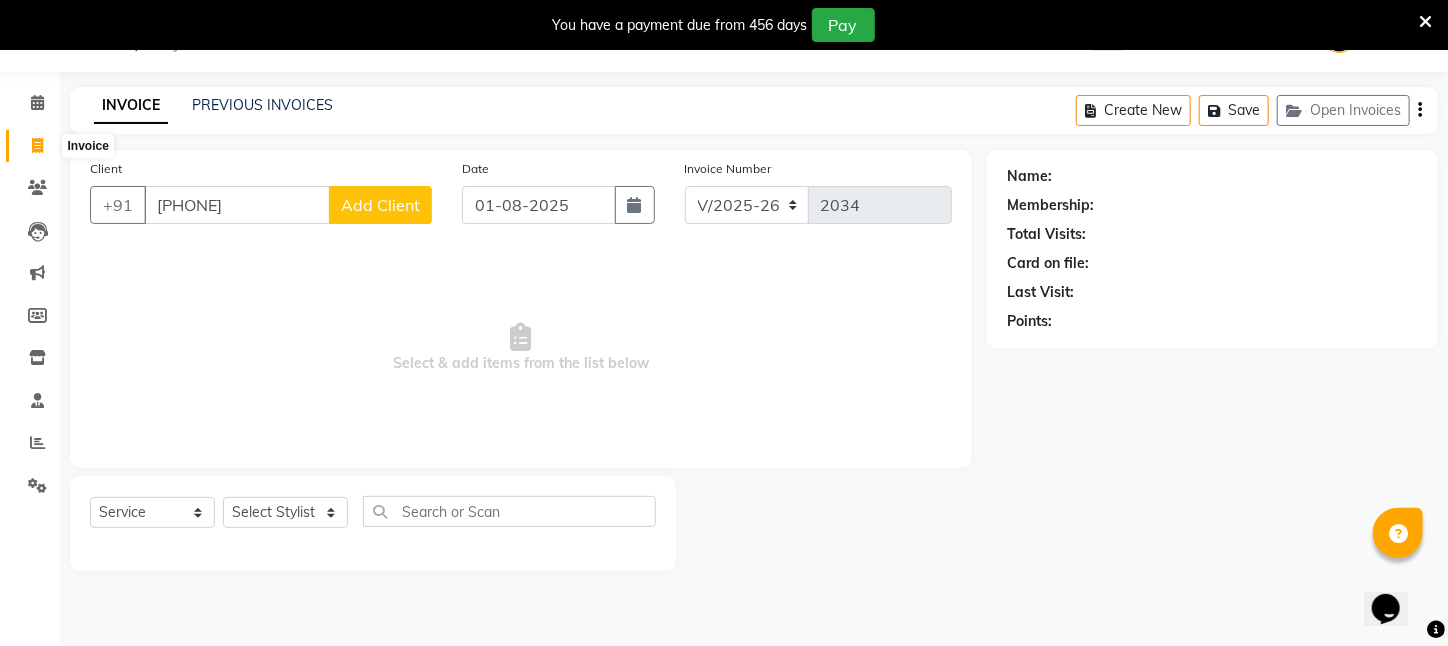 select on "service" 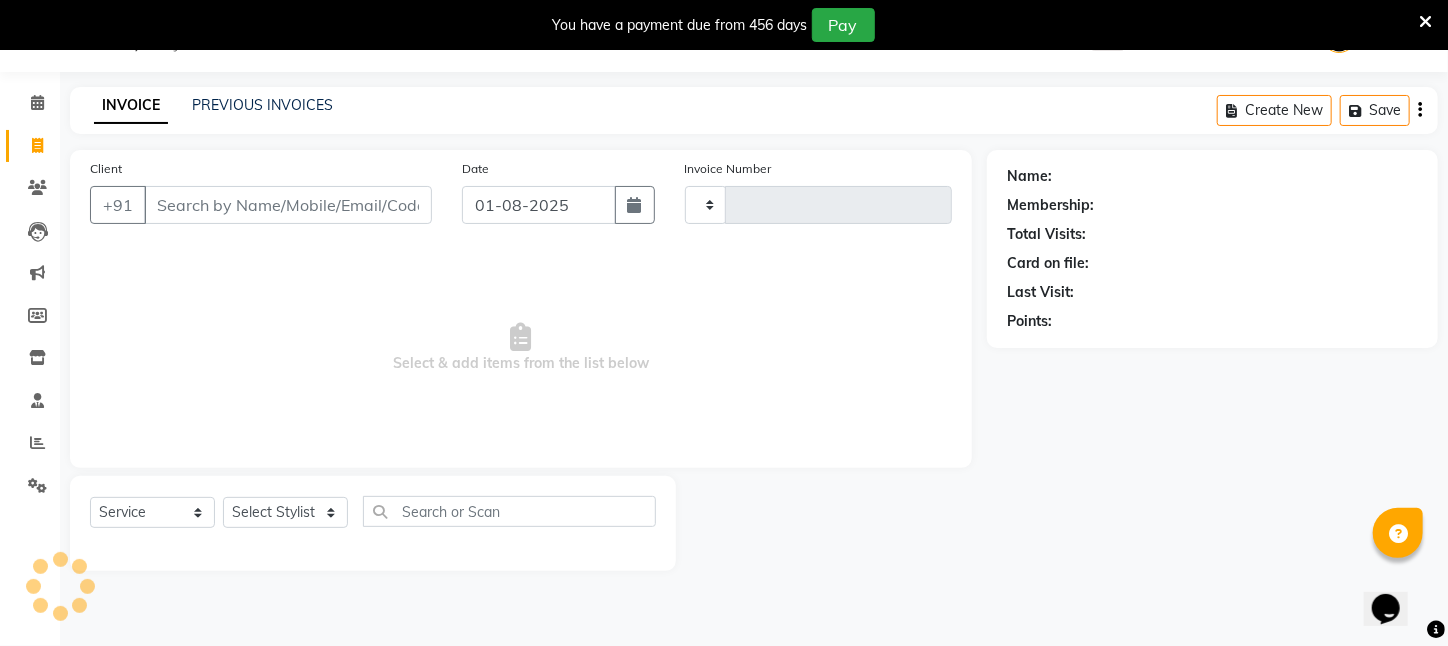 type on "2034" 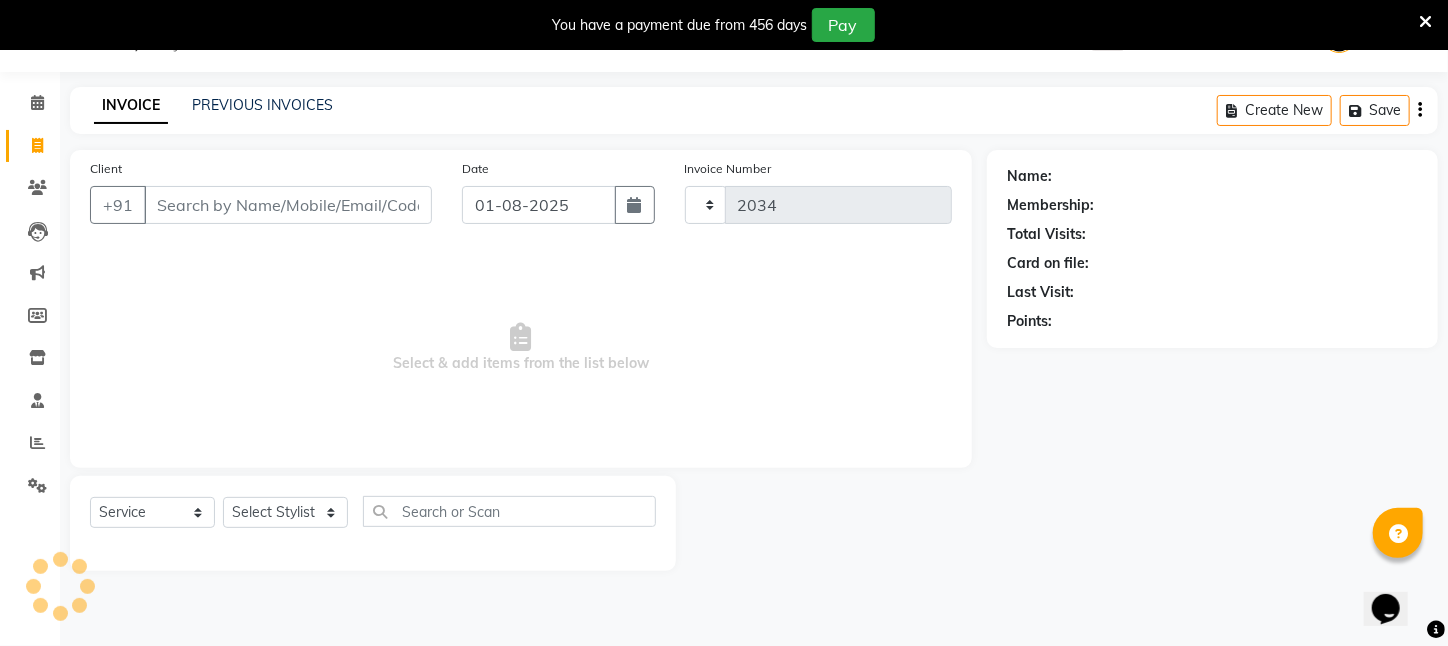 select on "4296" 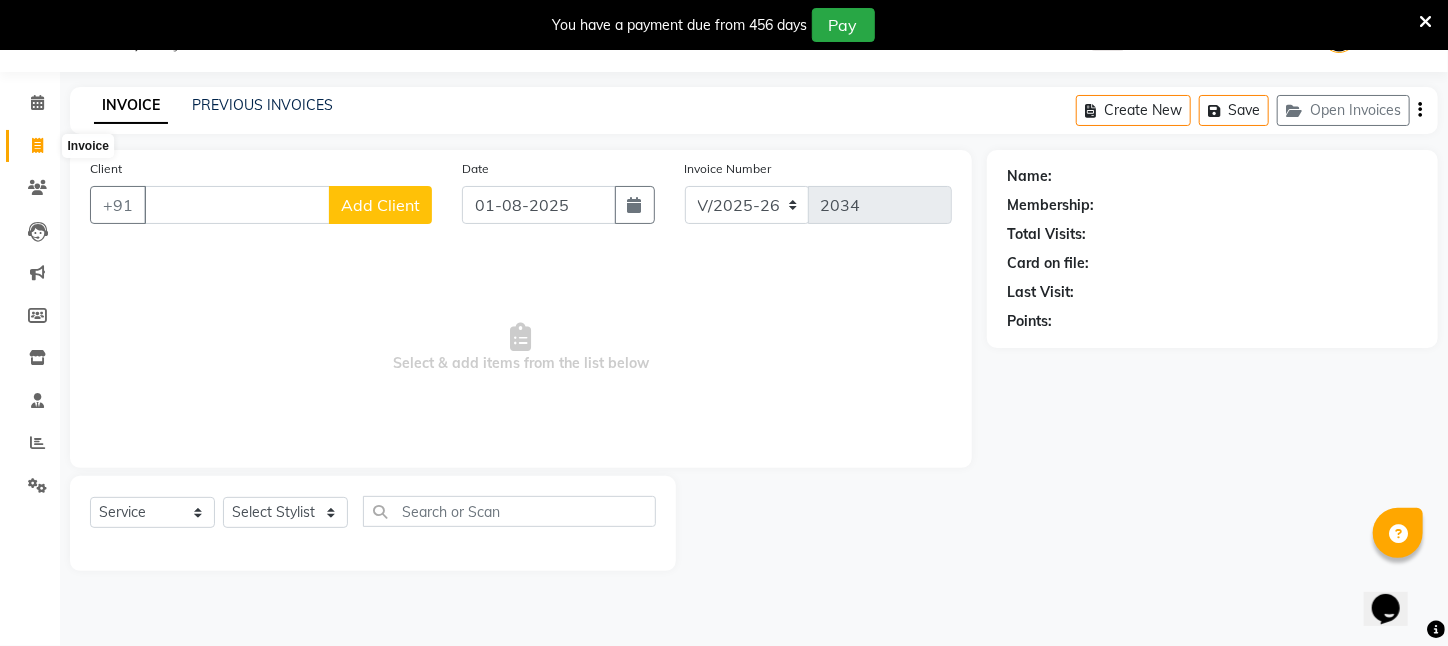 type 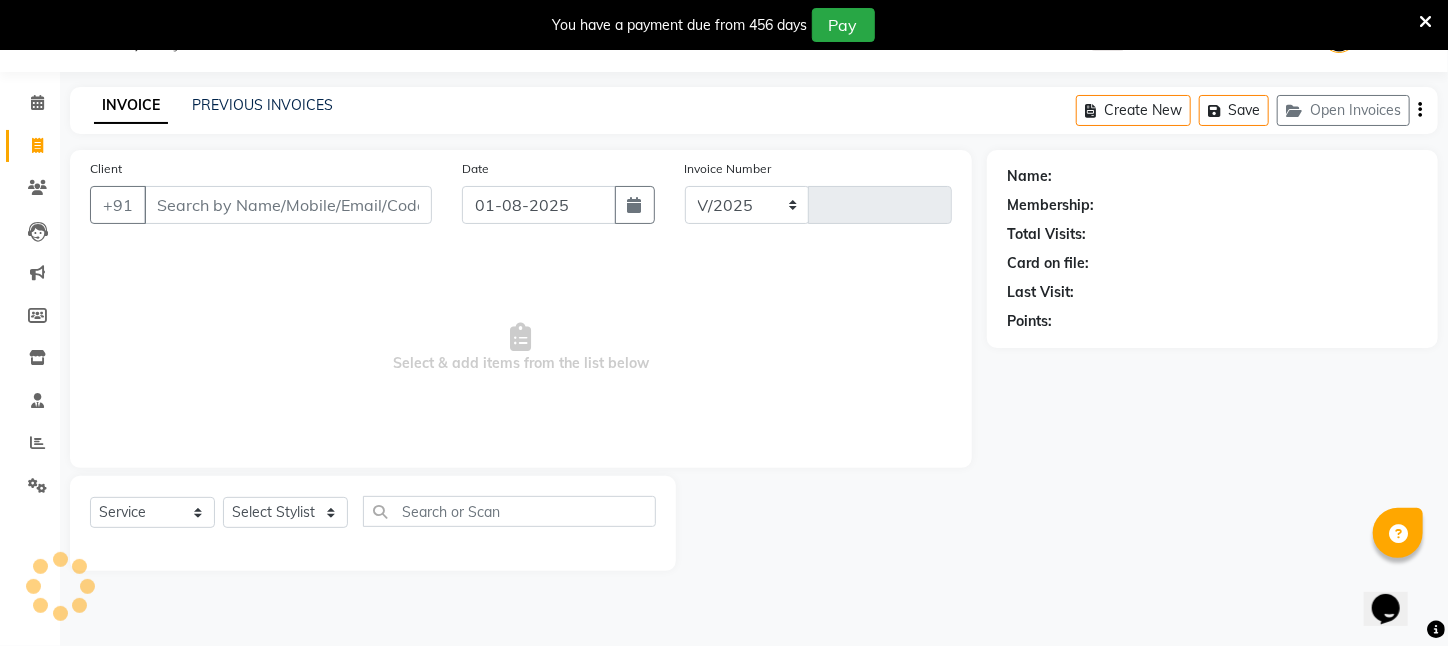 select on "4296" 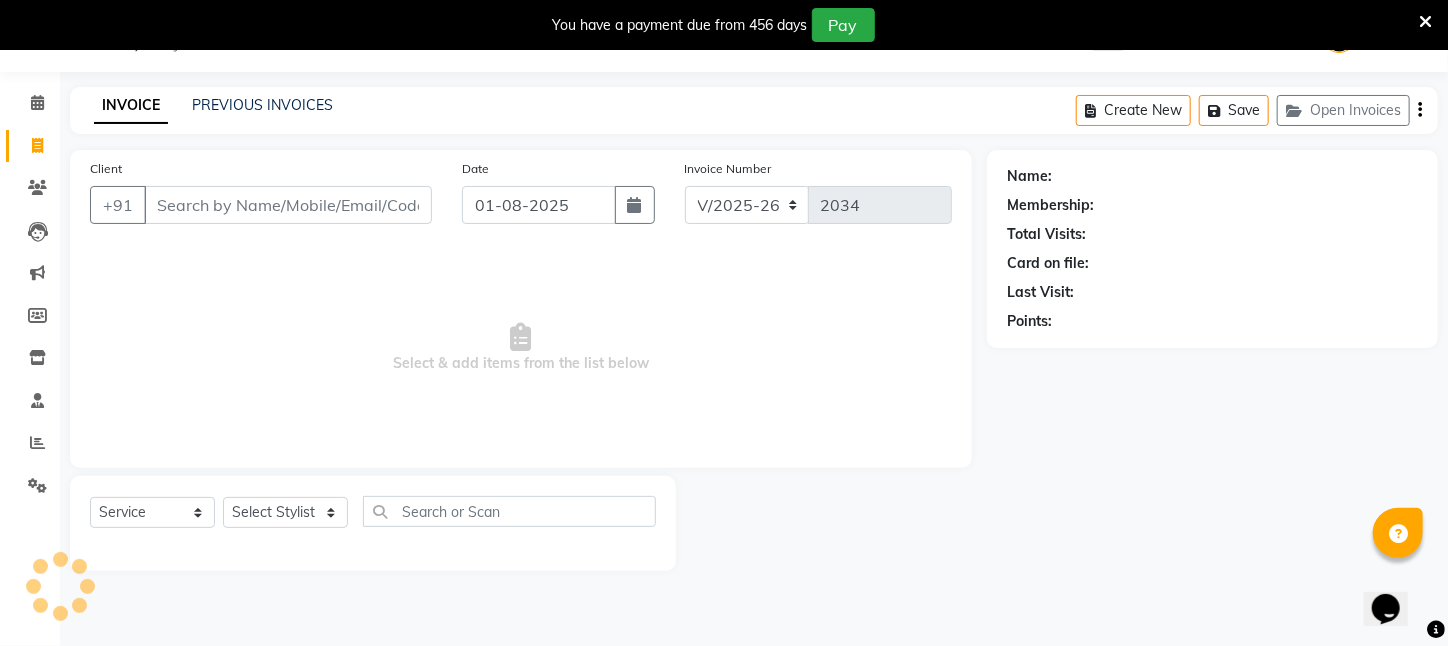 click on "Client" at bounding box center [288, 205] 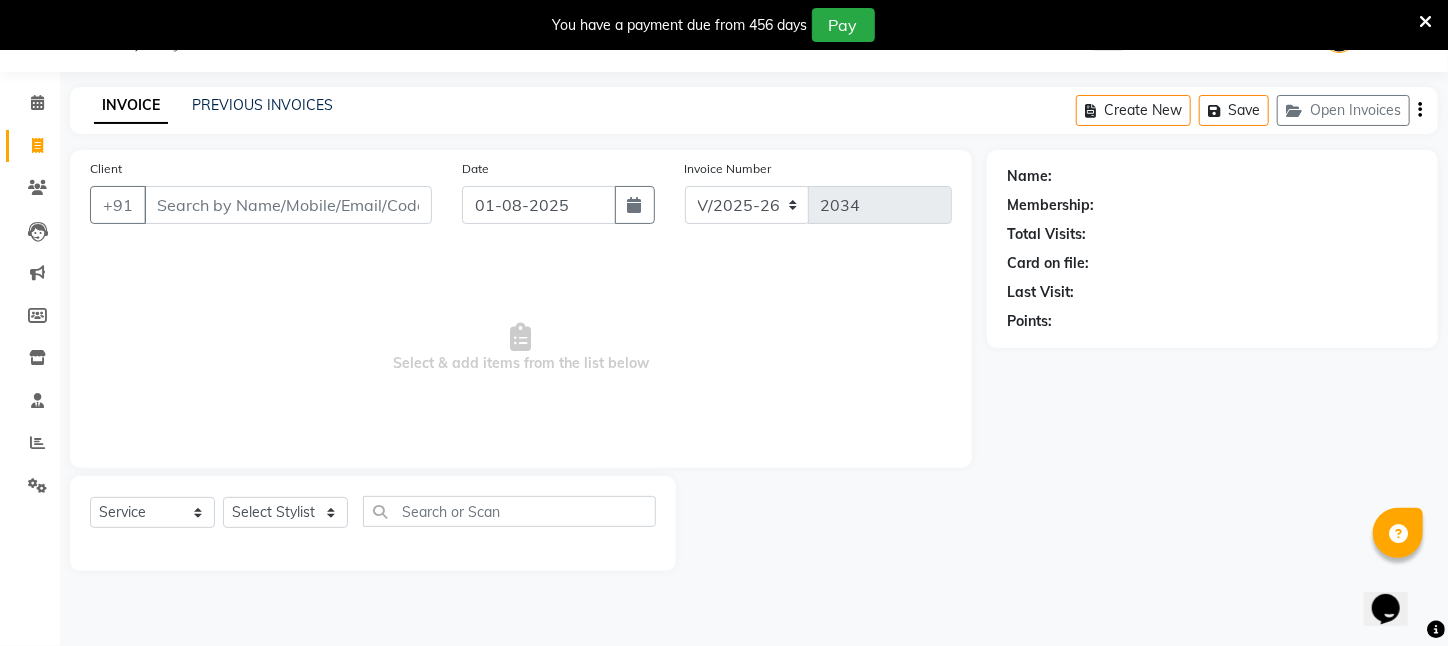click on "Client +91" 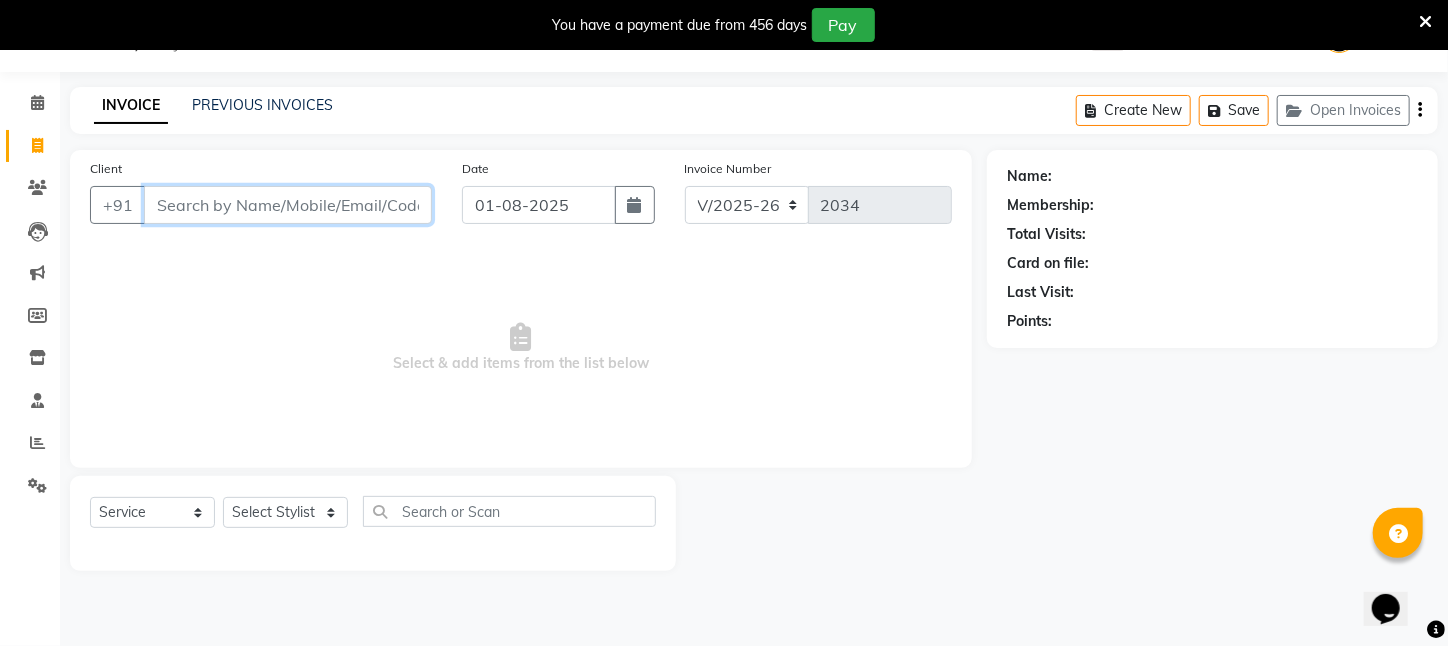 click on "Client" at bounding box center [288, 205] 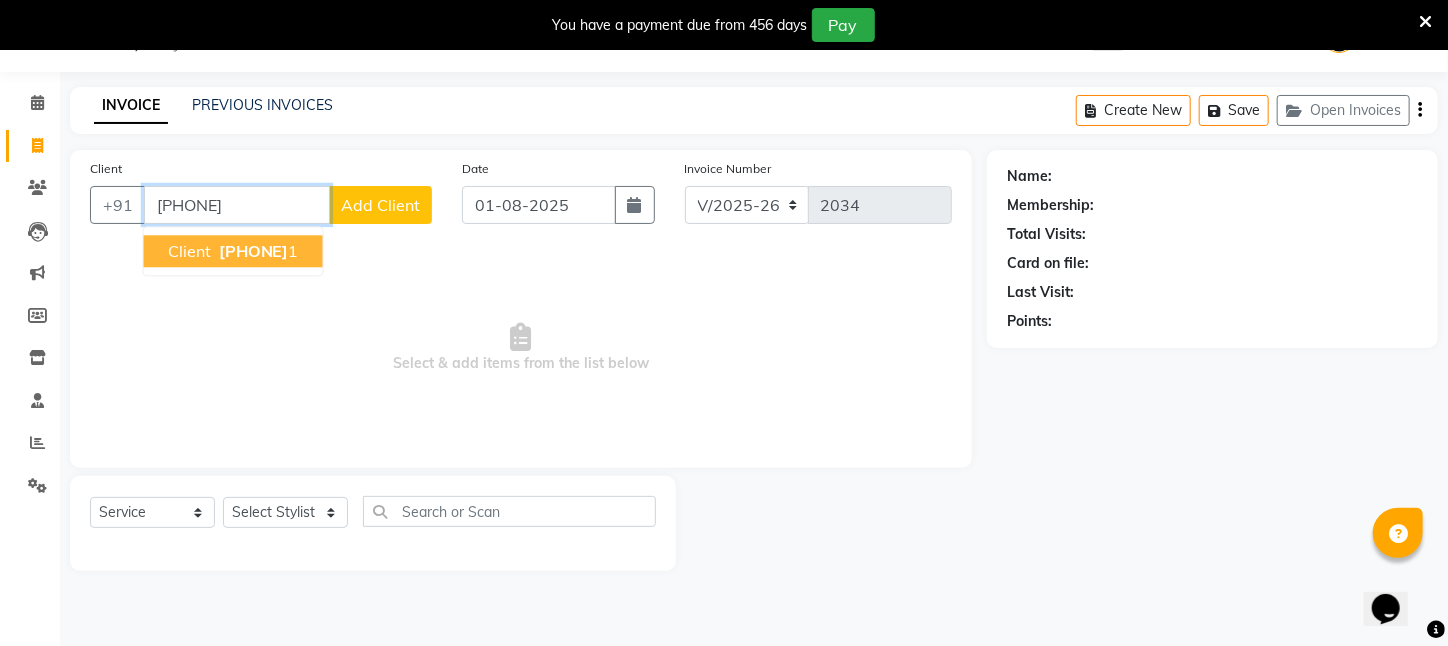 click on "[PHONE]" at bounding box center [254, 251] 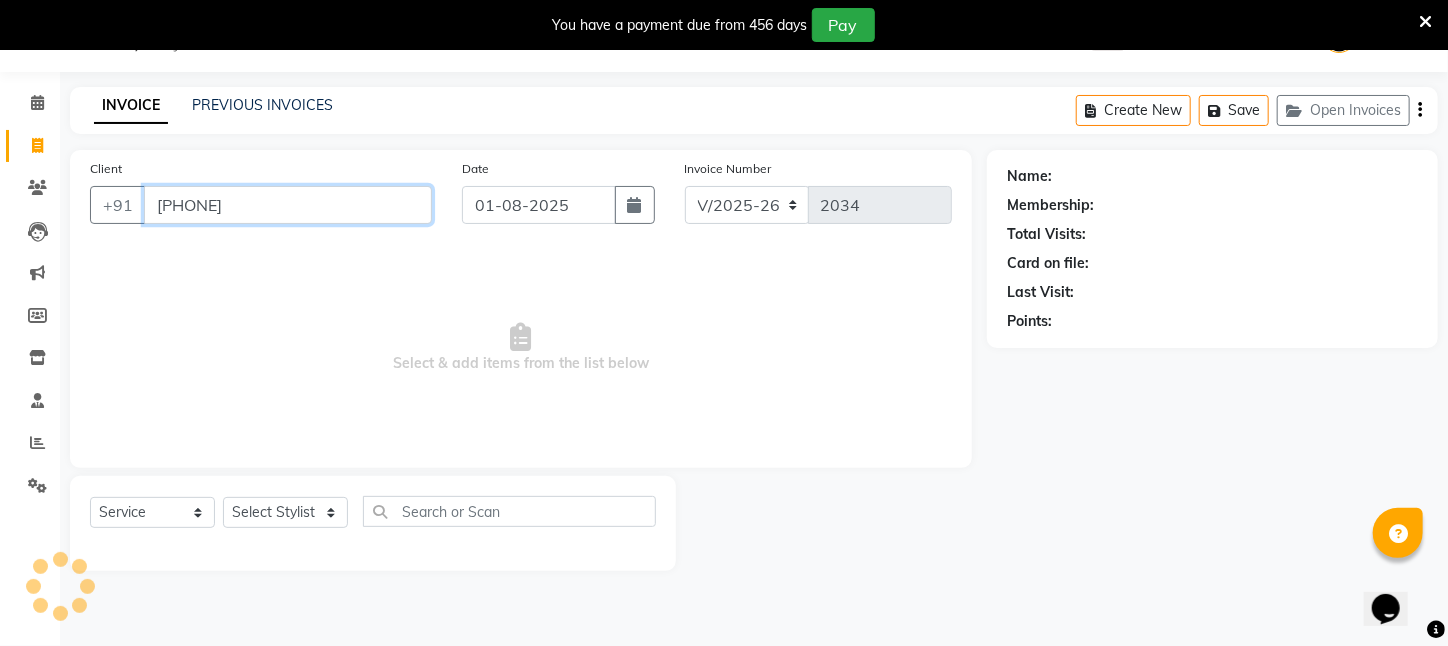 type on "[PHONE]" 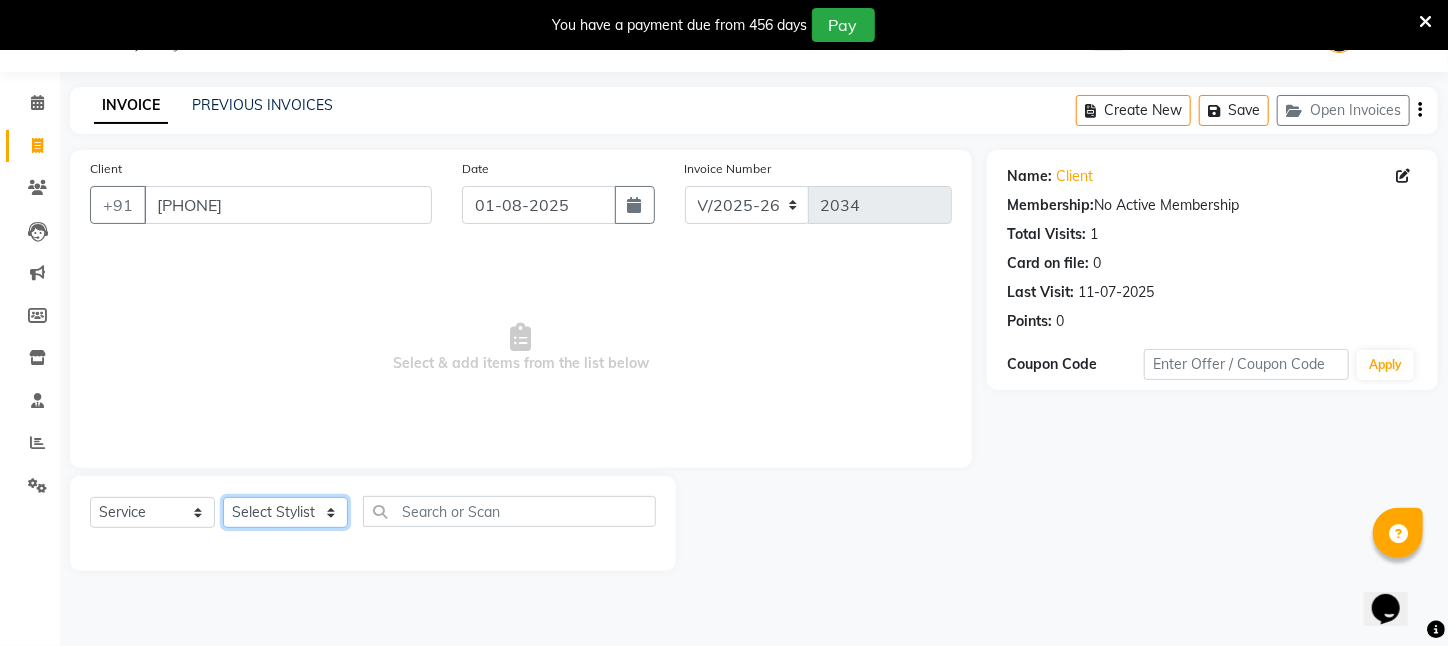 drag, startPoint x: 285, startPoint y: 517, endPoint x: 279, endPoint y: 498, distance: 19.924858 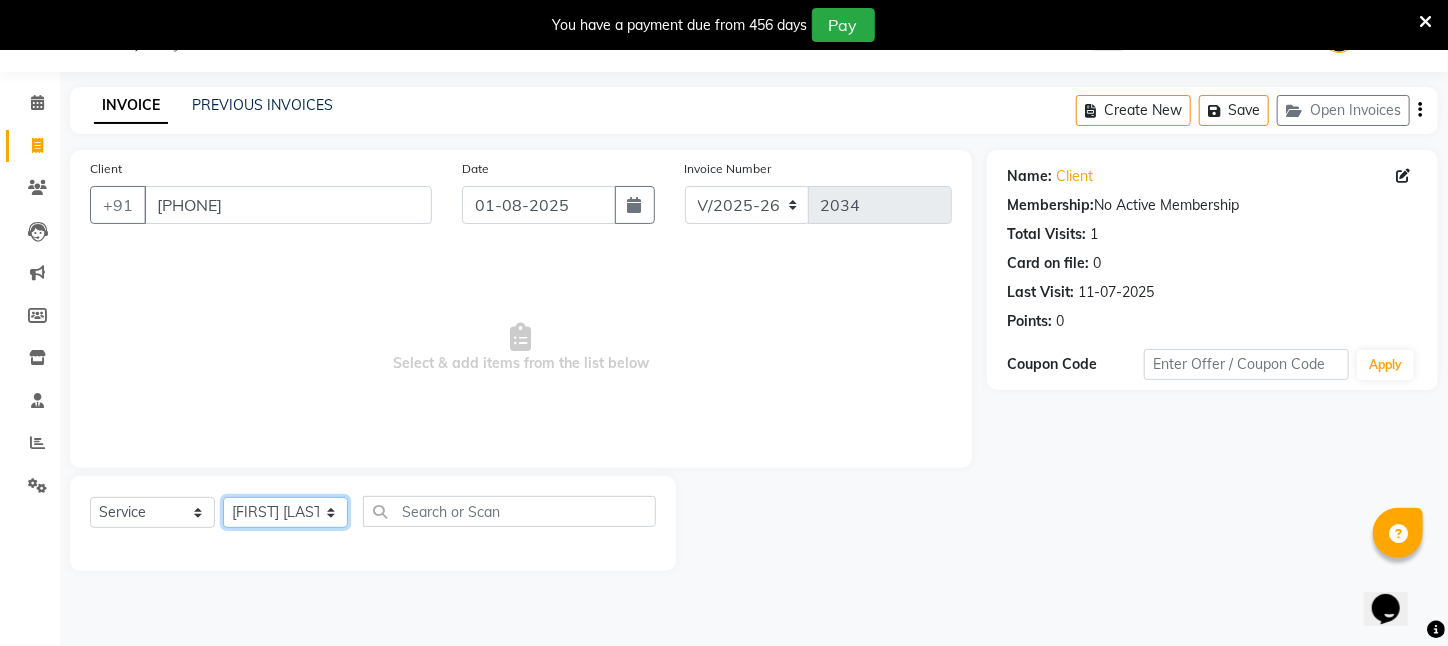 click on "Select Stylist Aftab Ansar  ARPITA DEEPIKA IMRAAN Injamam KESHAV [CITY] Mahadev Pal Manisha MOUMITA NEHA Rahim Ruma SAIMA Shibani Sujit Suman TINKU Venu" 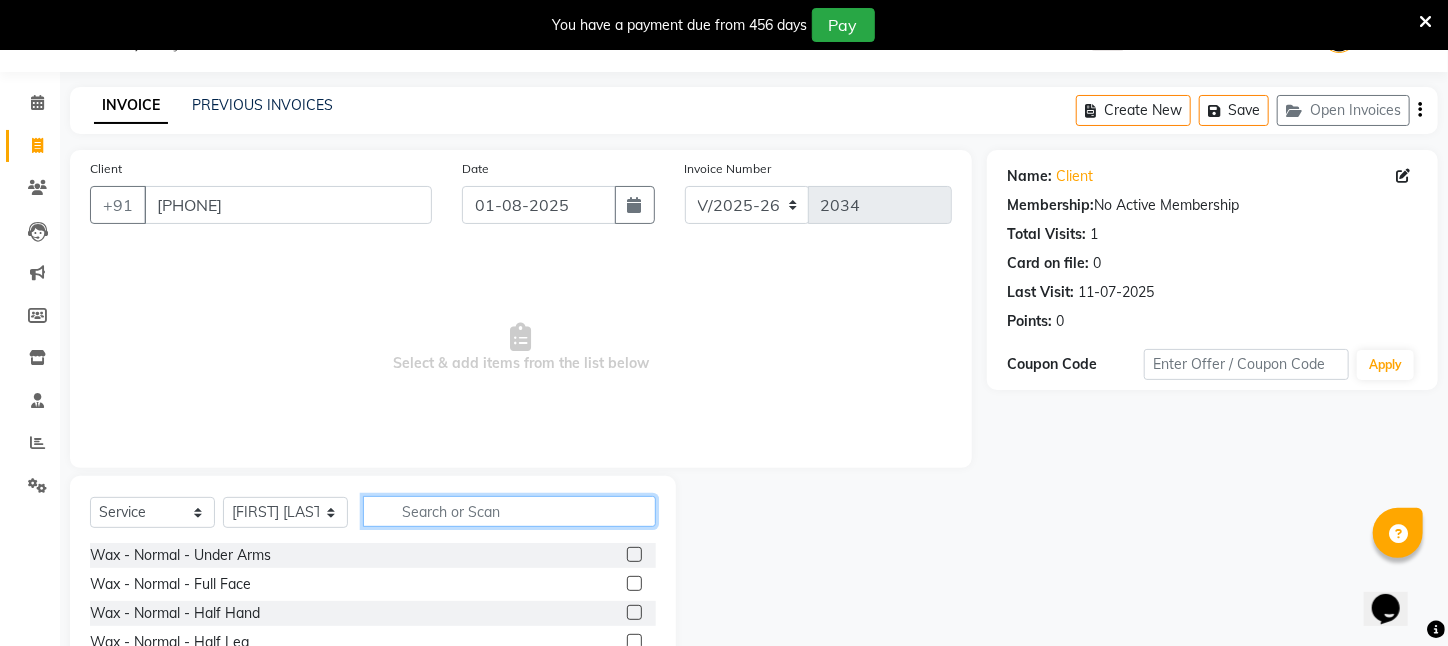click 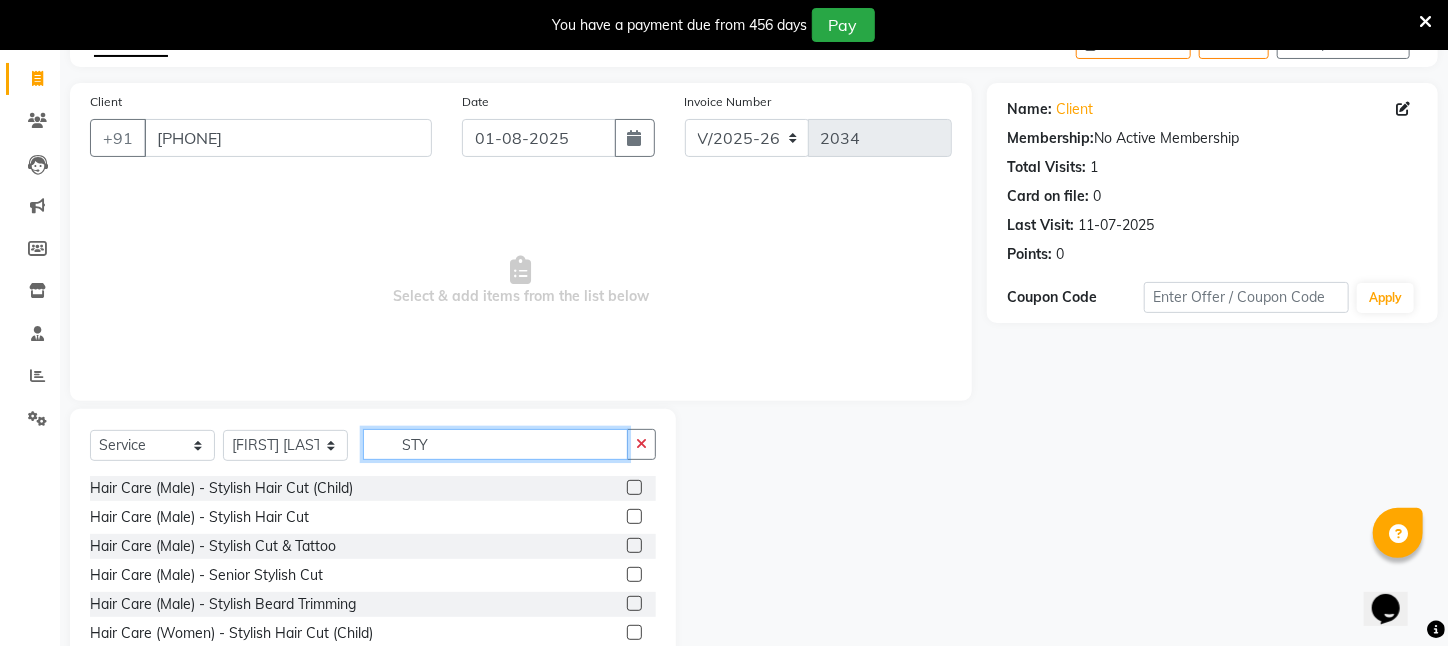 scroll, scrollTop: 150, scrollLeft: 0, axis: vertical 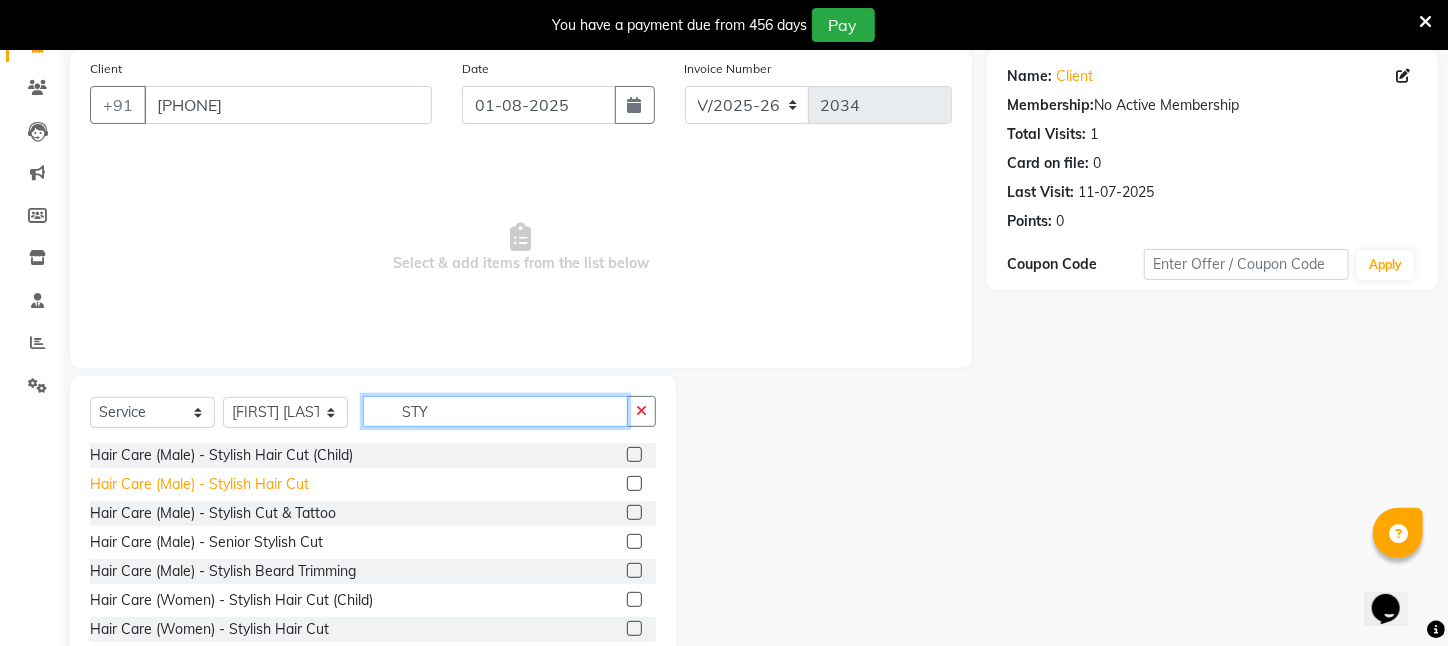 type on "STY" 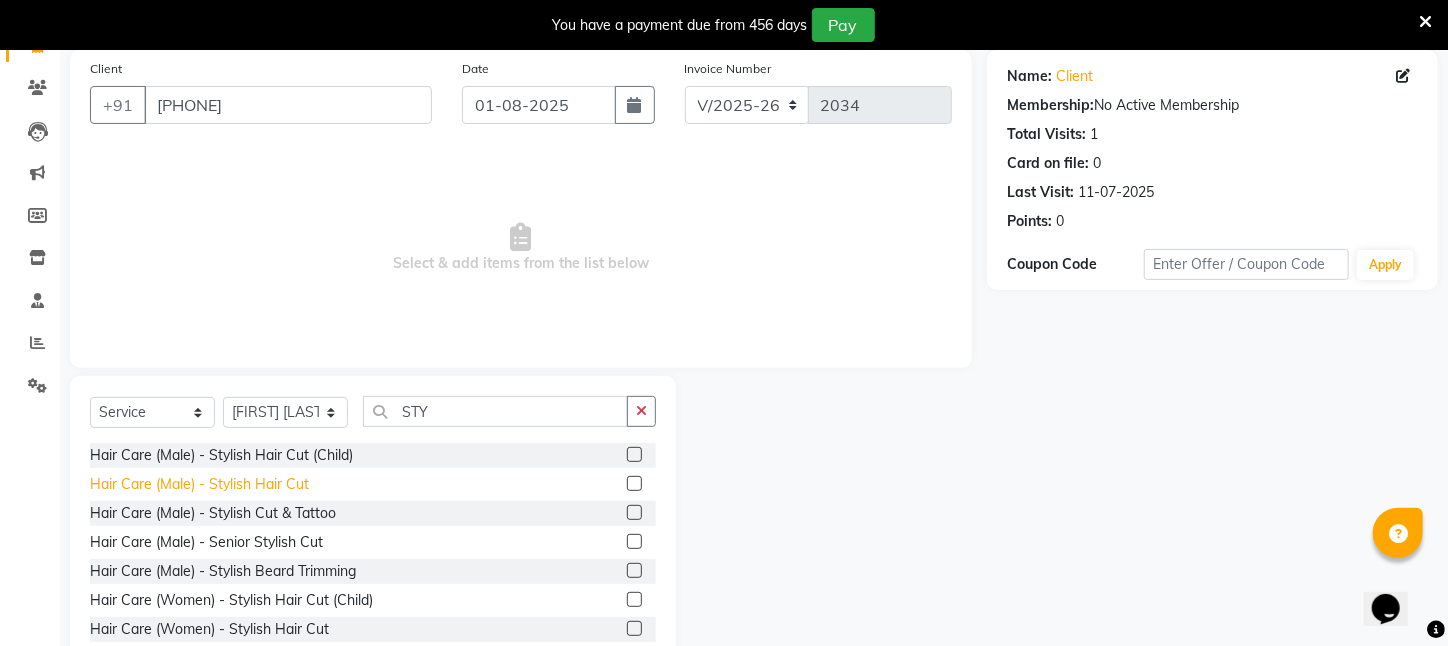 click on "Hair Care (Male)   -   Stylish Hair Cut" 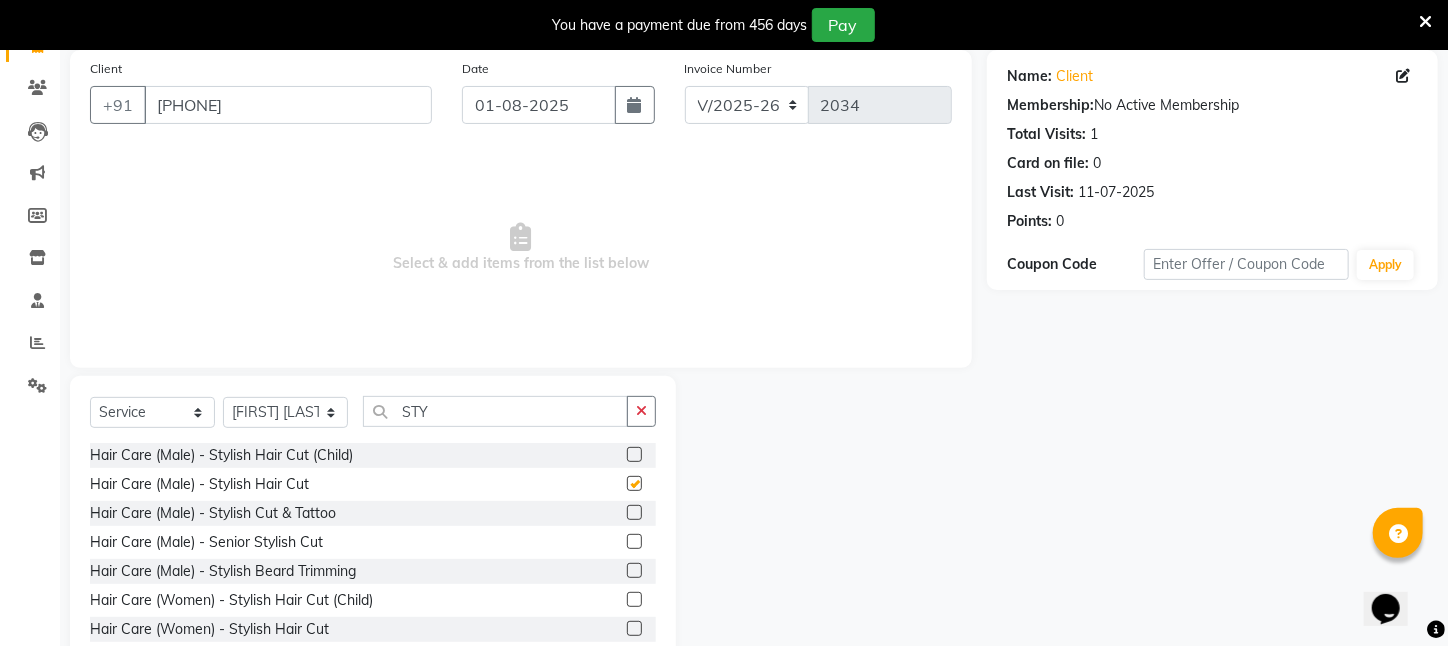 checkbox on "false" 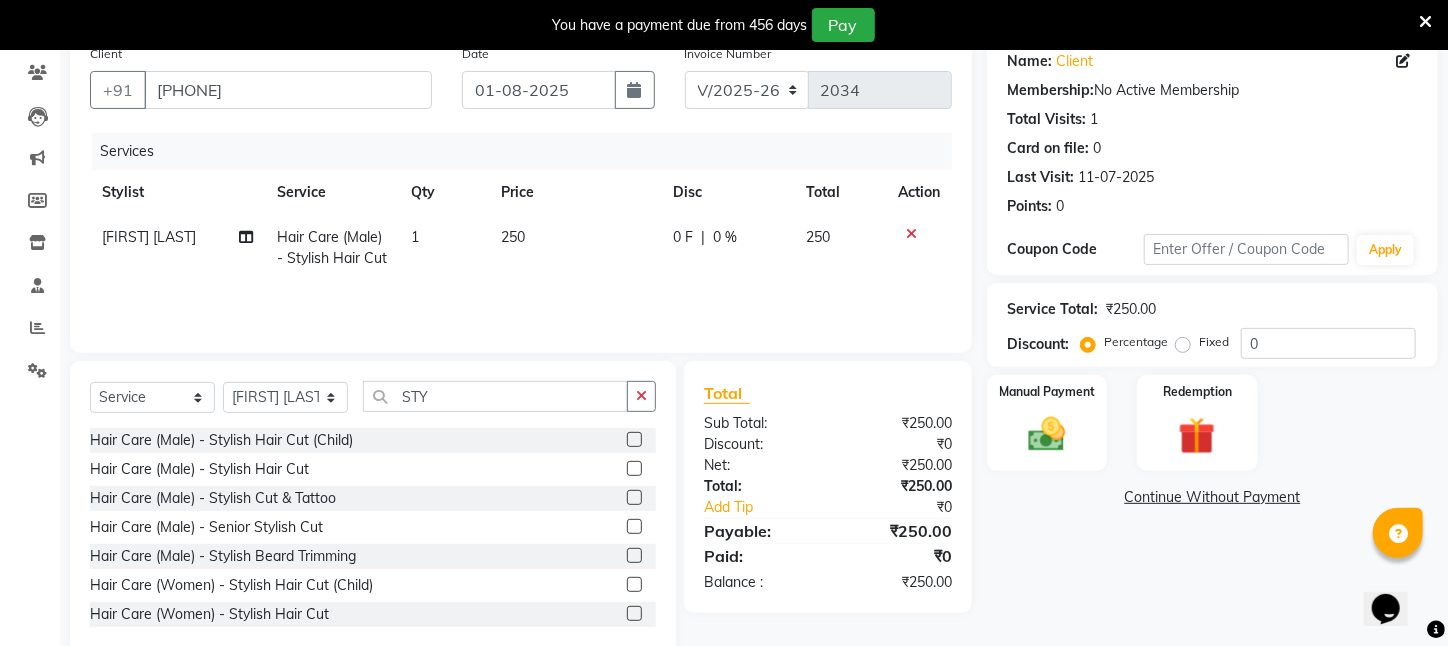 scroll, scrollTop: 105, scrollLeft: 0, axis: vertical 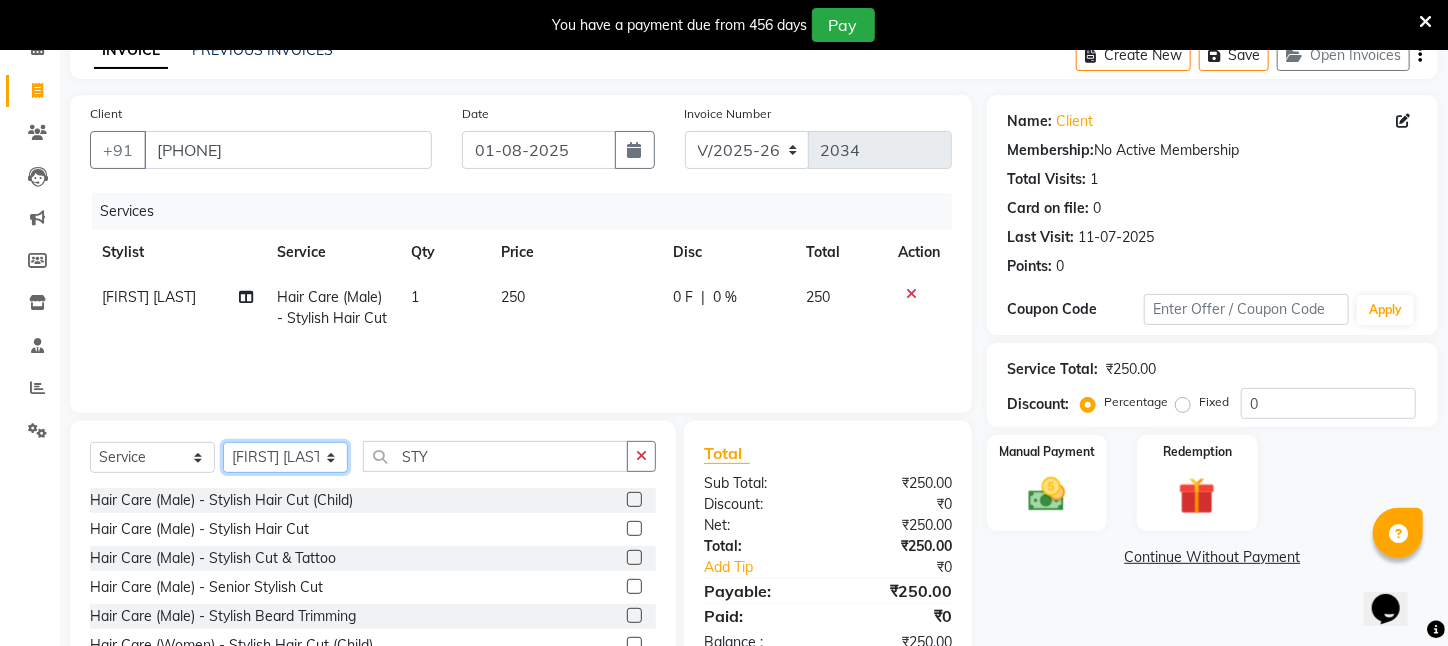 click on "Select Stylist Aftab Ansar  ARPITA DEEPIKA IMRAAN Injamam KESHAV [CITY] Mahadev Pal Manisha MOUMITA NEHA Rahim Ruma SAIMA Shibani Sujit Suman TINKU Venu" 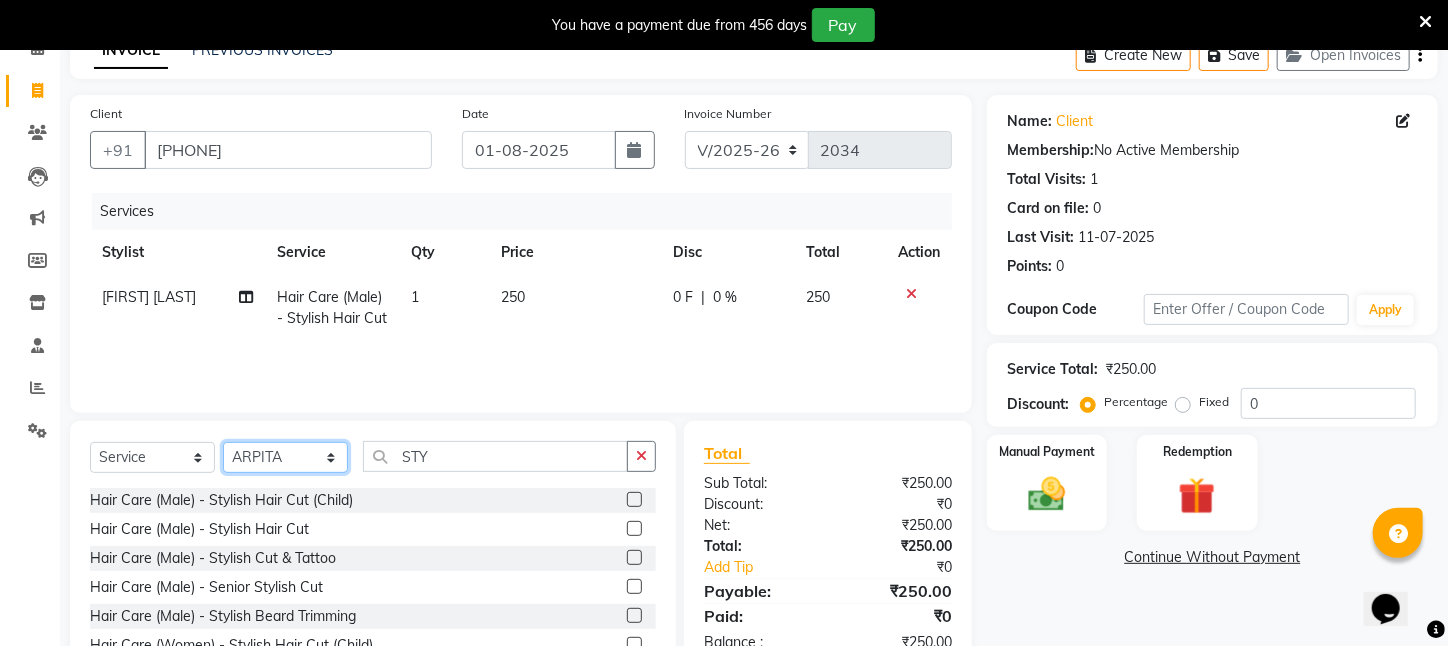 click on "Select Stylist Aftab Ansar  ARPITA DEEPIKA IMRAAN Injamam KESHAV [CITY] Mahadev Pal Manisha MOUMITA NEHA Rahim Ruma SAIMA Shibani Sujit Suman TINKU Venu" 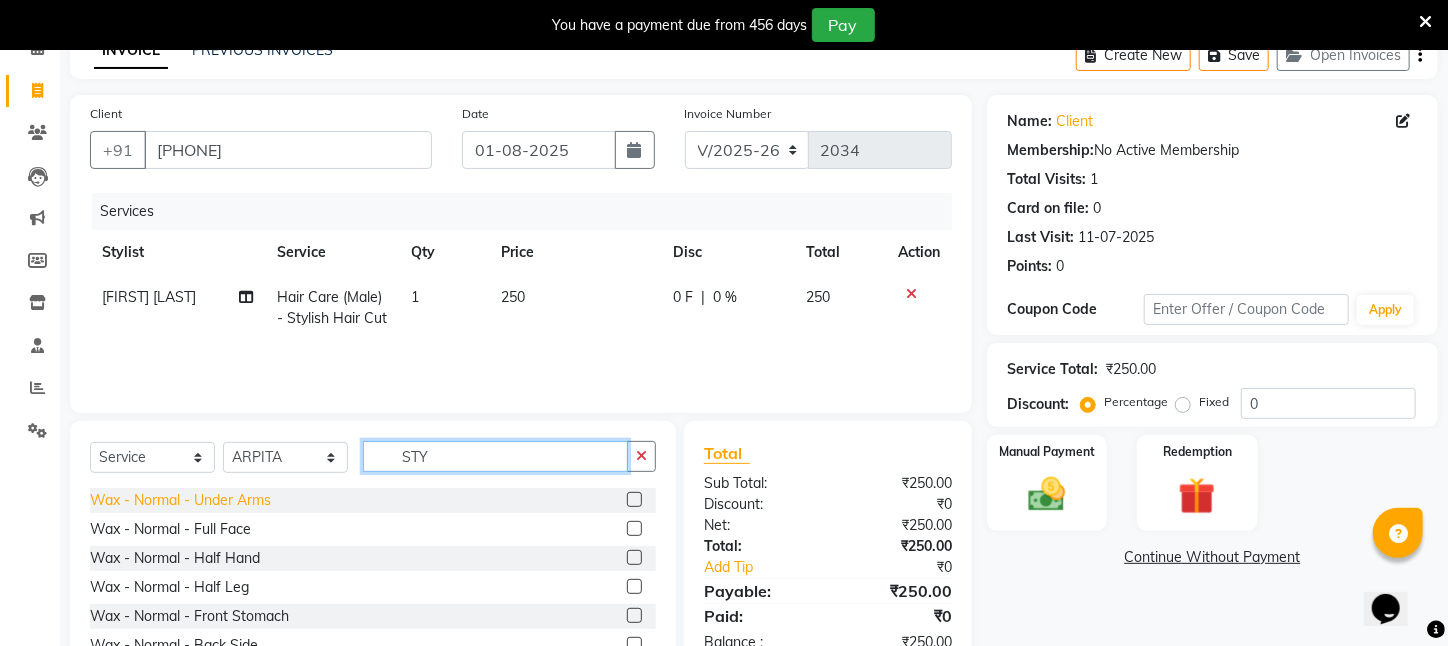 drag, startPoint x: 454, startPoint y: 457, endPoint x: 256, endPoint y: 492, distance: 201.06964 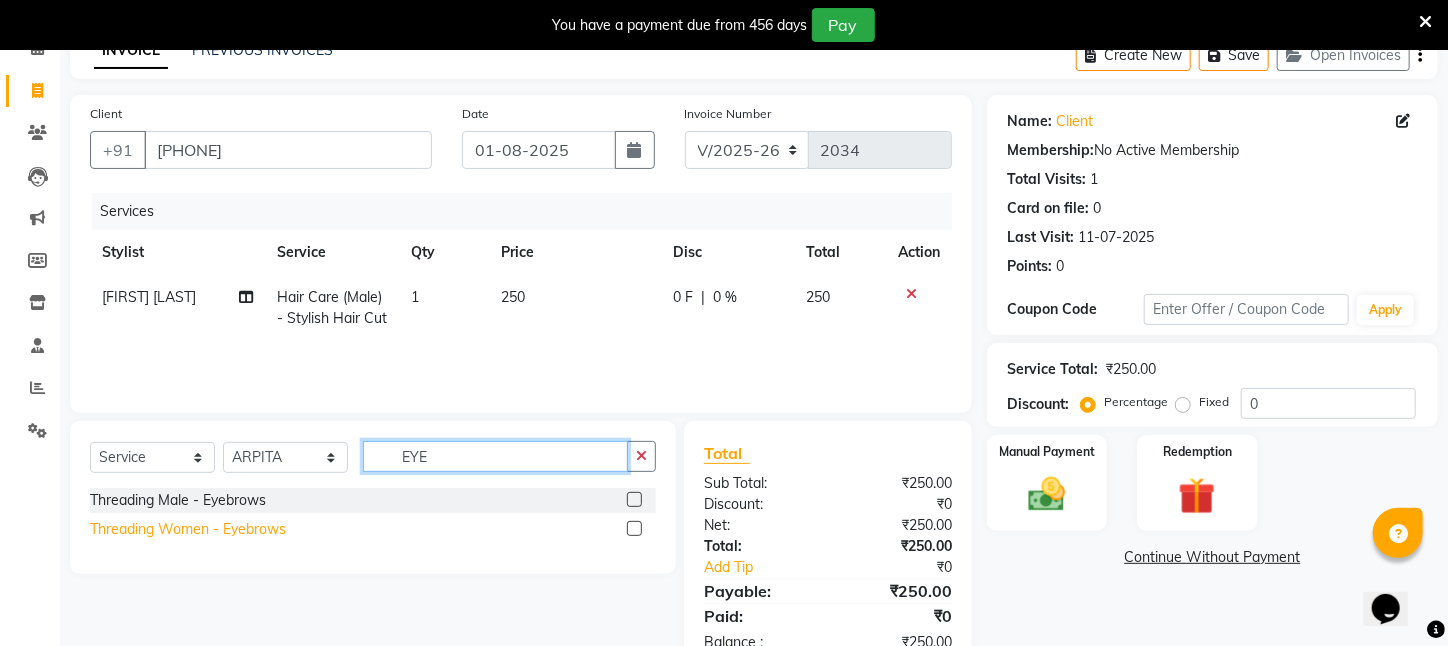 type on "EYE" 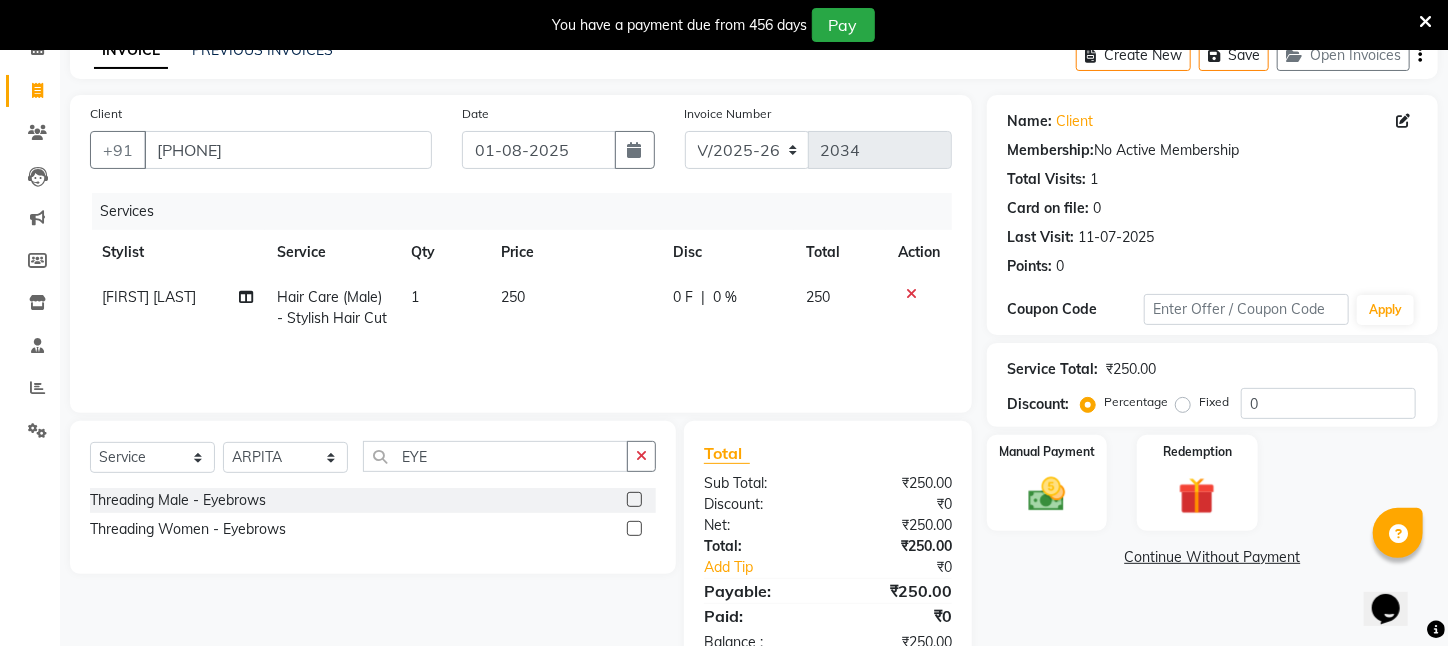 drag, startPoint x: 242, startPoint y: 529, endPoint x: 445, endPoint y: 494, distance: 205.99515 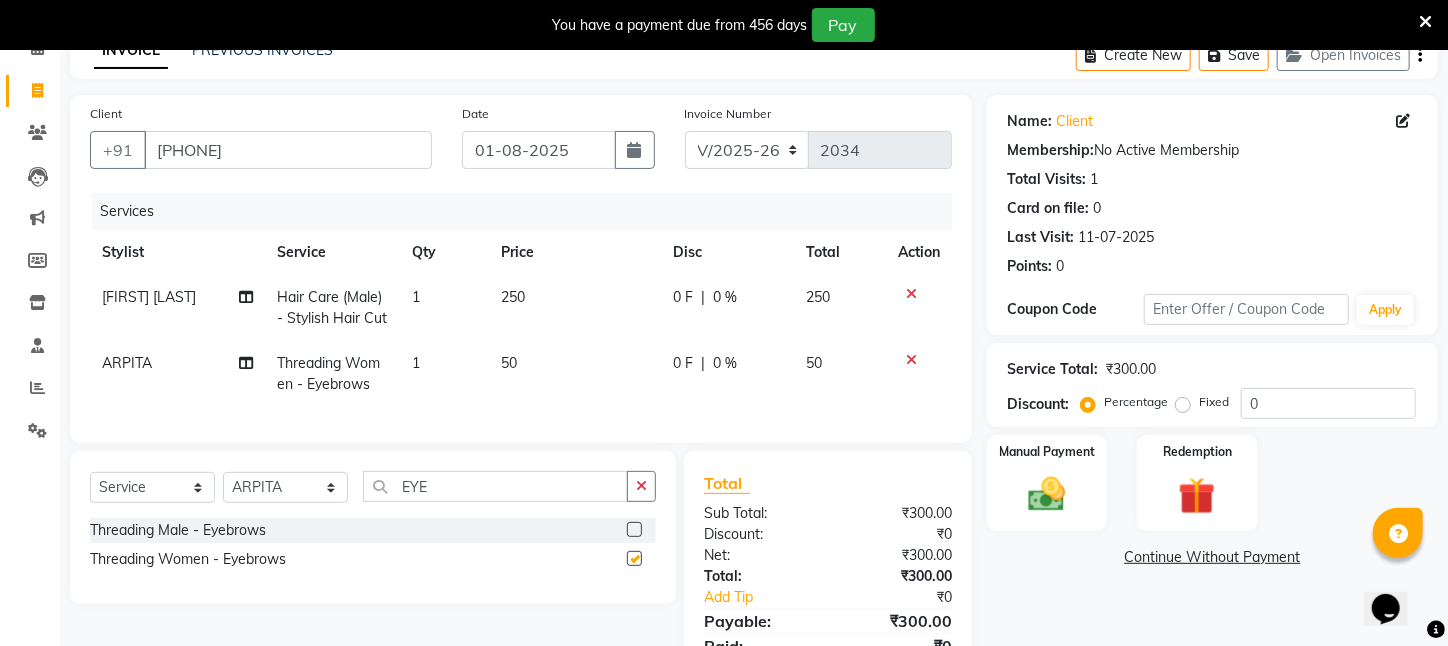 checkbox on "false" 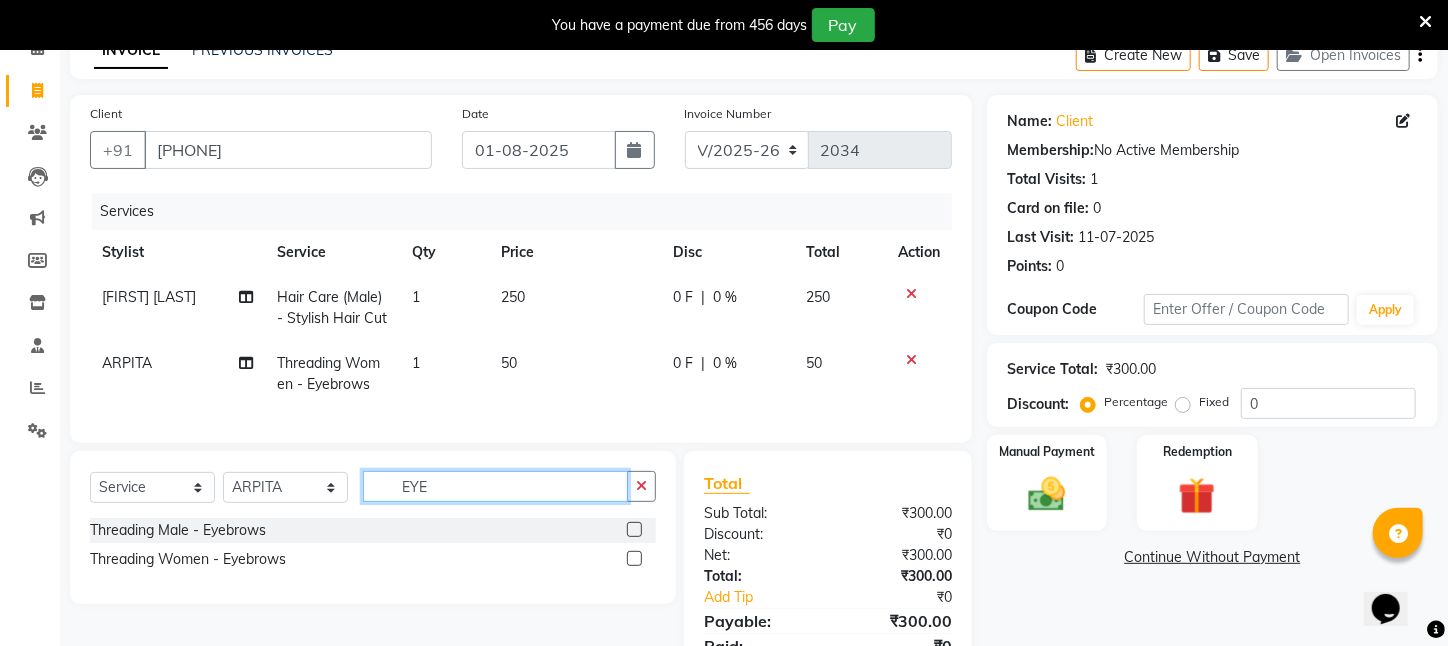 drag, startPoint x: 470, startPoint y: 493, endPoint x: 153, endPoint y: 520, distance: 318.14777 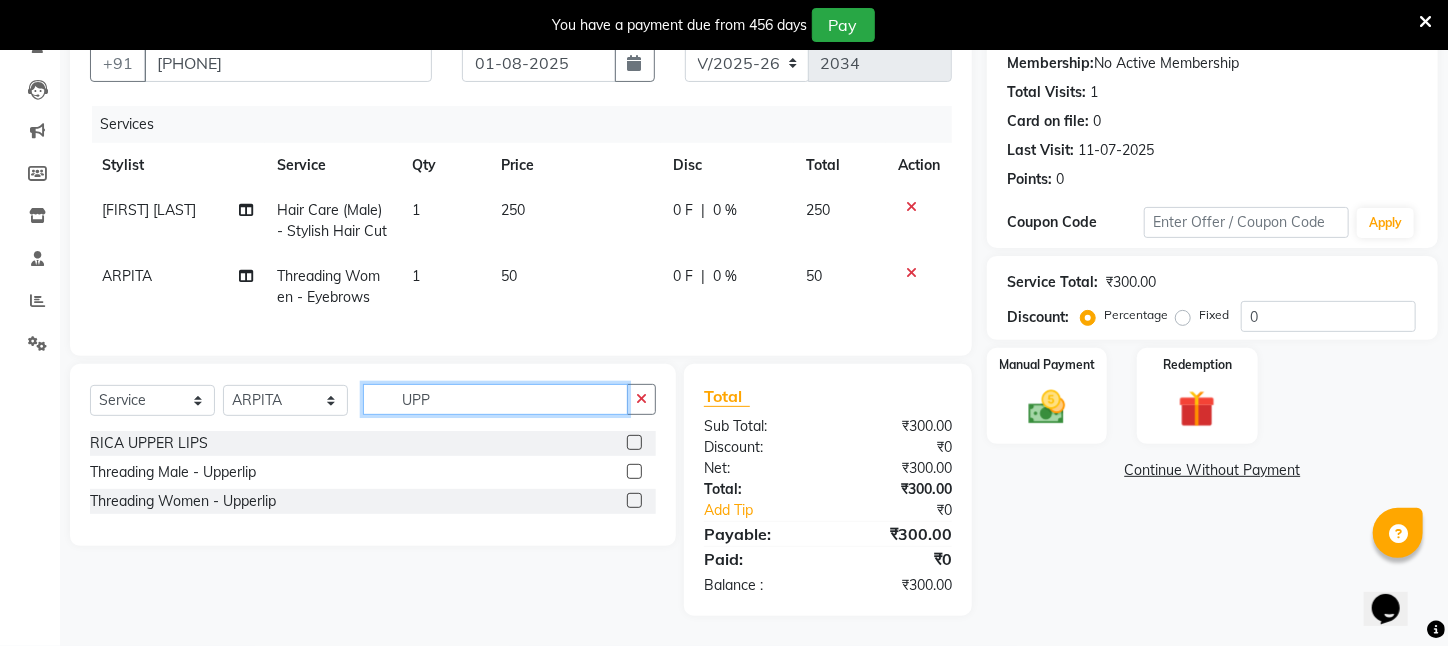 scroll, scrollTop: 206, scrollLeft: 0, axis: vertical 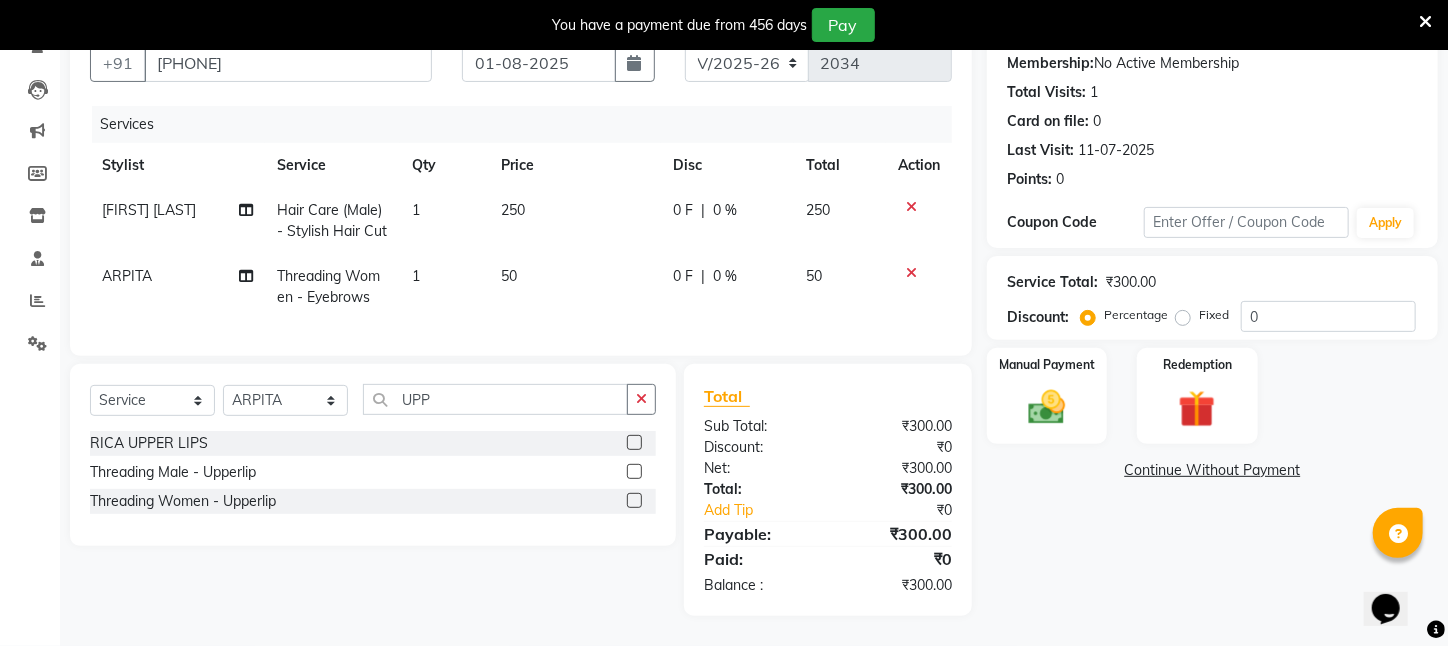 click on "RICA UPPER LIPS  Threading Male   -   Upperlip  Threading Women    -   Upperlip" 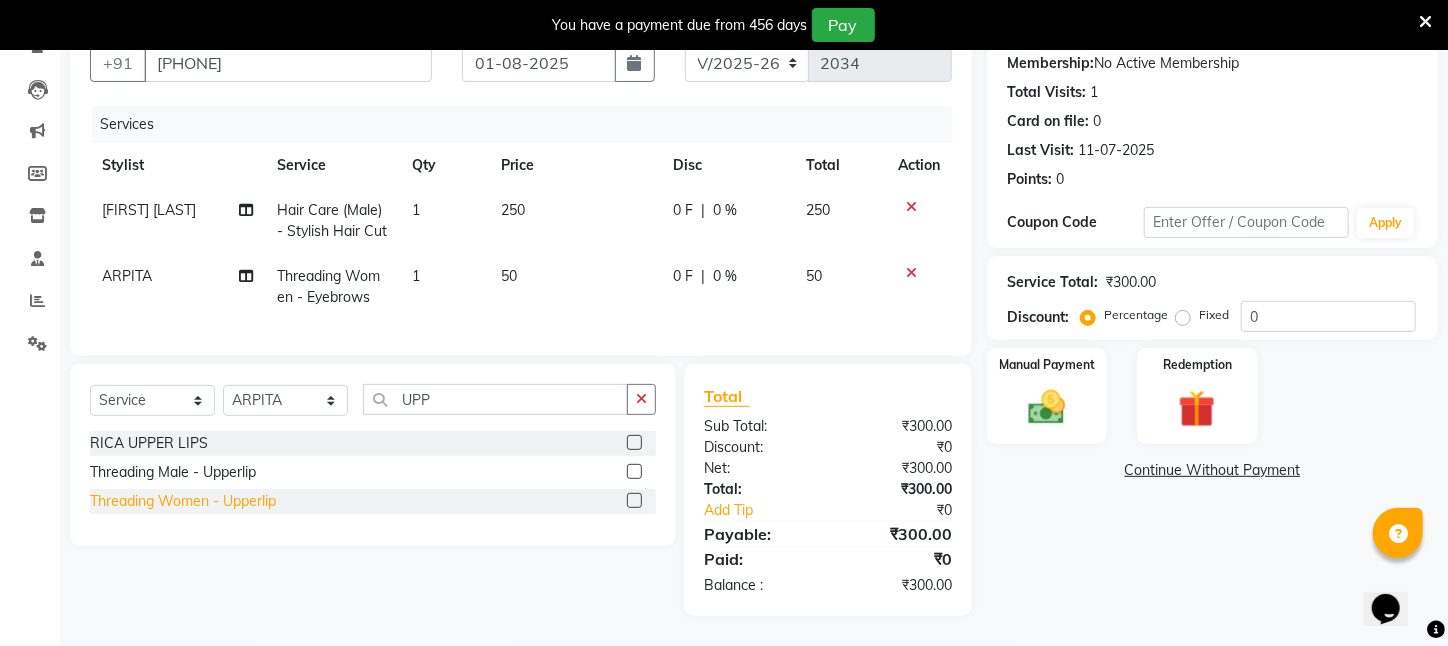 click on "Threading Women    -   Upperlip" 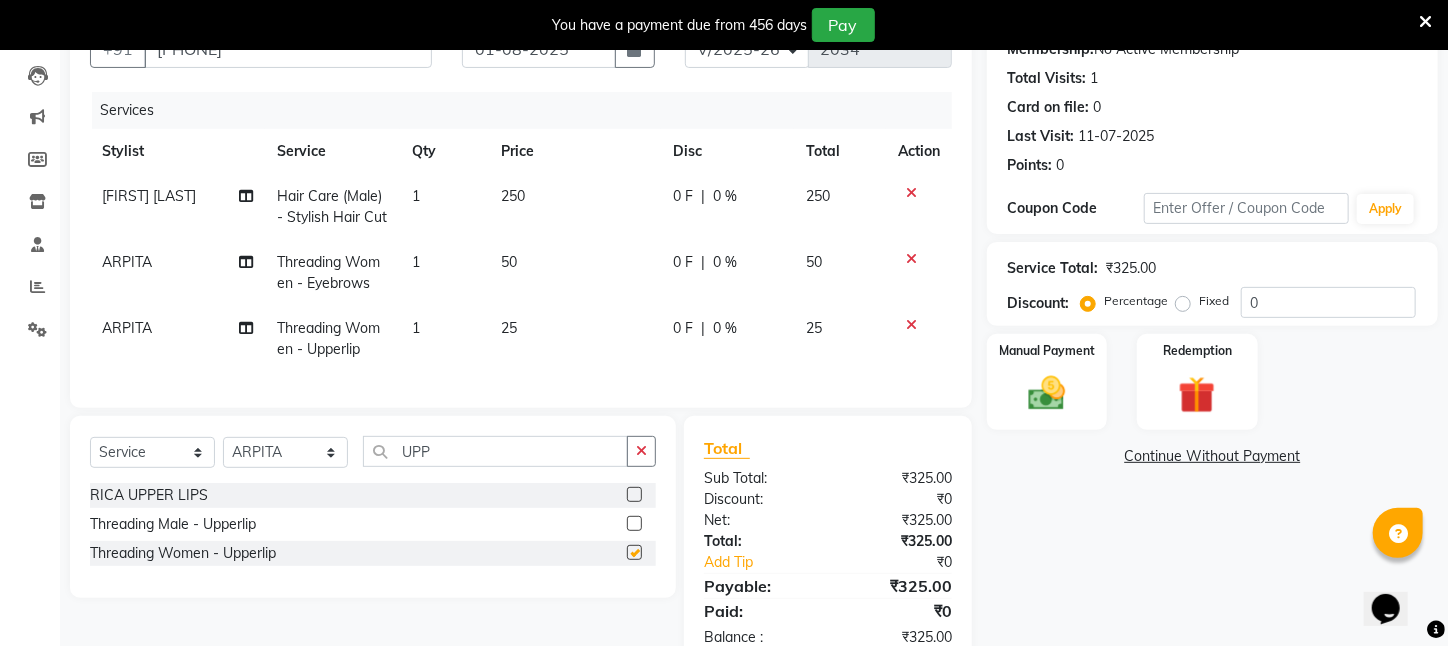 checkbox on "false" 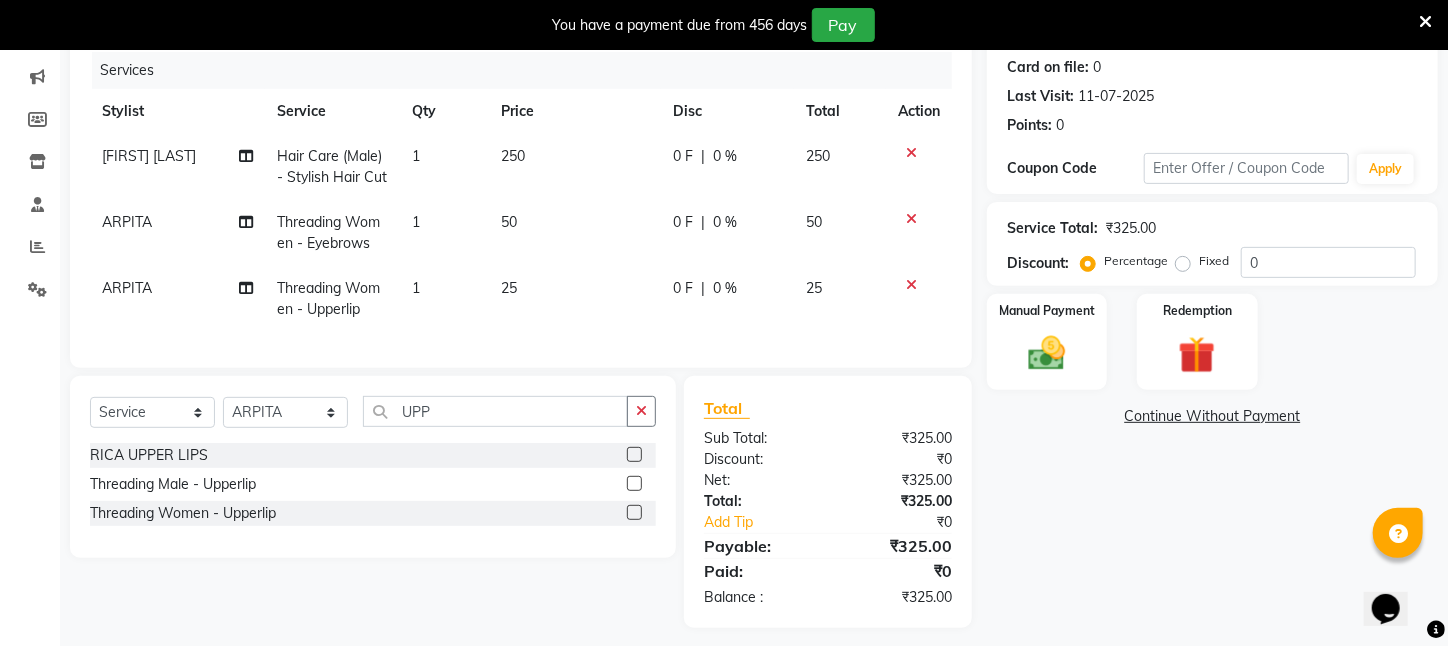 scroll, scrollTop: 272, scrollLeft: 0, axis: vertical 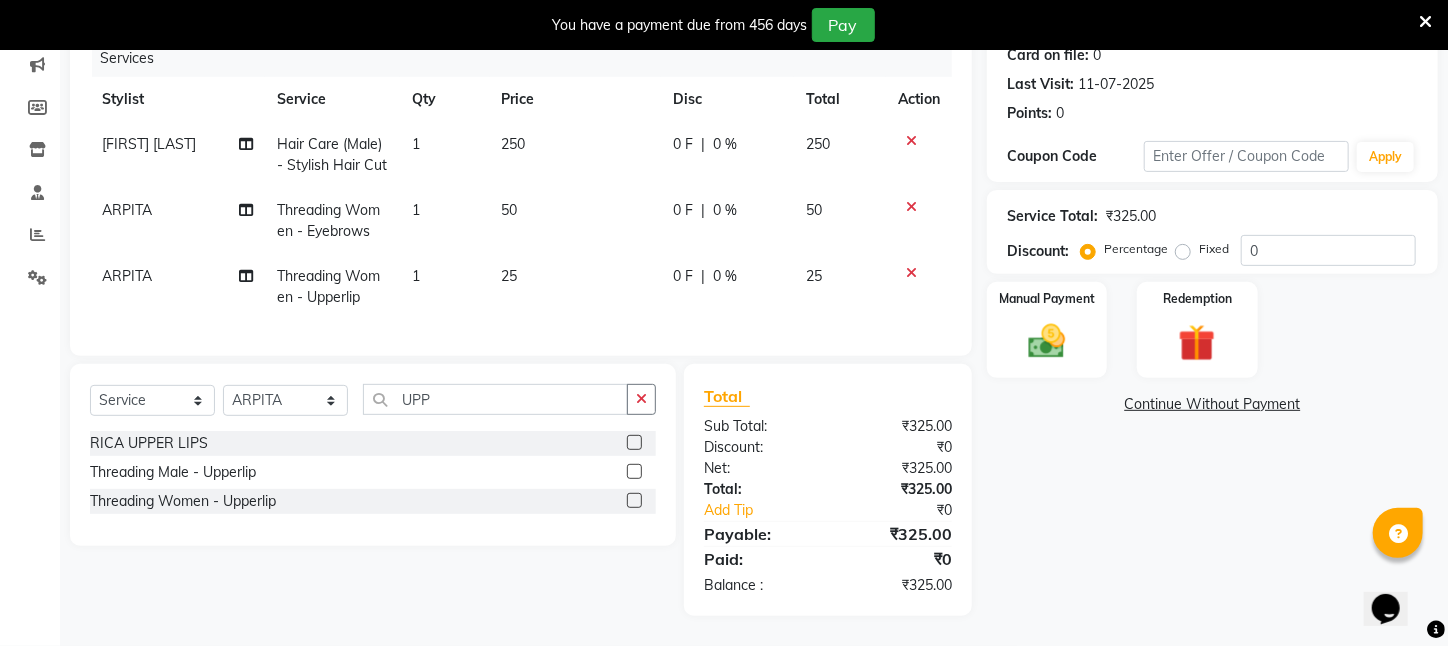 click 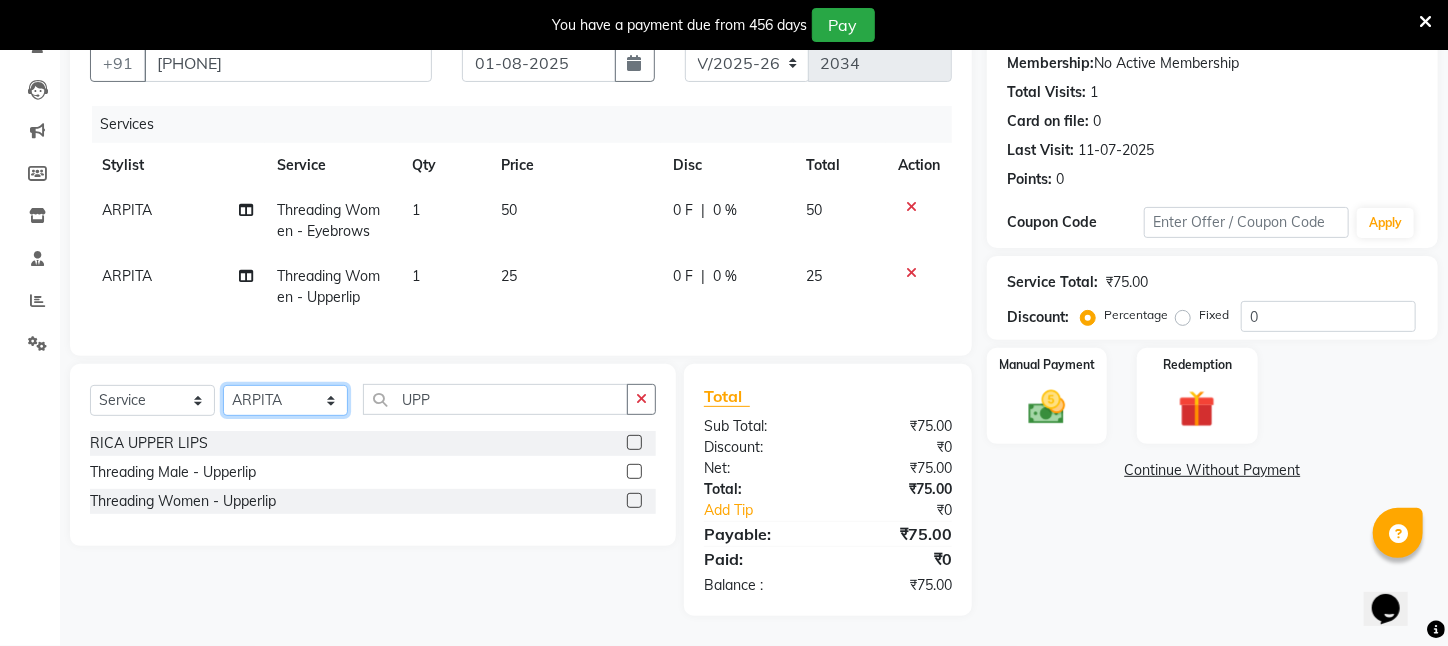 drag, startPoint x: 292, startPoint y: 400, endPoint x: 292, endPoint y: 389, distance: 11 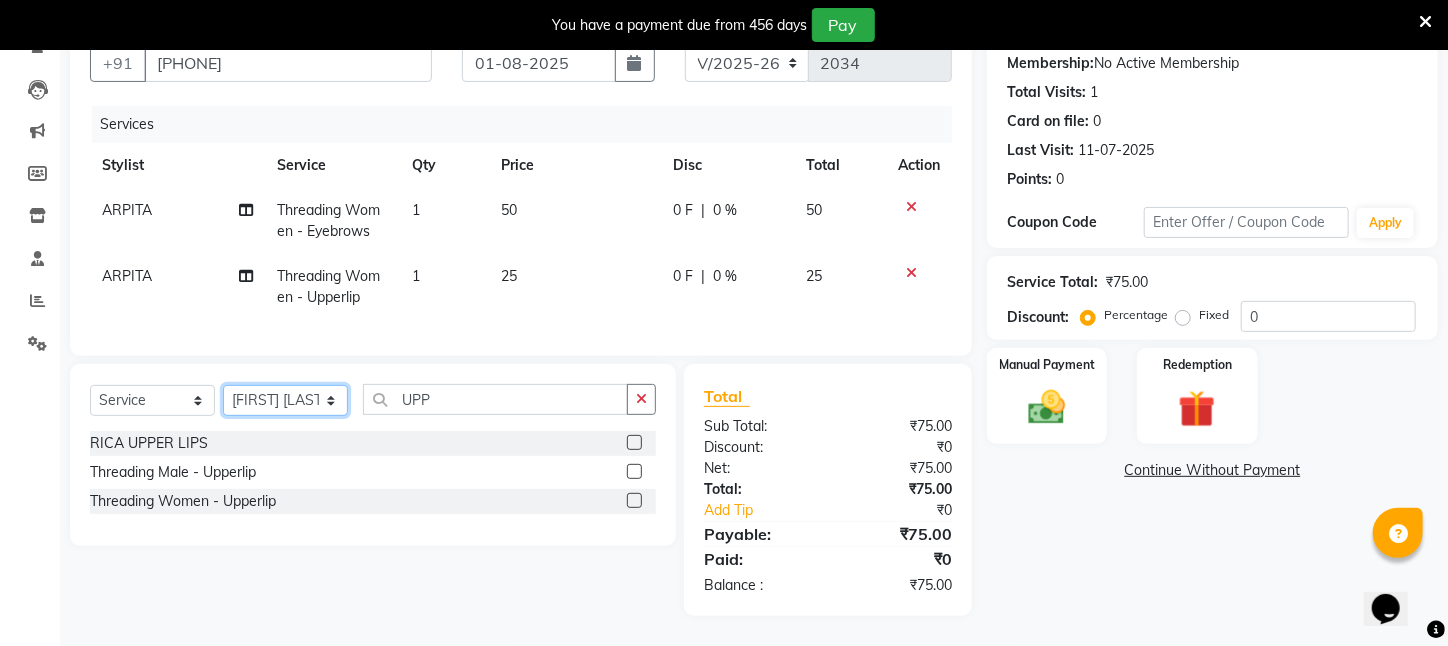 click on "Select Stylist Aftab Ansar  ARPITA DEEPIKA IMRAAN Injamam KESHAV [CITY] Mahadev Pal Manisha MOUMITA NEHA Rahim Ruma SAIMA Shibani Sujit Suman TINKU Venu" 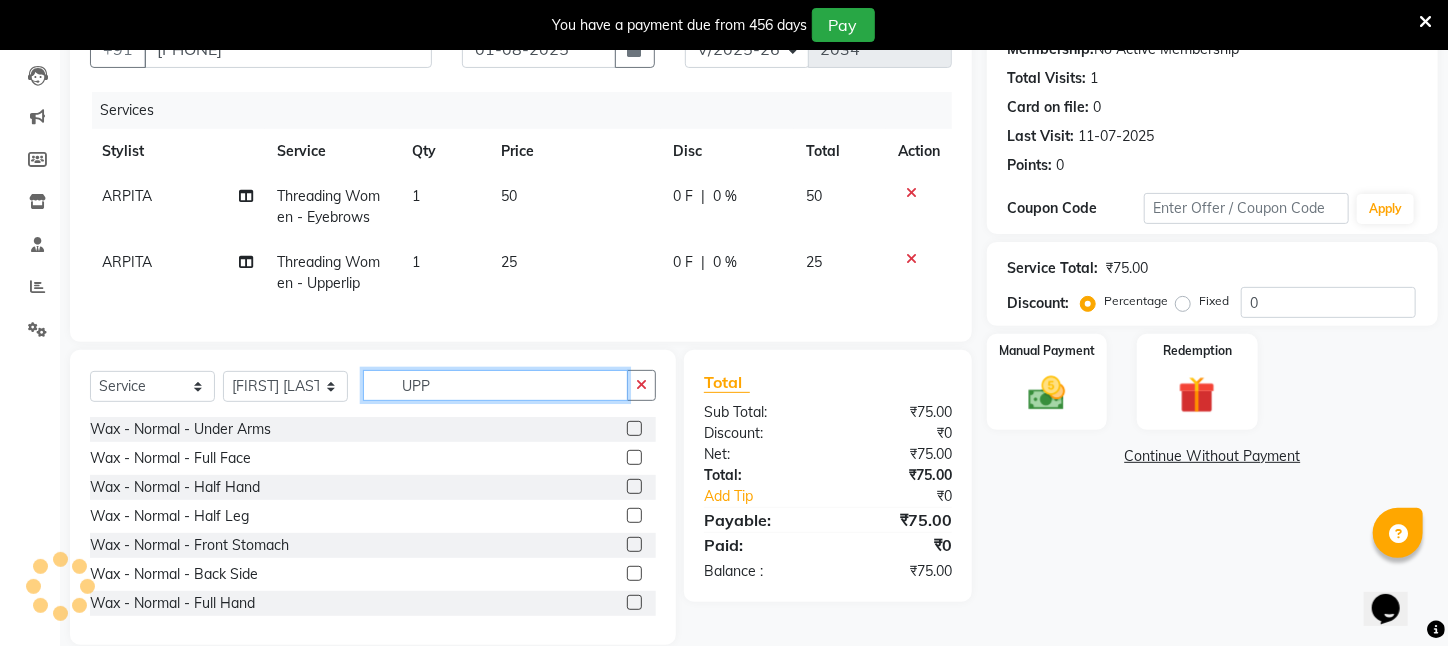 drag, startPoint x: 441, startPoint y: 409, endPoint x: 281, endPoint y: 435, distance: 162.09874 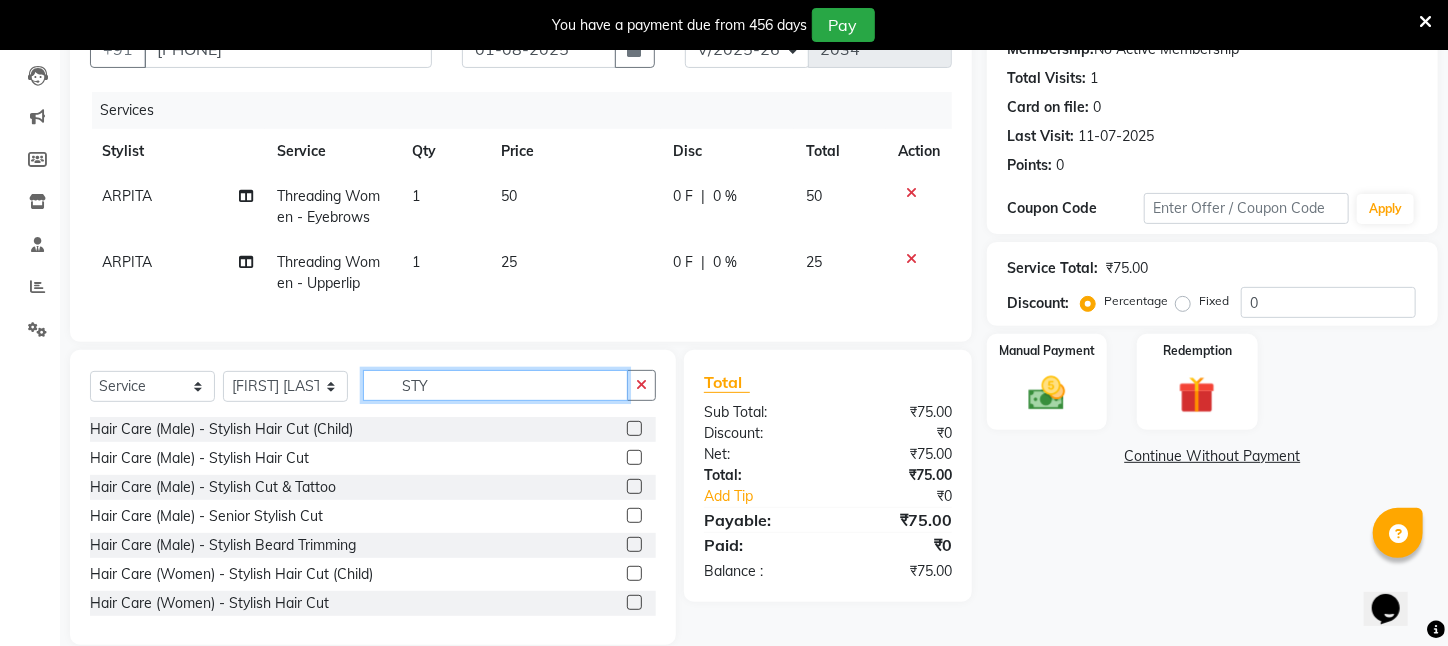 scroll, scrollTop: 249, scrollLeft: 0, axis: vertical 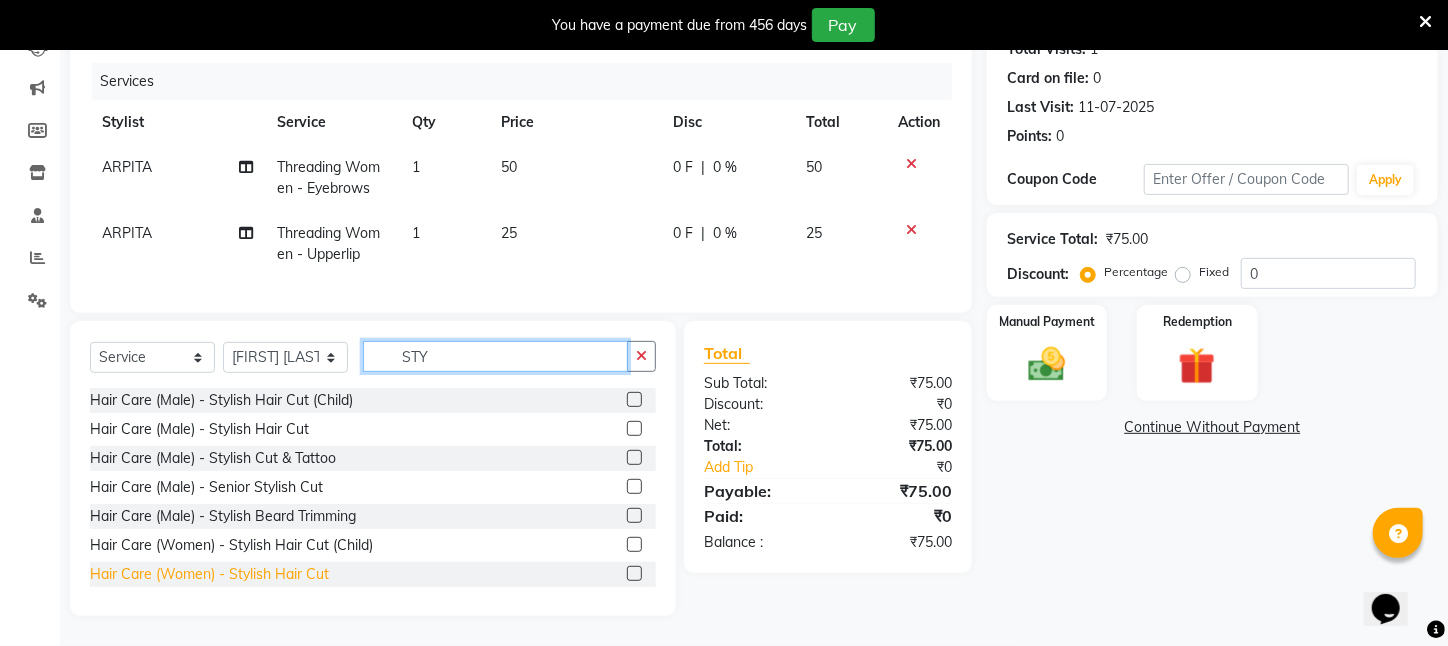 type on "STY" 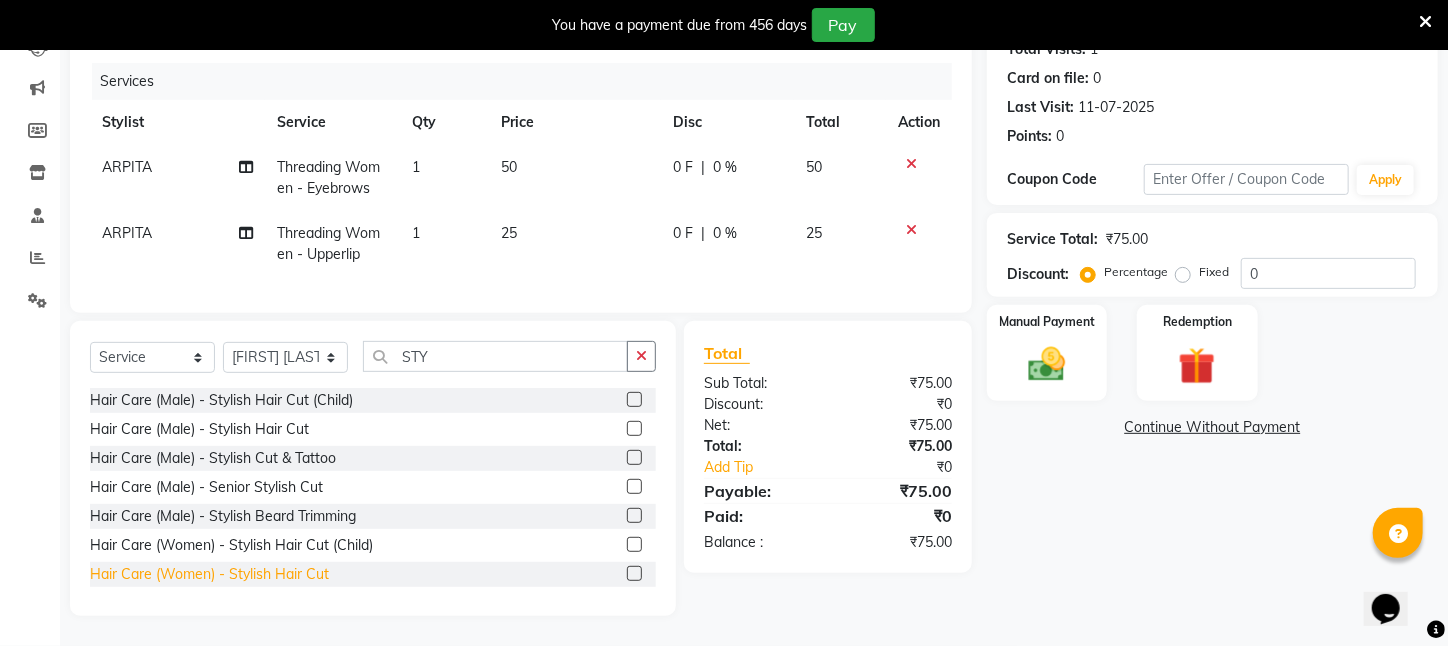 click on "Hair Care (Women)   -   Stylish Hair Cut" 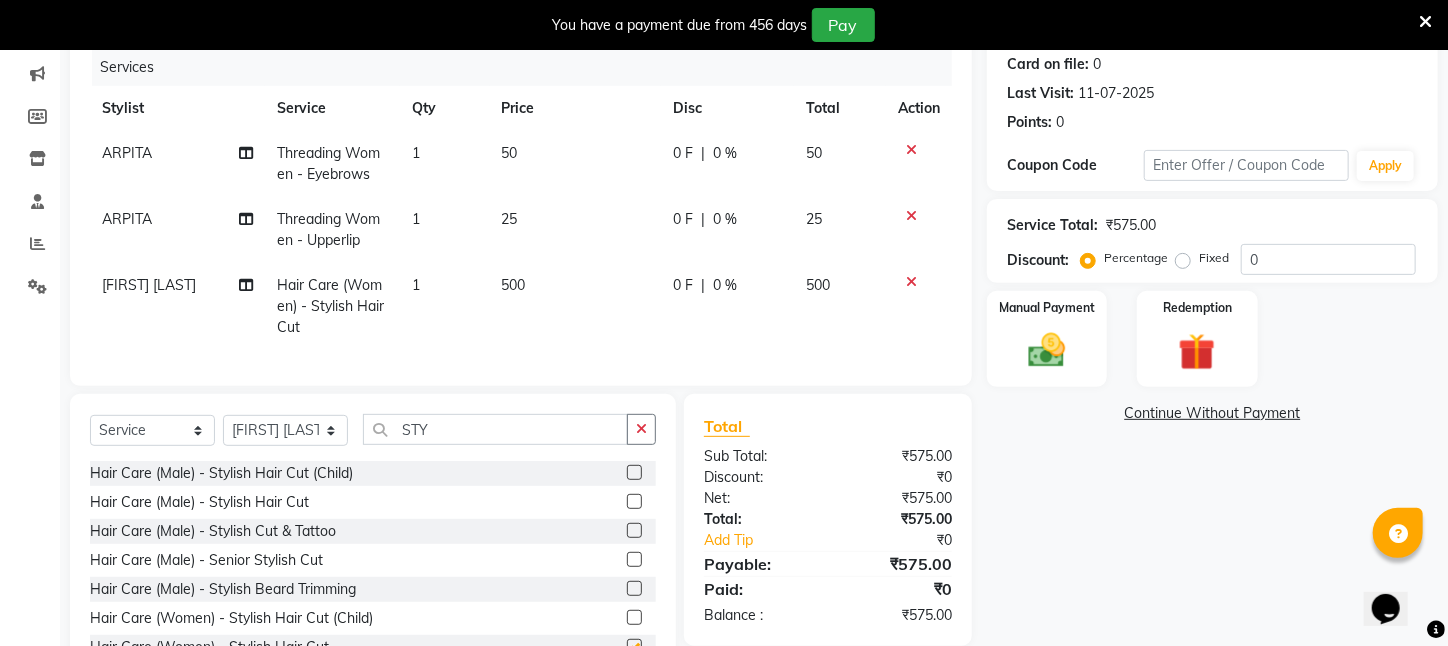 checkbox on "false" 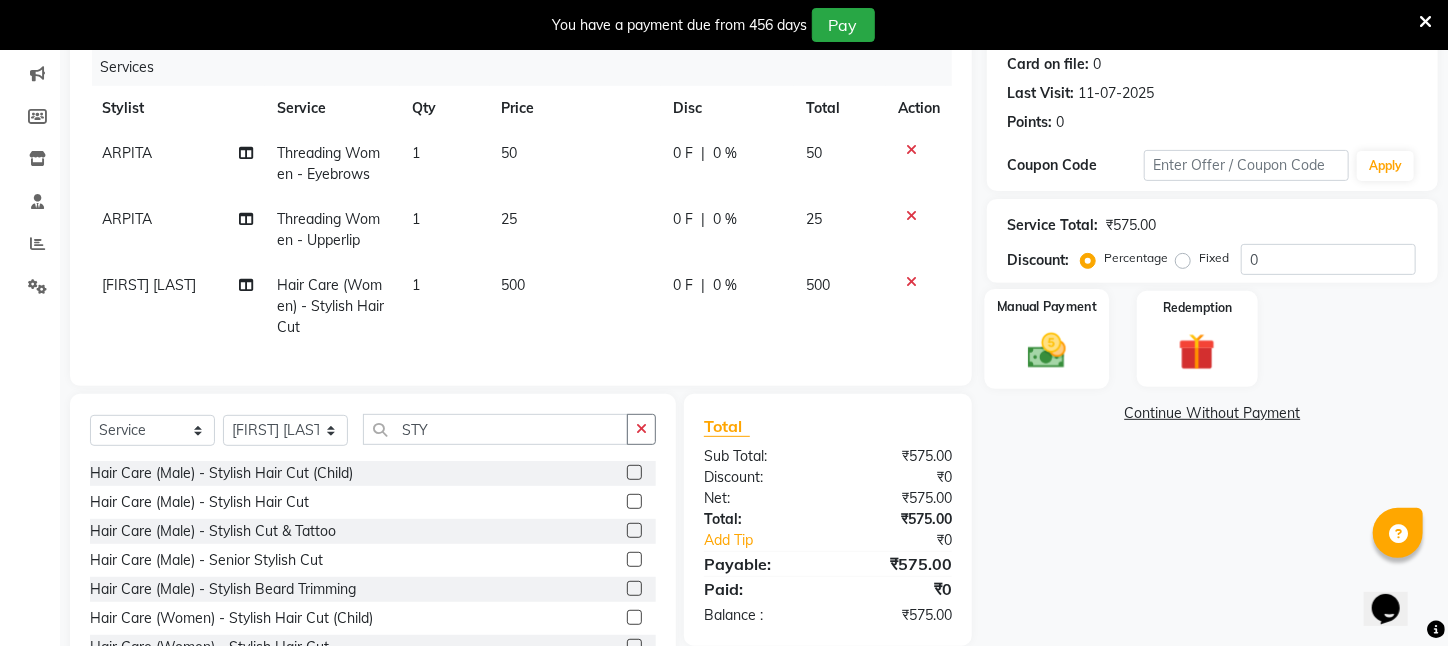 click 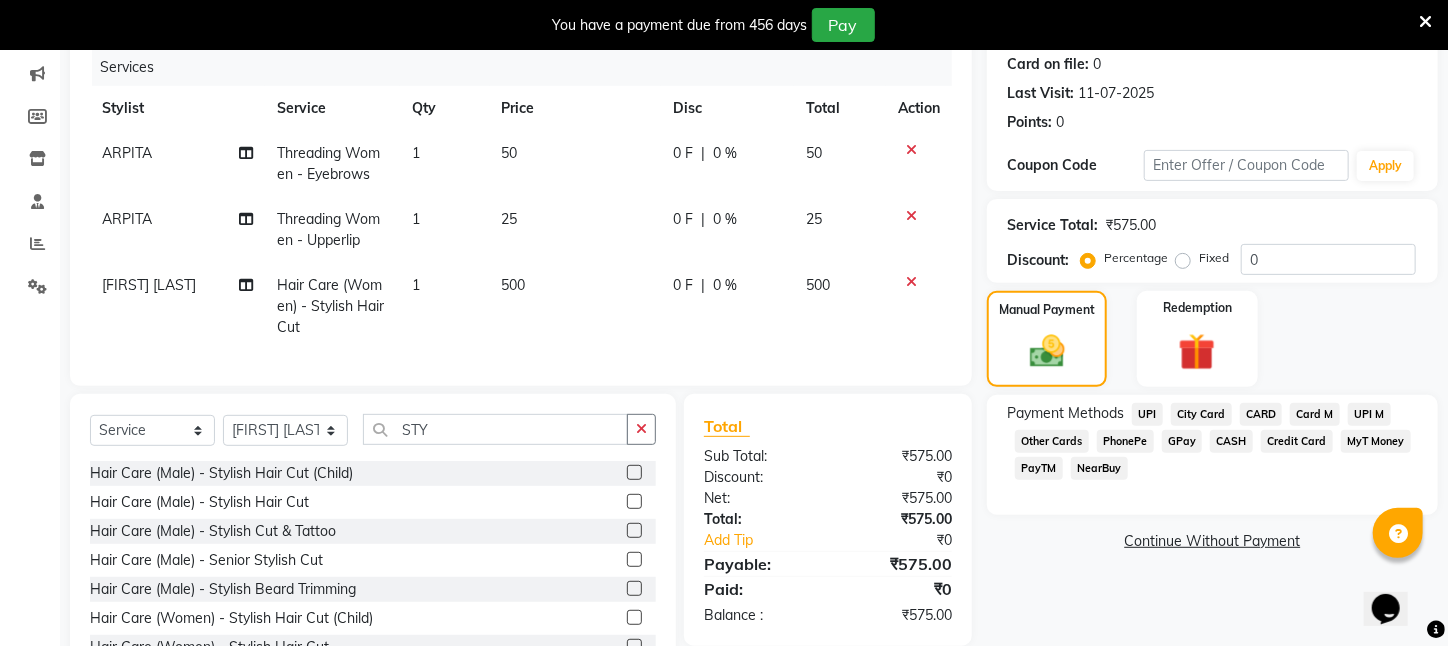 click on "PayTM" 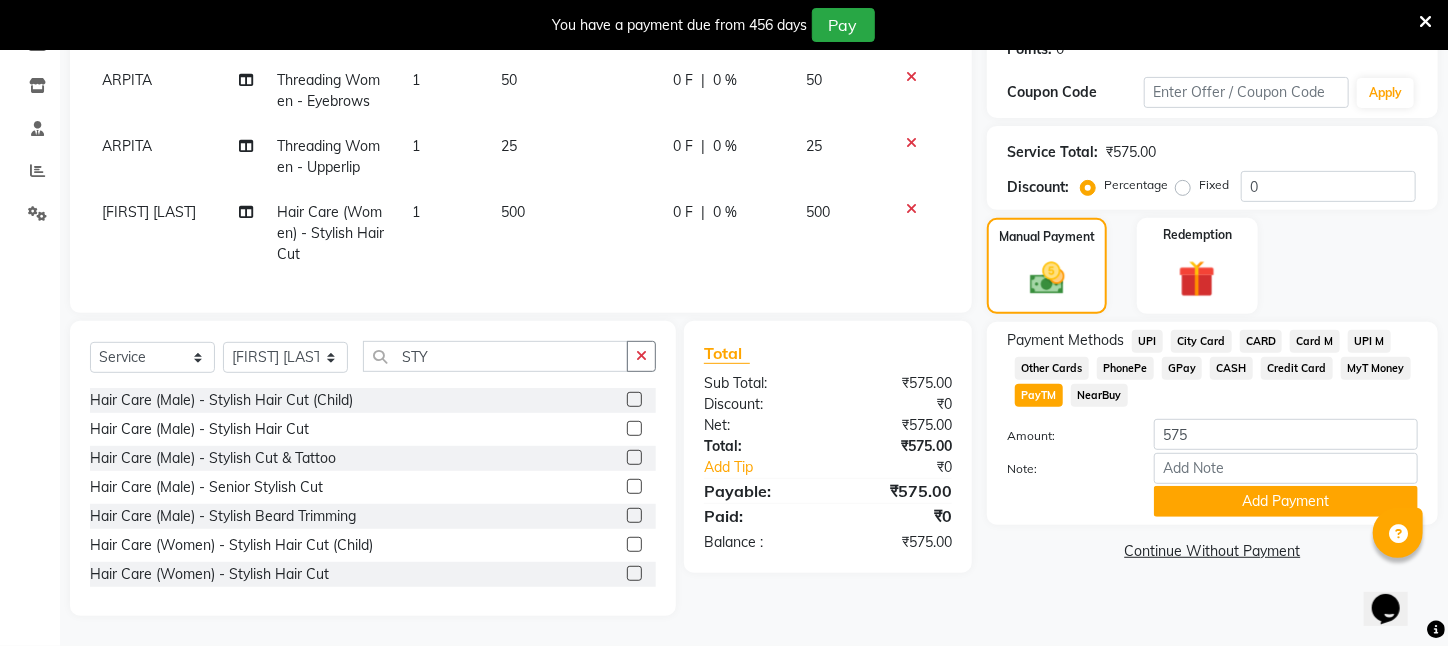 scroll, scrollTop: 336, scrollLeft: 0, axis: vertical 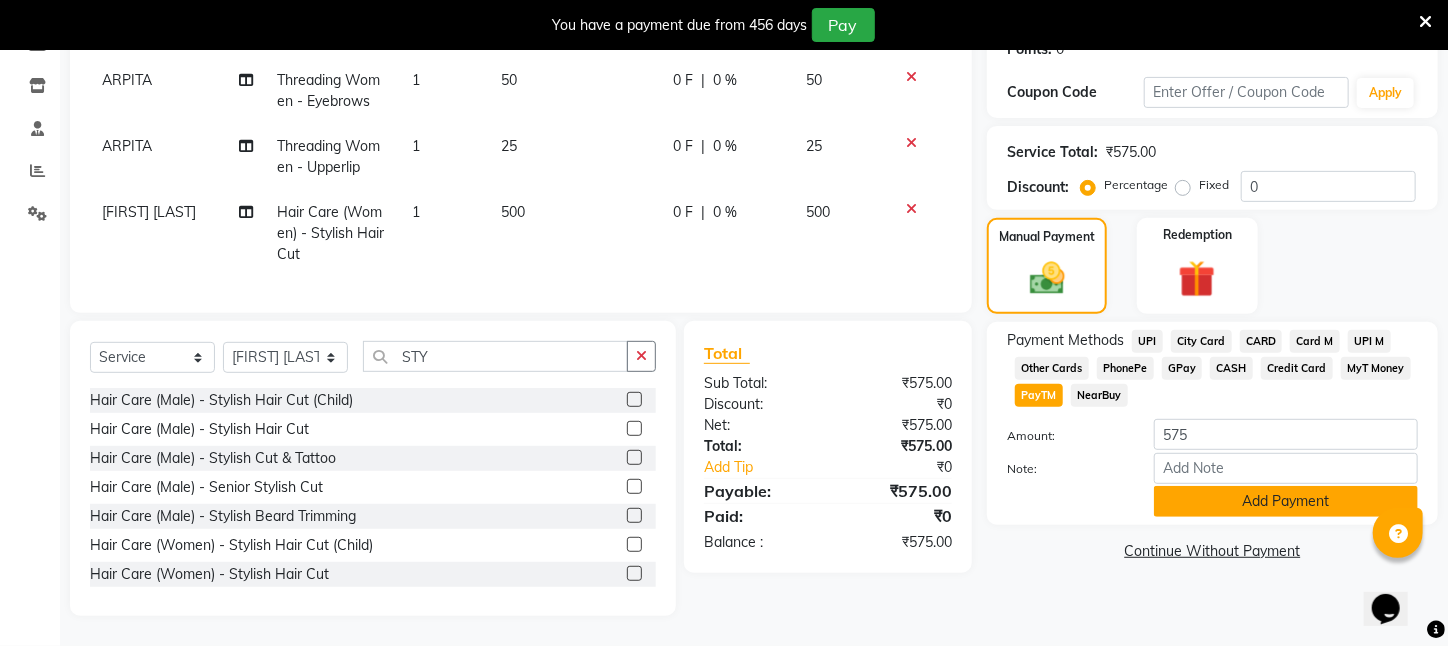 click on "Add Payment" 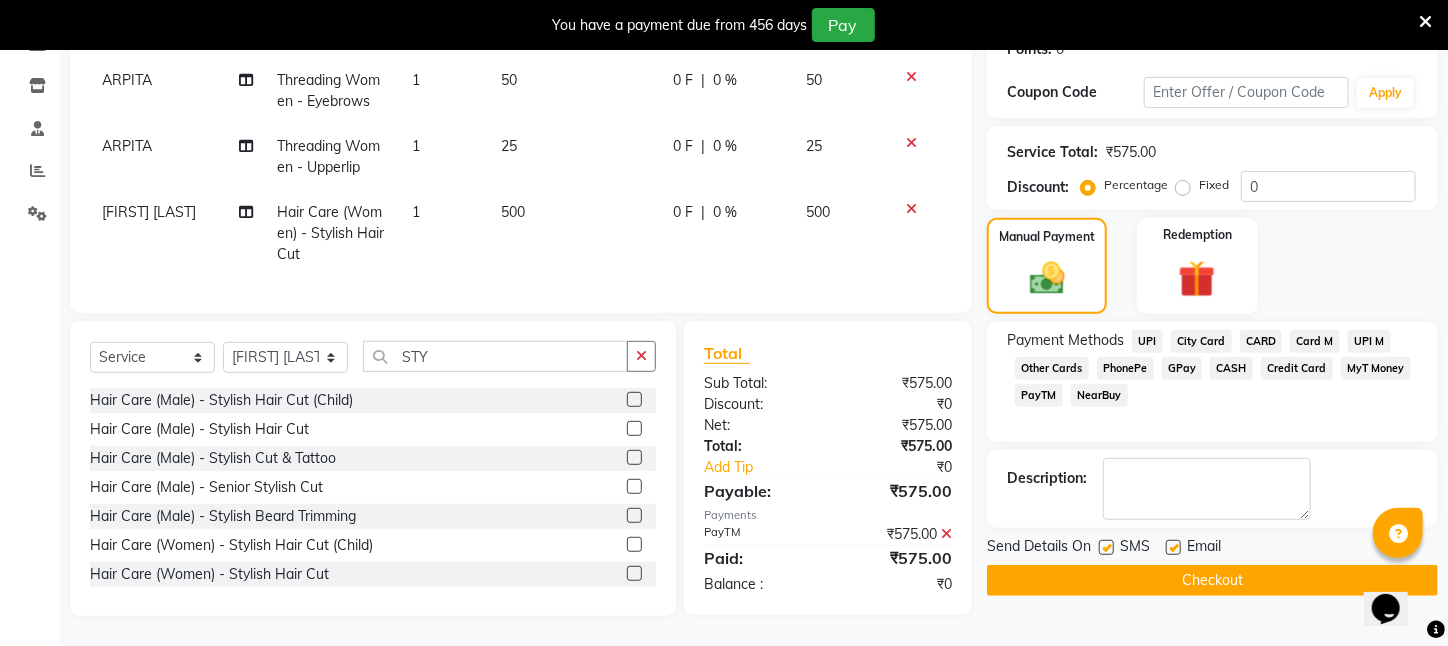 click on "Send Details On SMS Email  Checkout" 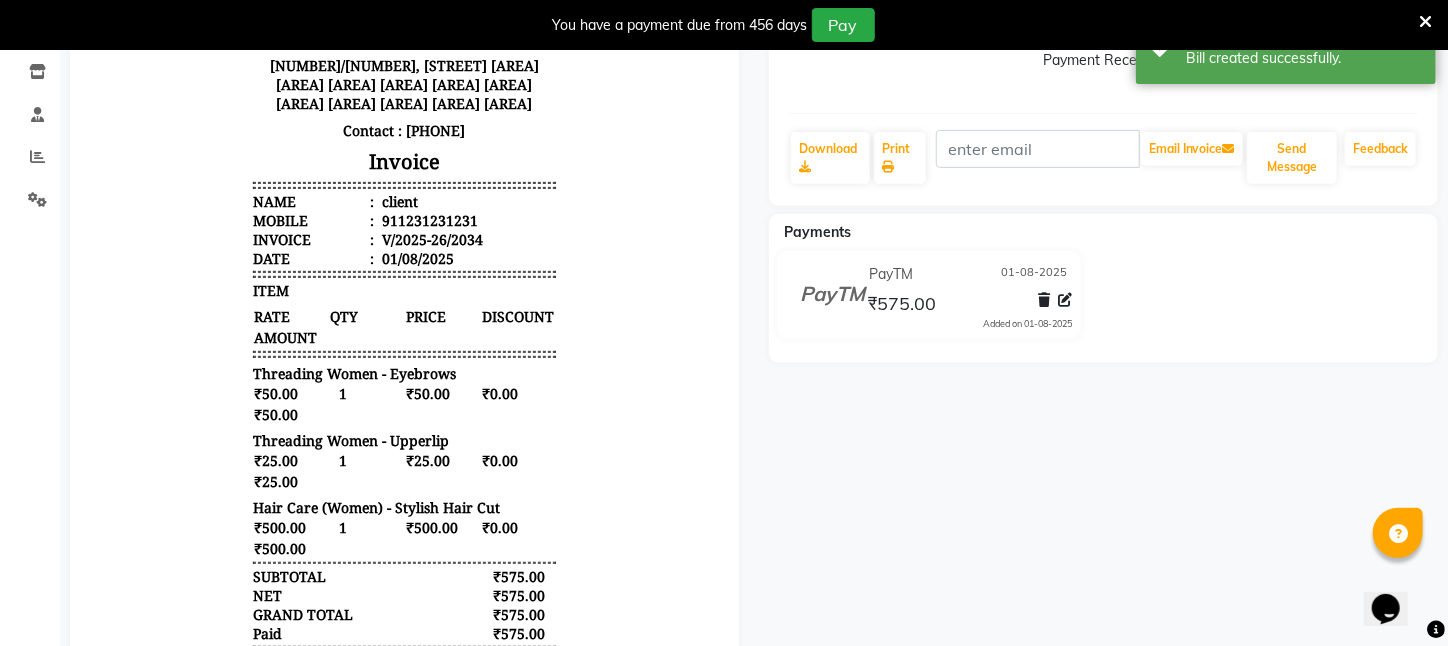 scroll, scrollTop: 0, scrollLeft: 0, axis: both 